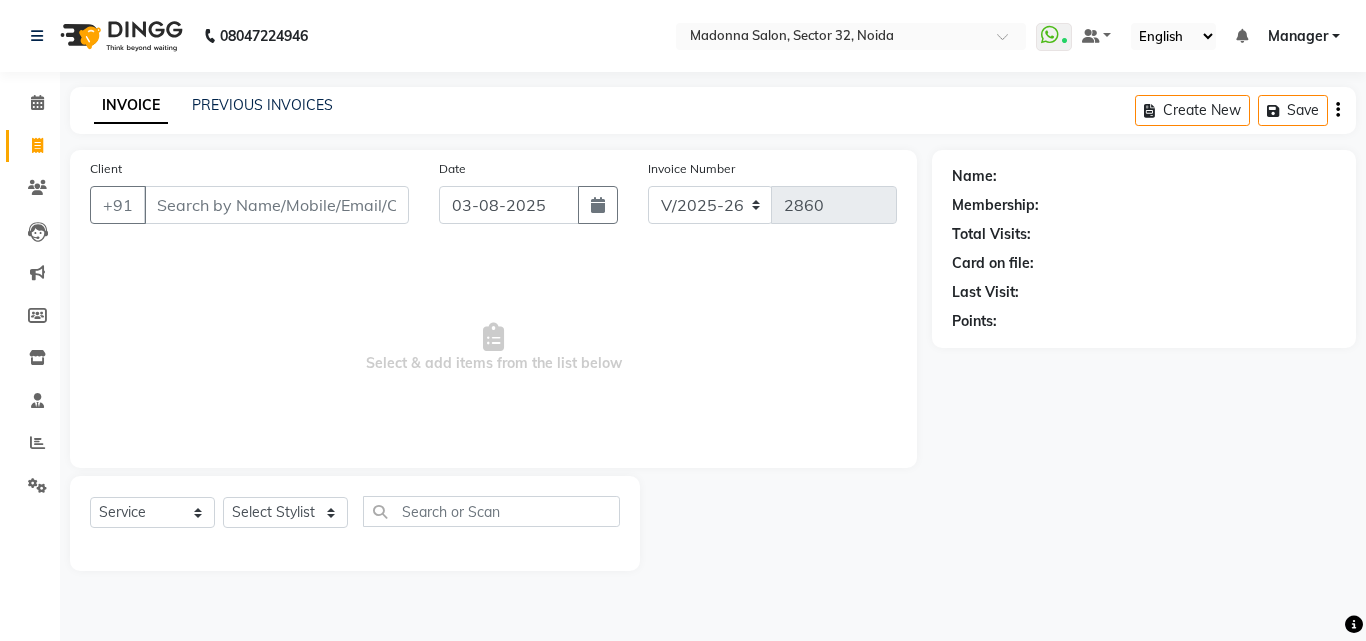 select on "7229" 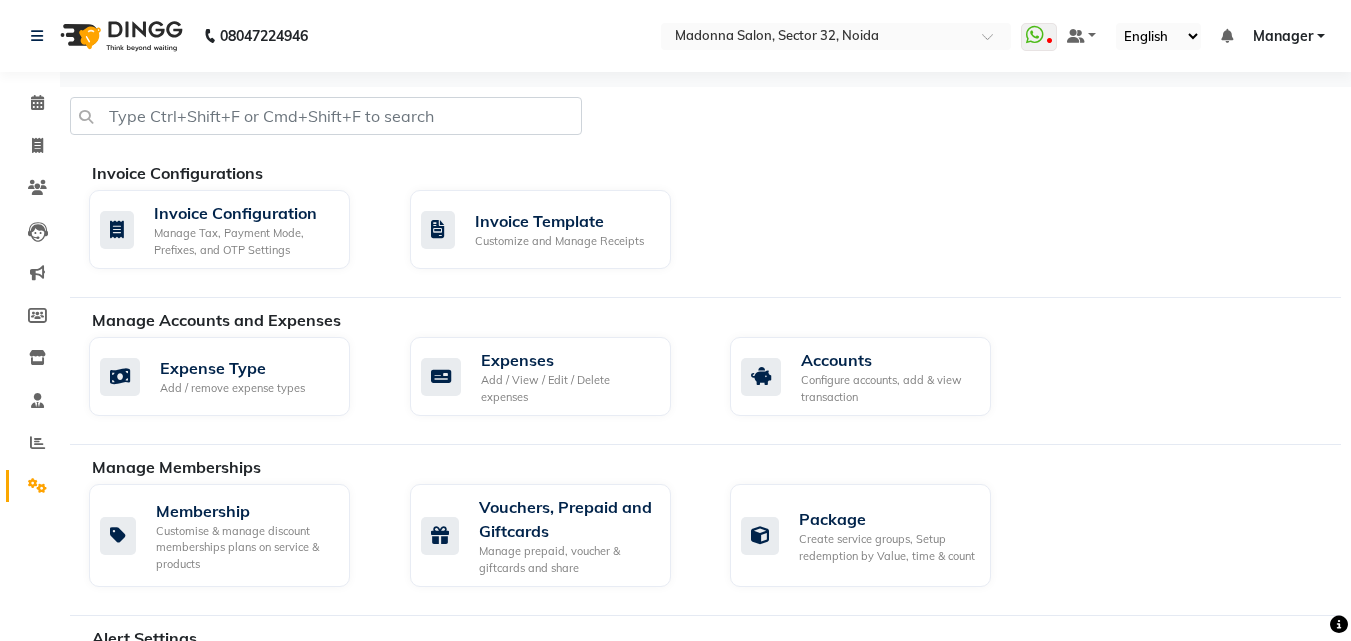 scroll, scrollTop: 0, scrollLeft: 0, axis: both 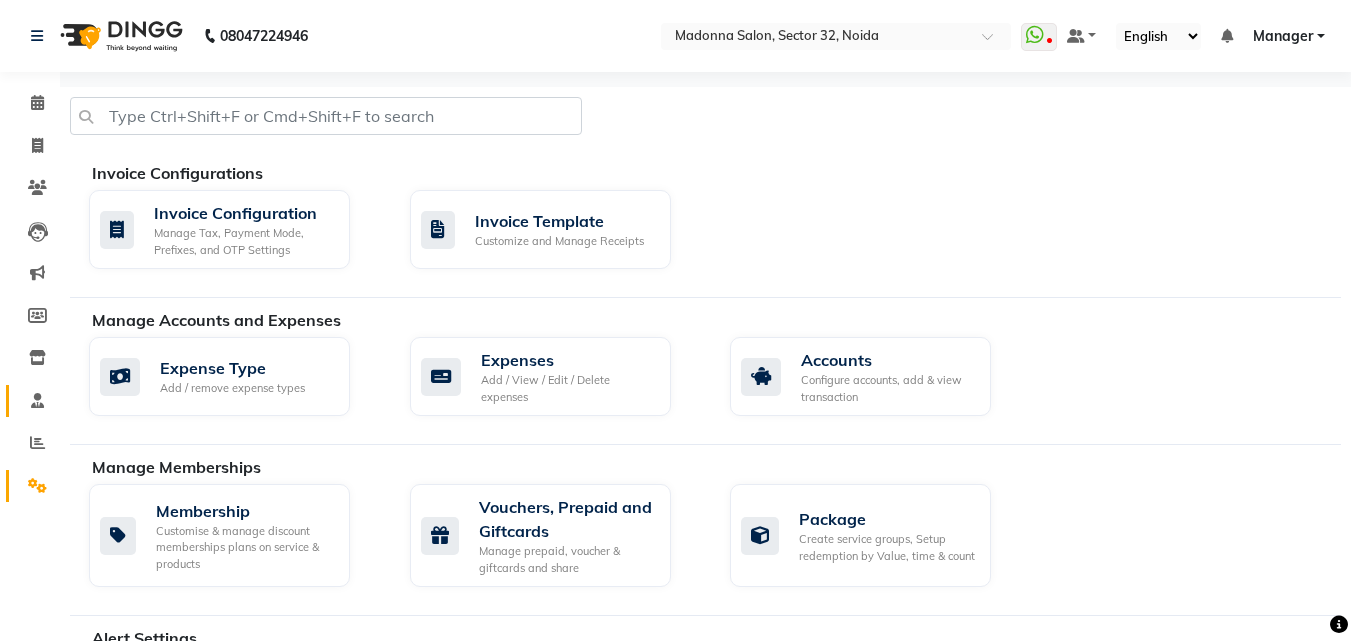 click 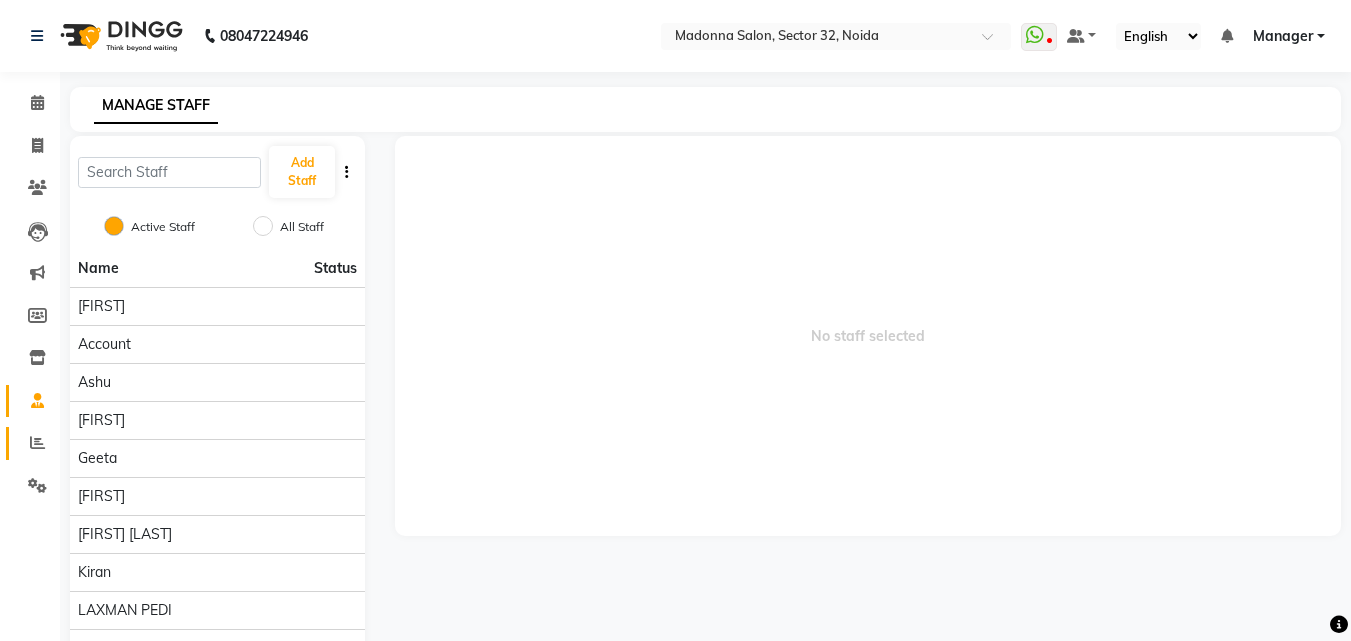 click 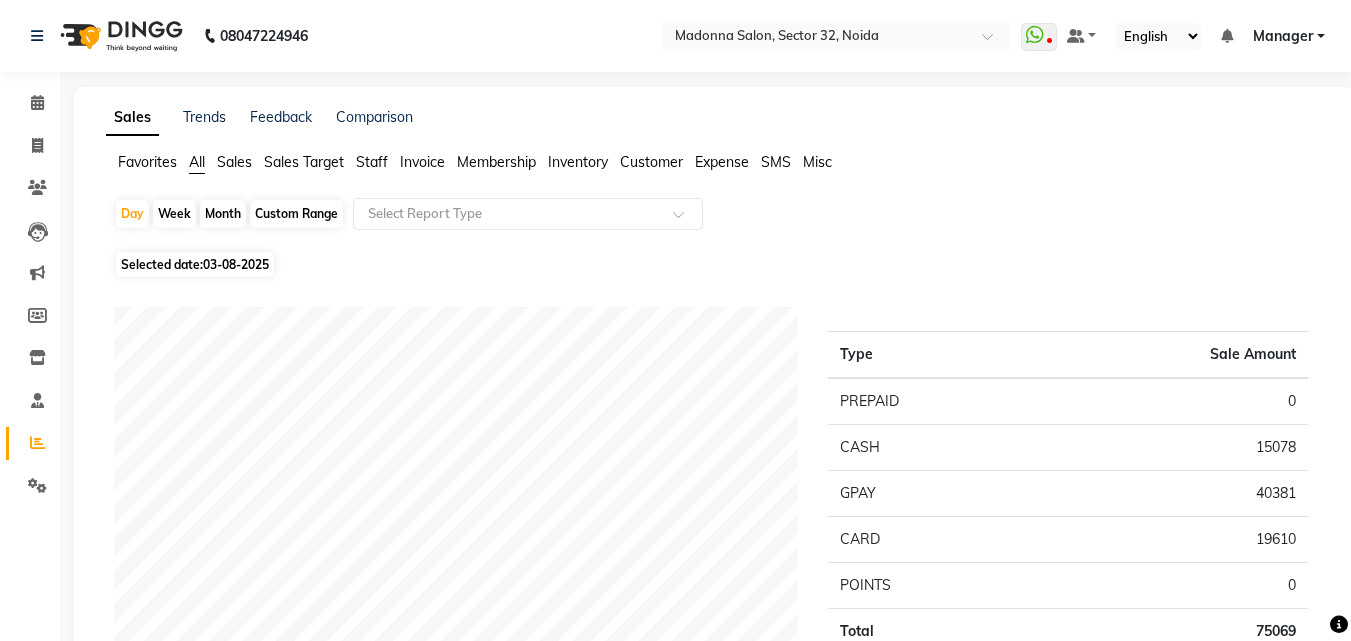 click on "Staff" 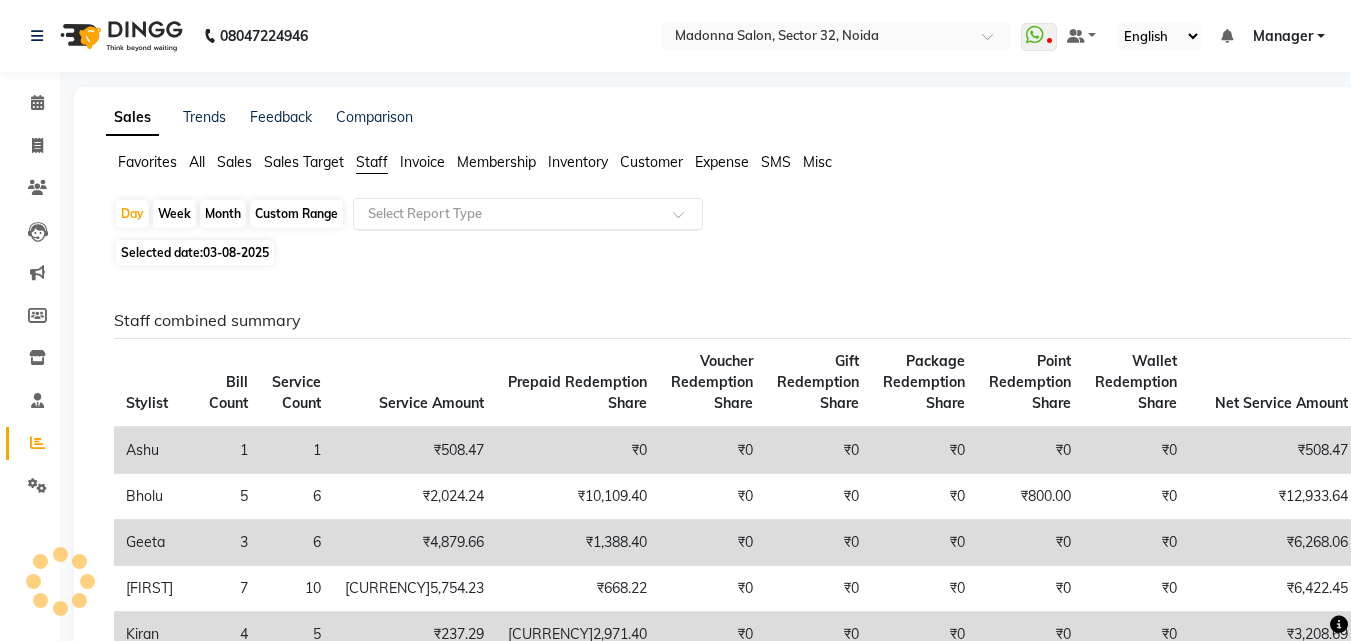 click 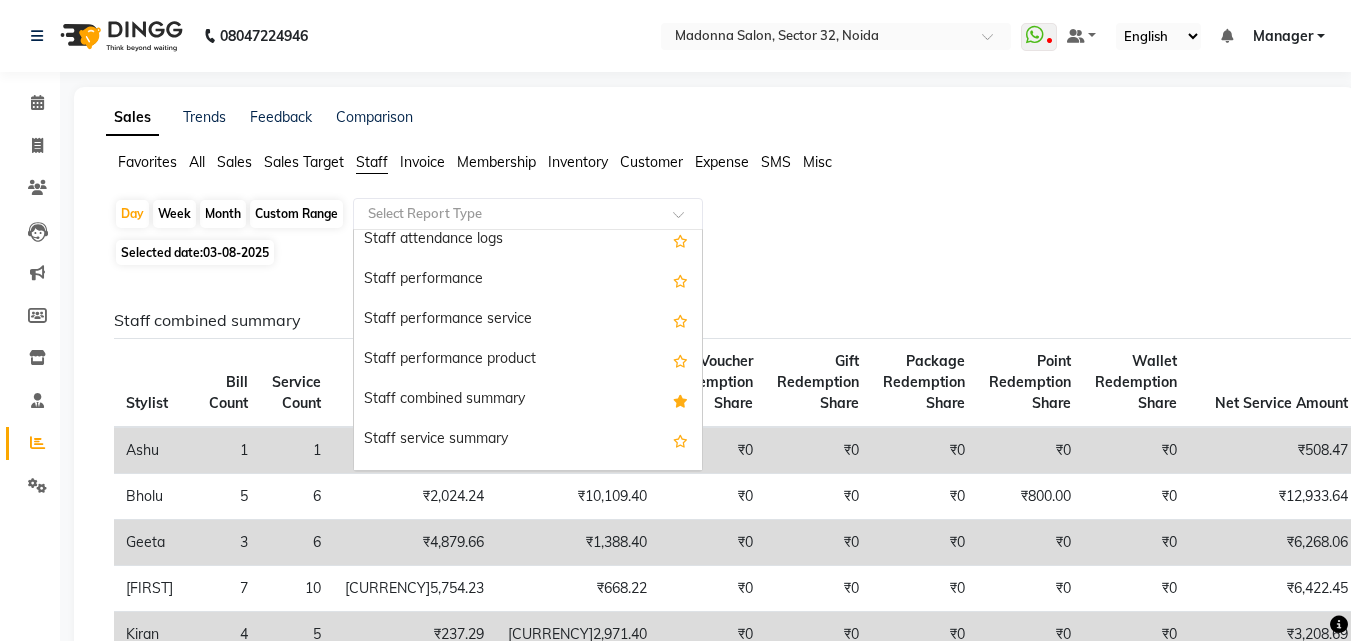scroll, scrollTop: 323, scrollLeft: 0, axis: vertical 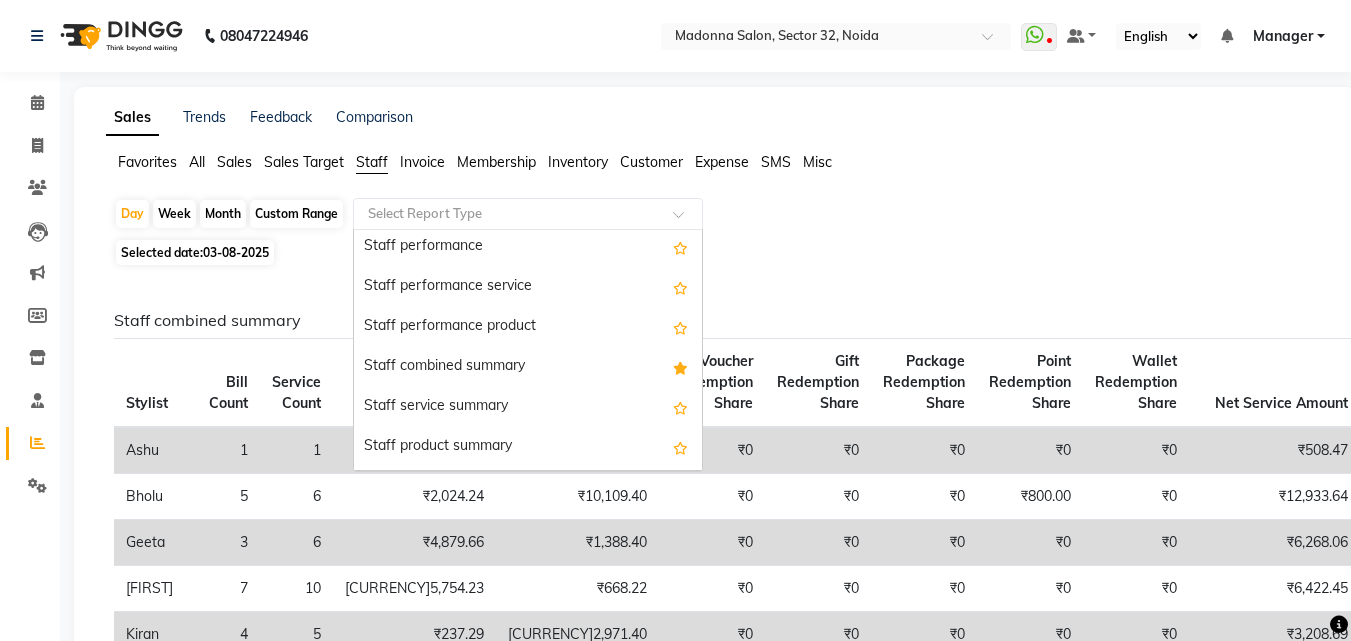 click on "Staff combined summary" at bounding box center (528, 367) 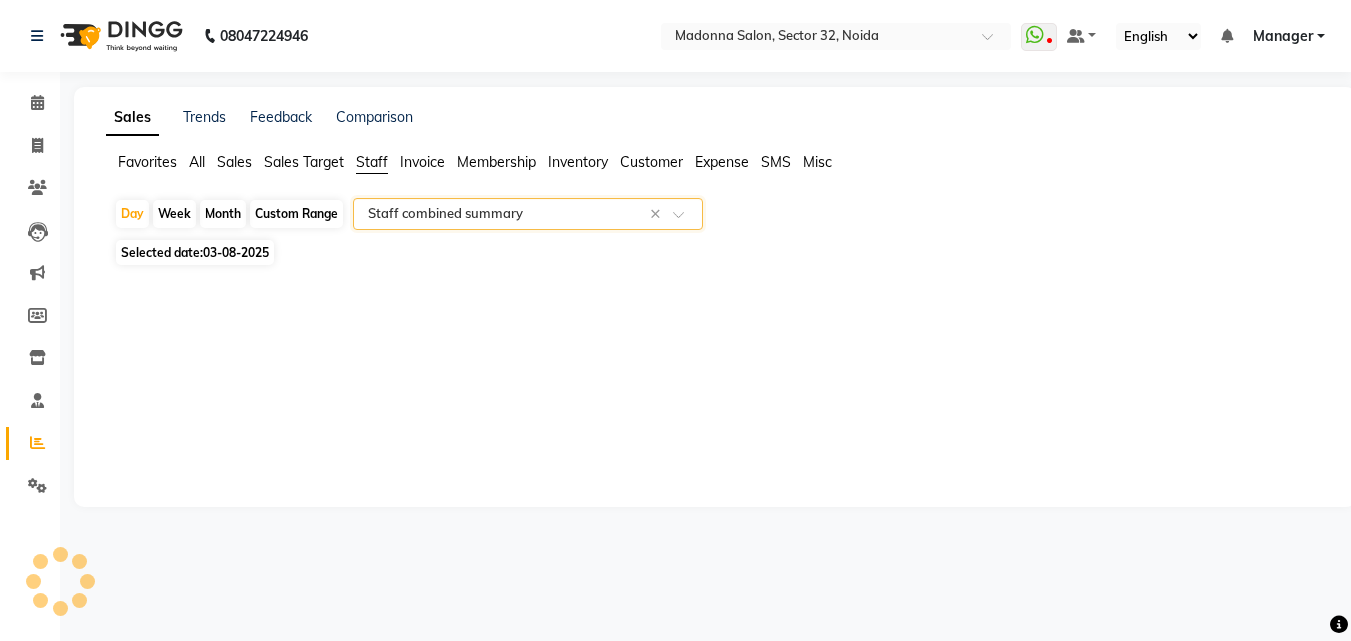 select on "csv" 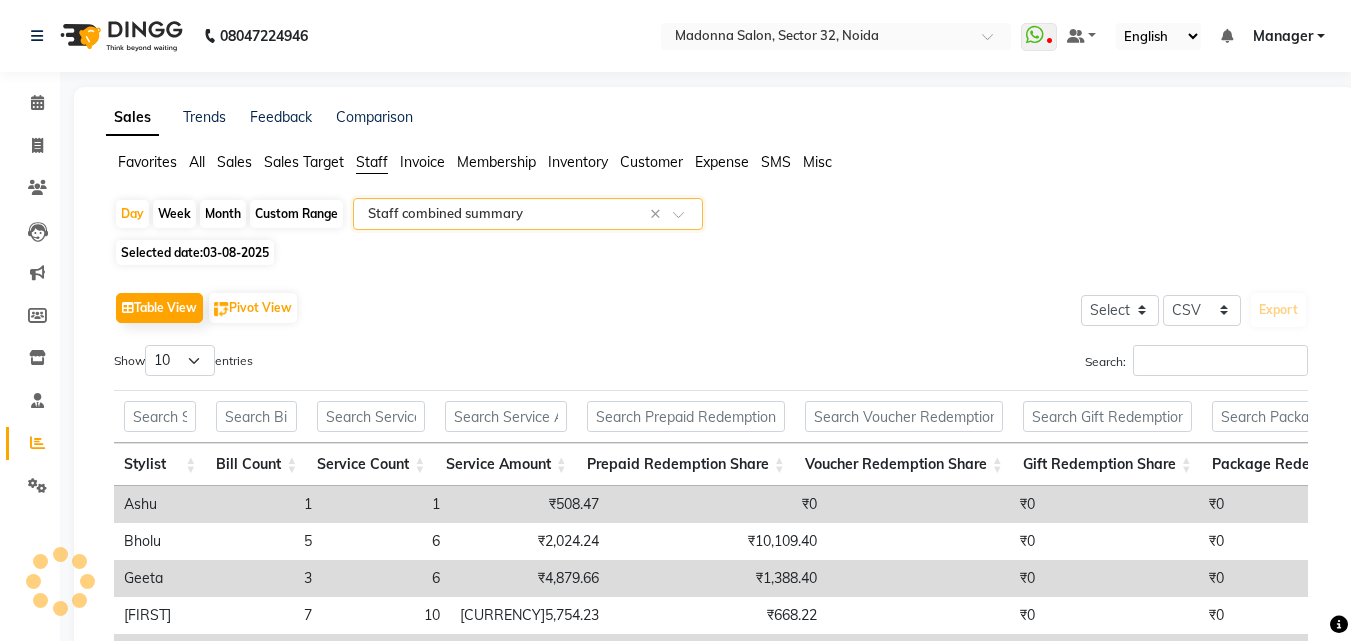 click on "Favorites All Sales Sales Target Staff Invoice Membership Inventory Customer Expense SMS Misc" 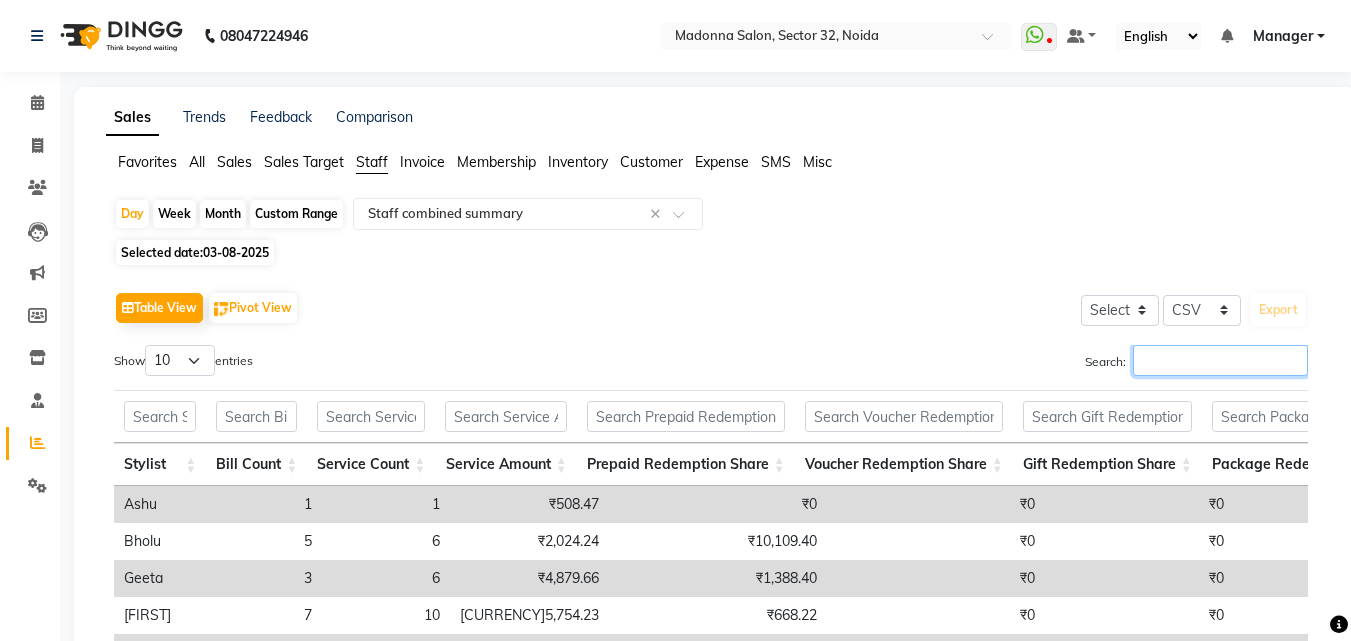 click on "Search:" at bounding box center (1220, 360) 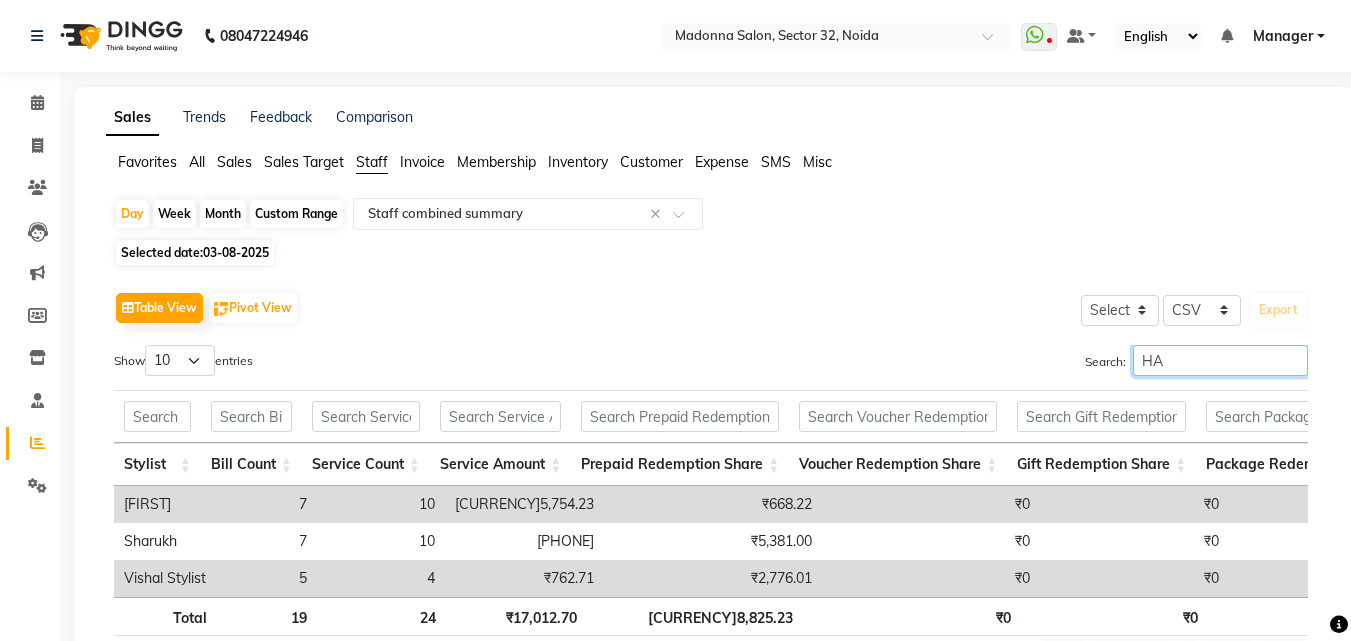 type on "HAN" 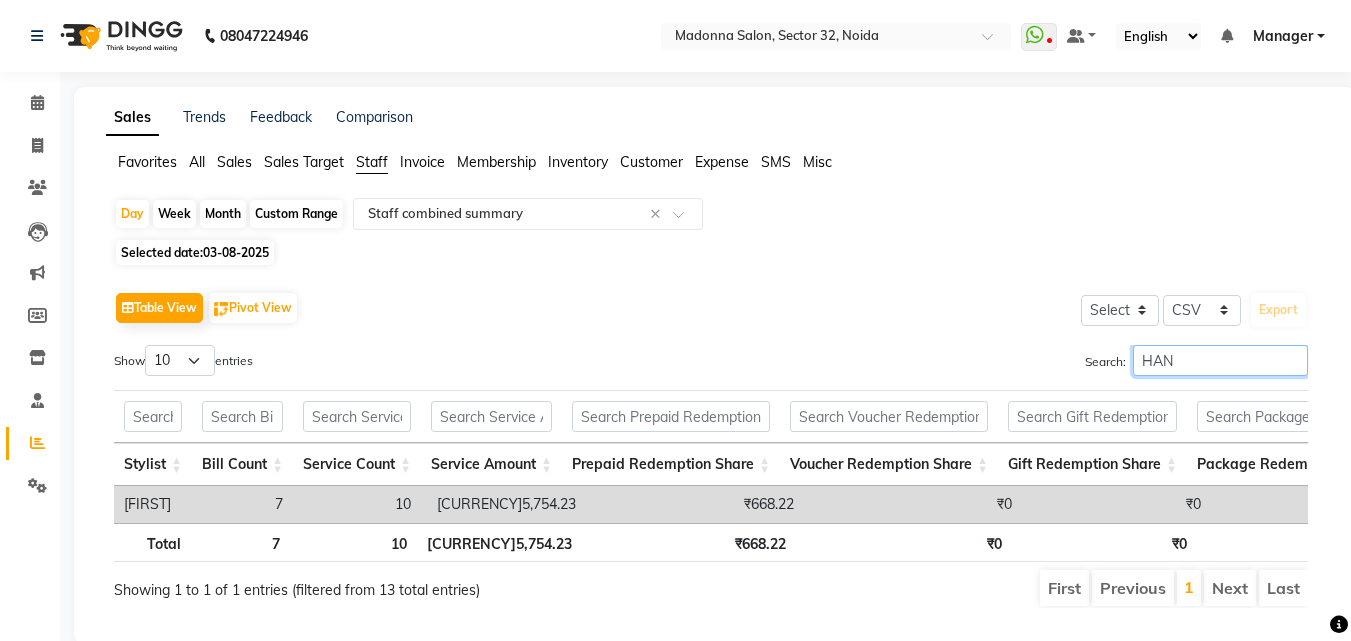 scroll, scrollTop: 0, scrollLeft: 1070, axis: horizontal 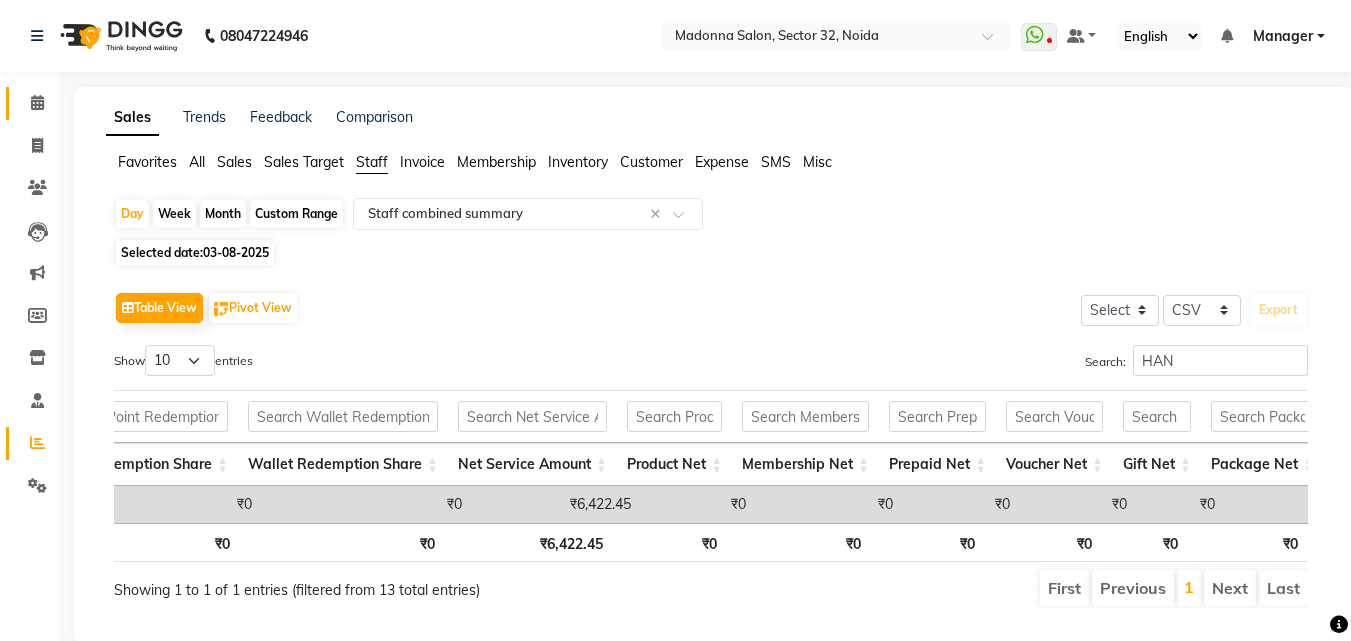 click 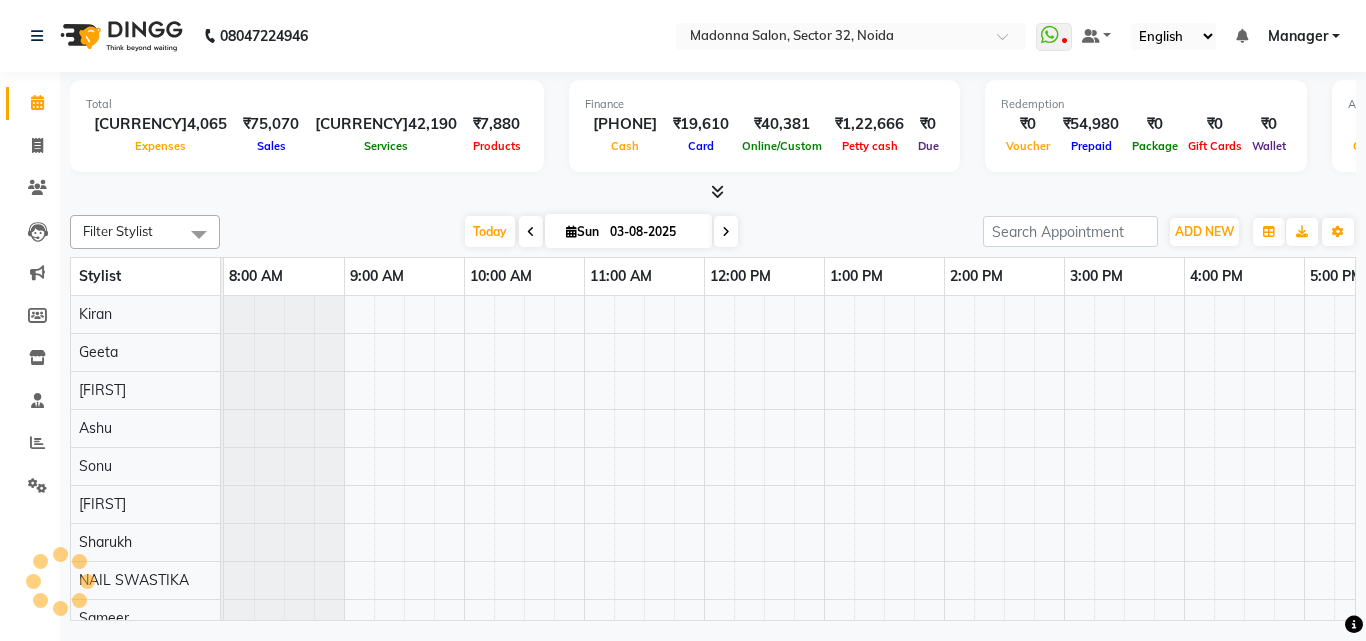 scroll, scrollTop: 0, scrollLeft: 0, axis: both 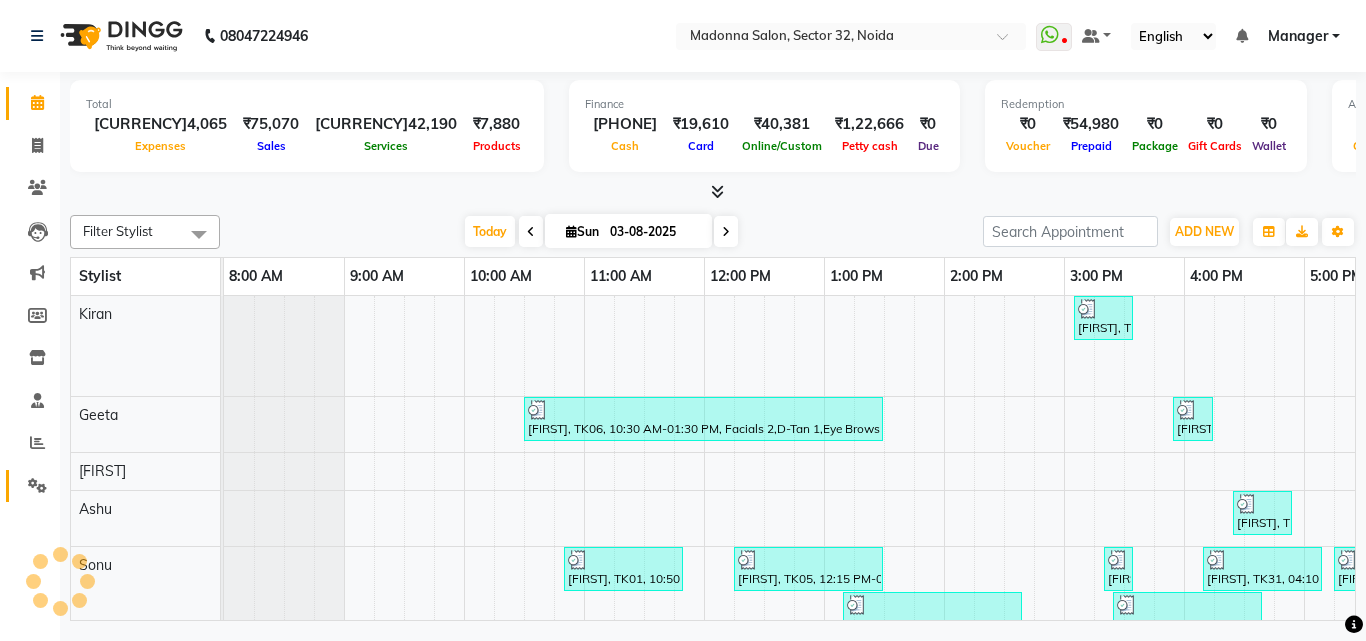 click 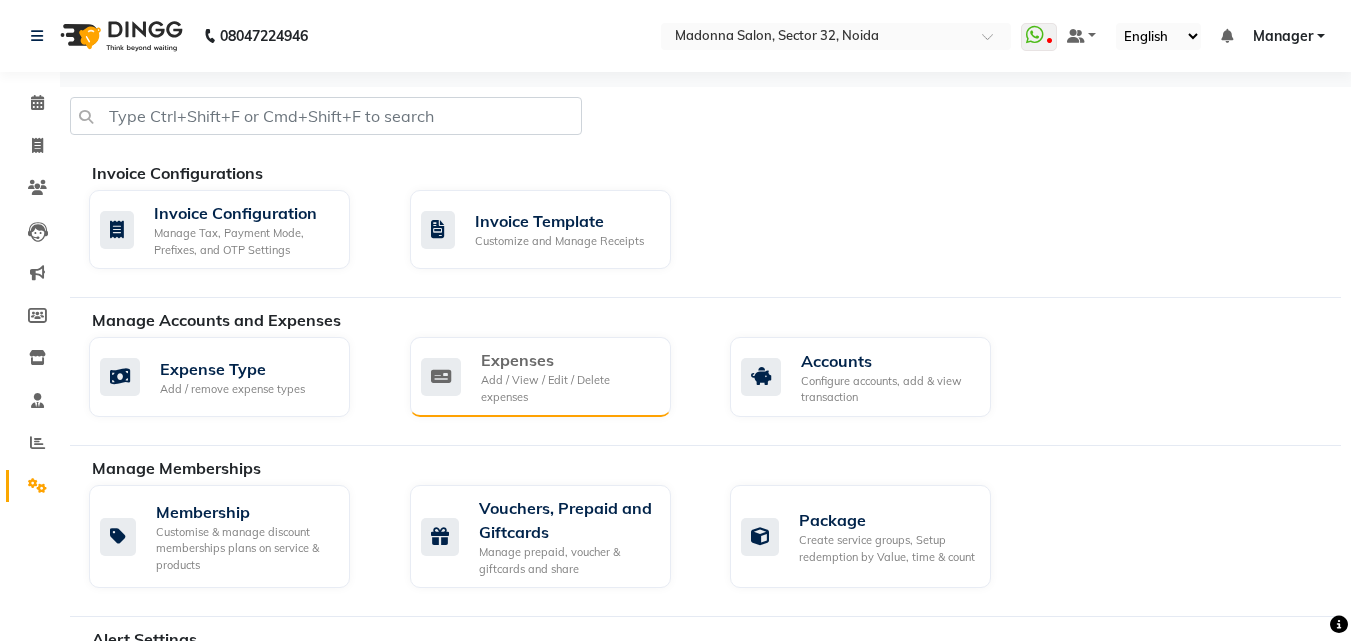 click on "Add / View / Edit / Delete expenses" 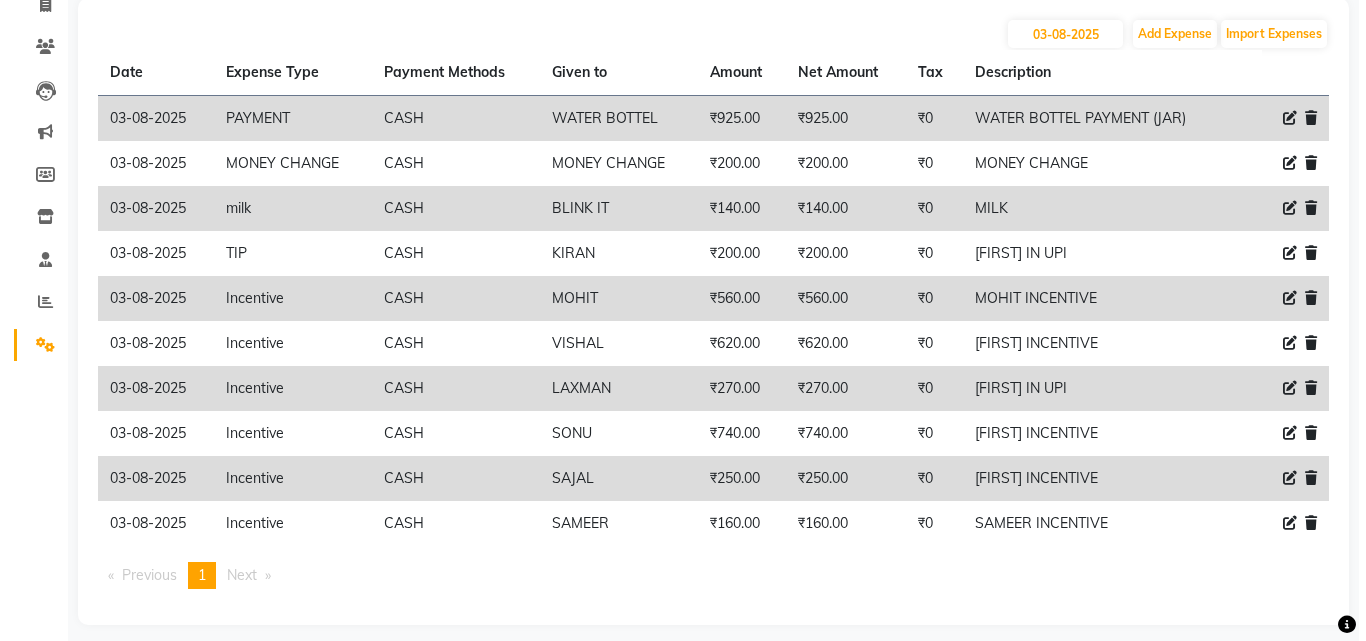 scroll, scrollTop: 155, scrollLeft: 0, axis: vertical 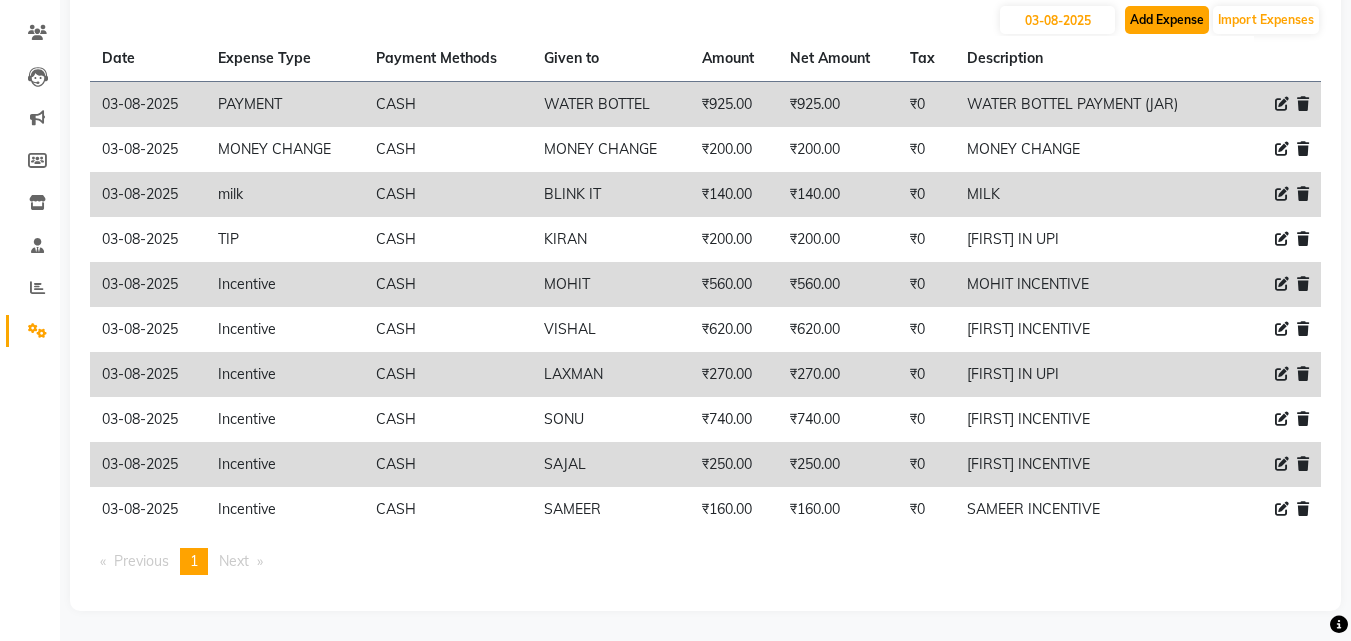 click on "Add Expense" 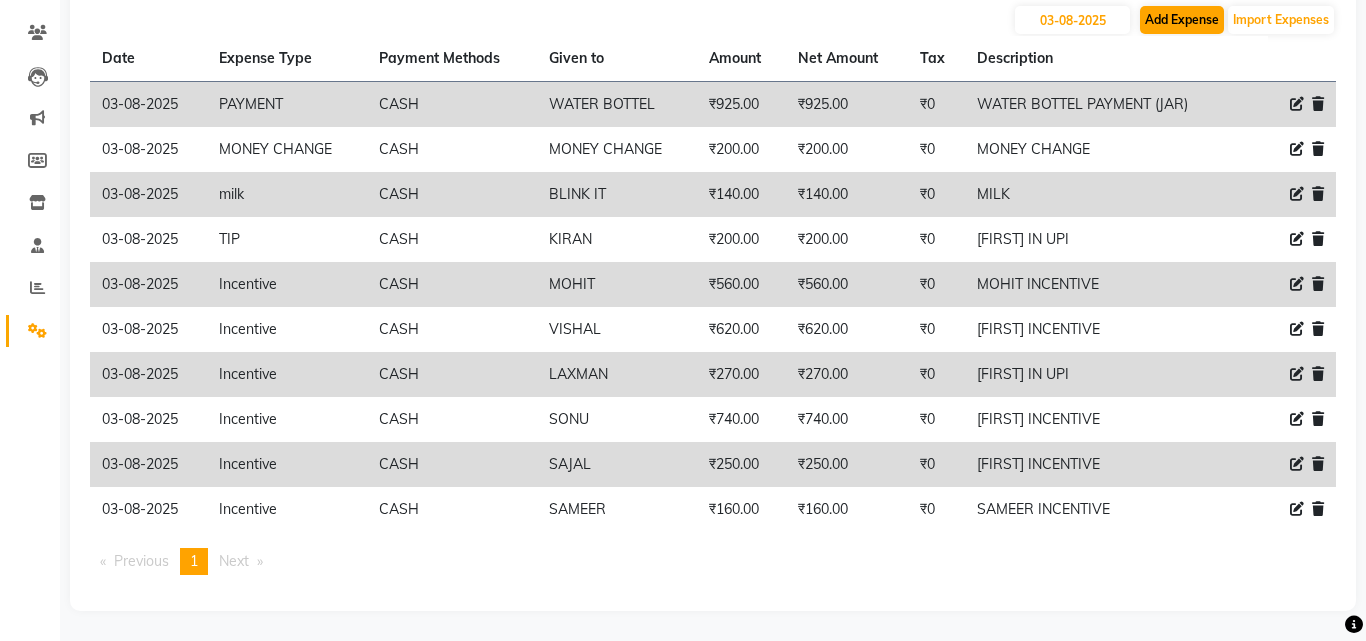 select on "1" 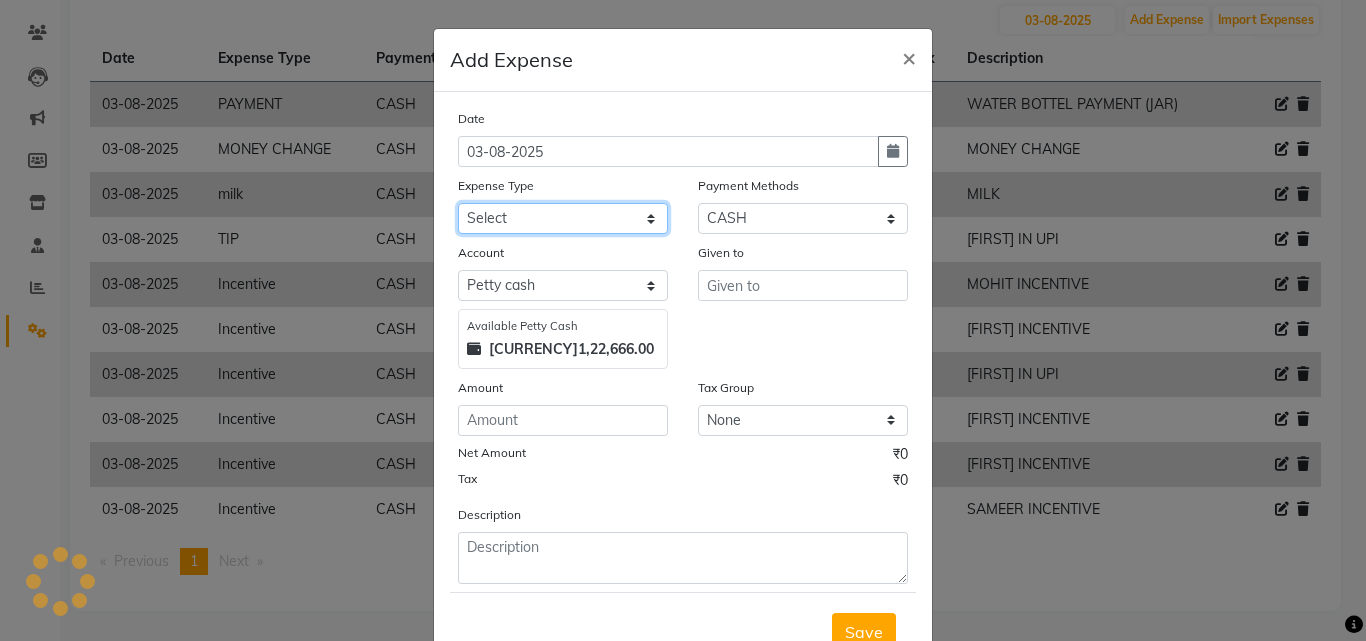 click on "Select 99 STORE Advance Salary BILLS CARDAMOM client change paytm Client Snacks Coffee CONVEYANCE cookies Day book Donation ELECTRICIAN Electricity Bill FARE FOOD EXPENSE Garbage Monthly Expense Ginger Hit Incentive INSTAMART JALJIRA POWDER JEERA POWDER LAUNDARY Lemon Marketing Medical MEMBERSHIP COMISSON milk Misc MOBILE RECHARGE MONEY CHANGE M S COMI Nimbu Payment Other Pantry PAYMENT paytm Tip PLUMBER PRINT ROLL Product PRODUCT iNCENTIVE PURCHASING Recive cash SAFAIWALA Salary salon use SALT staff incentive Staff Snacks SUGAR Tea TIP VISHAL MART WATER ZEPTO" 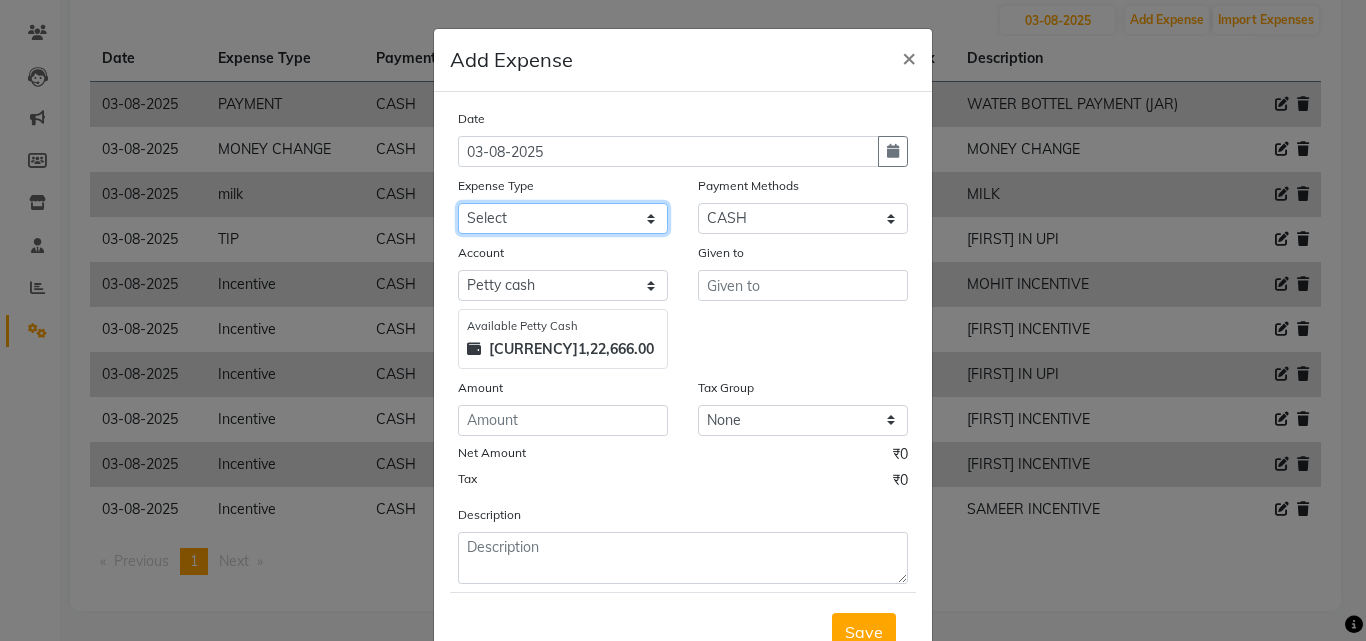 select on "12177" 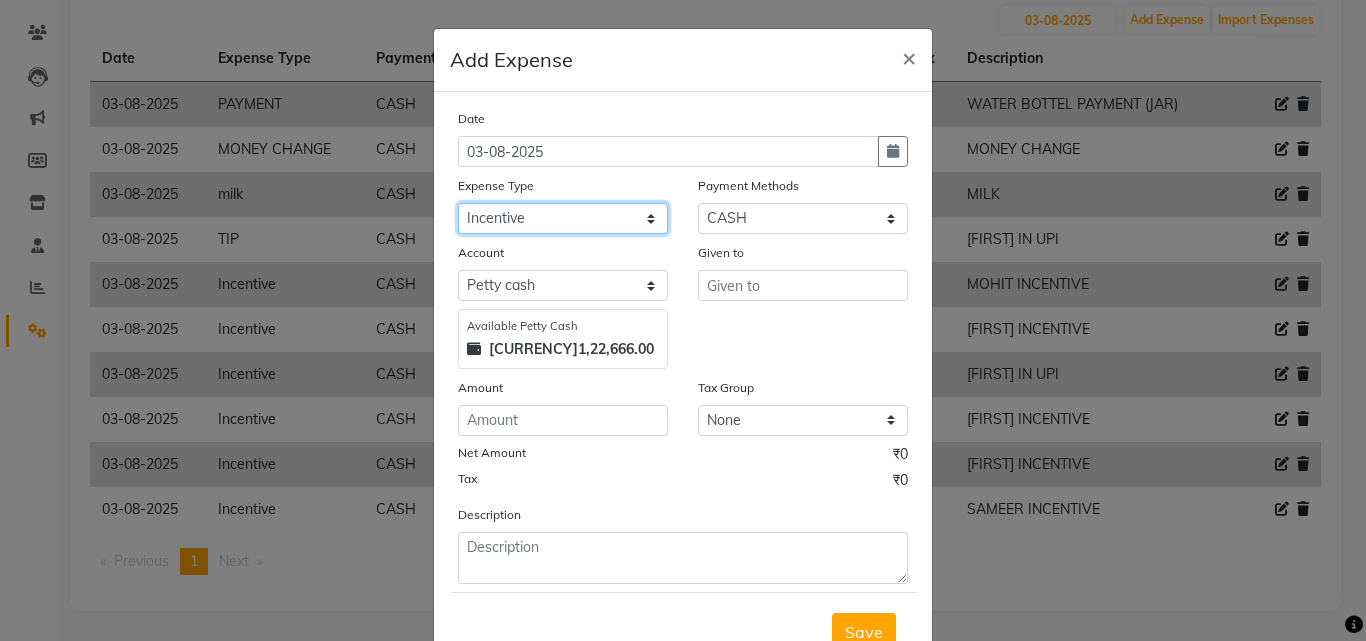 click on "Select 99 STORE Advance Salary BILLS CARDAMOM client change paytm Client Snacks Coffee CONVEYANCE cookies Day book Donation ELECTRICIAN Electricity Bill FARE FOOD EXPENSE Garbage Monthly Expense Ginger Hit Incentive INSTAMART JALJIRA POWDER JEERA POWDER LAUNDARY Lemon Marketing Medical MEMBERSHIP COMISSON milk Misc MOBILE RECHARGE MONEY CHANGE M S COMI Nimbu Payment Other Pantry PAYMENT paytm Tip PLUMBER PRINT ROLL Product PRODUCT iNCENTIVE PURCHASING Recive cash SAFAIWALA Salary salon use SALT staff incentive Staff Snacks SUGAR Tea TIP VISHAL MART WATER ZEPTO" 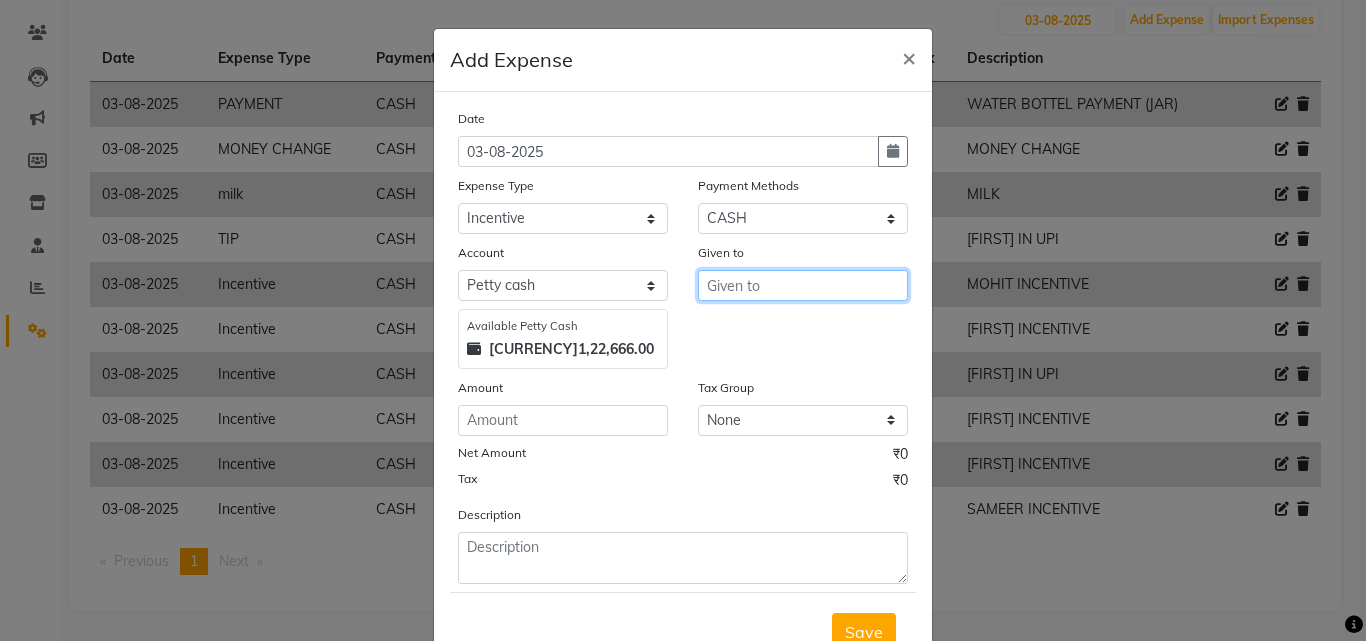 click at bounding box center (803, 285) 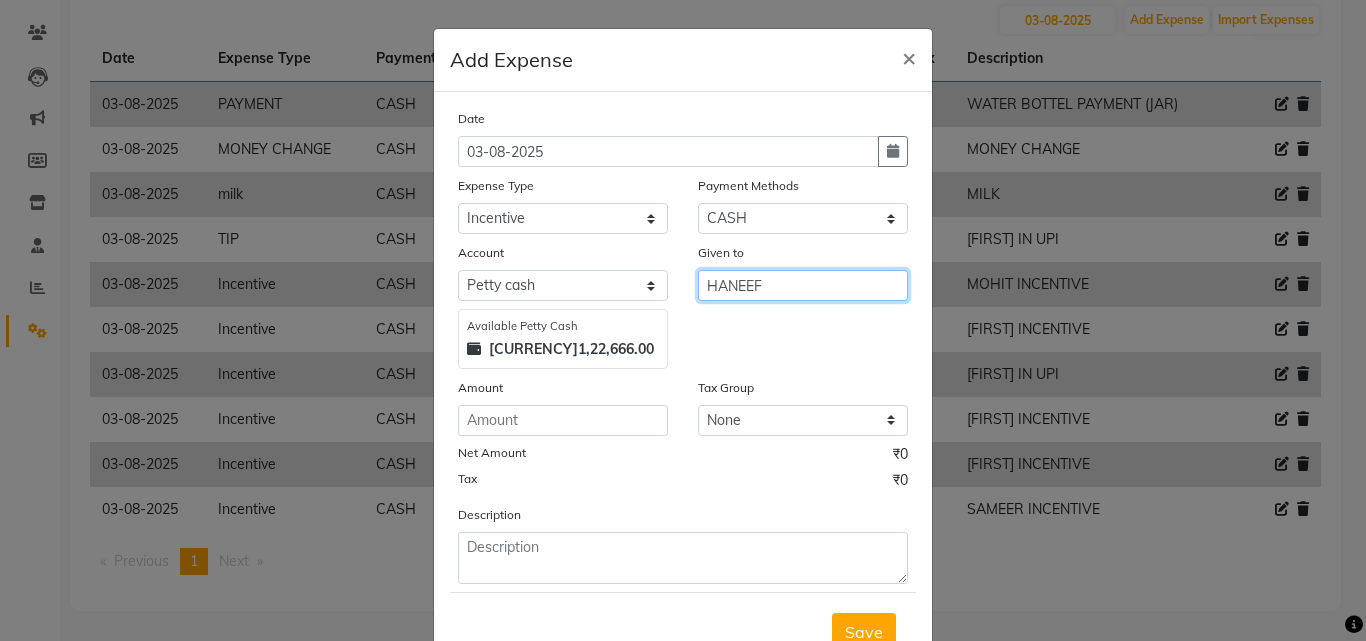type on "HANEEF" 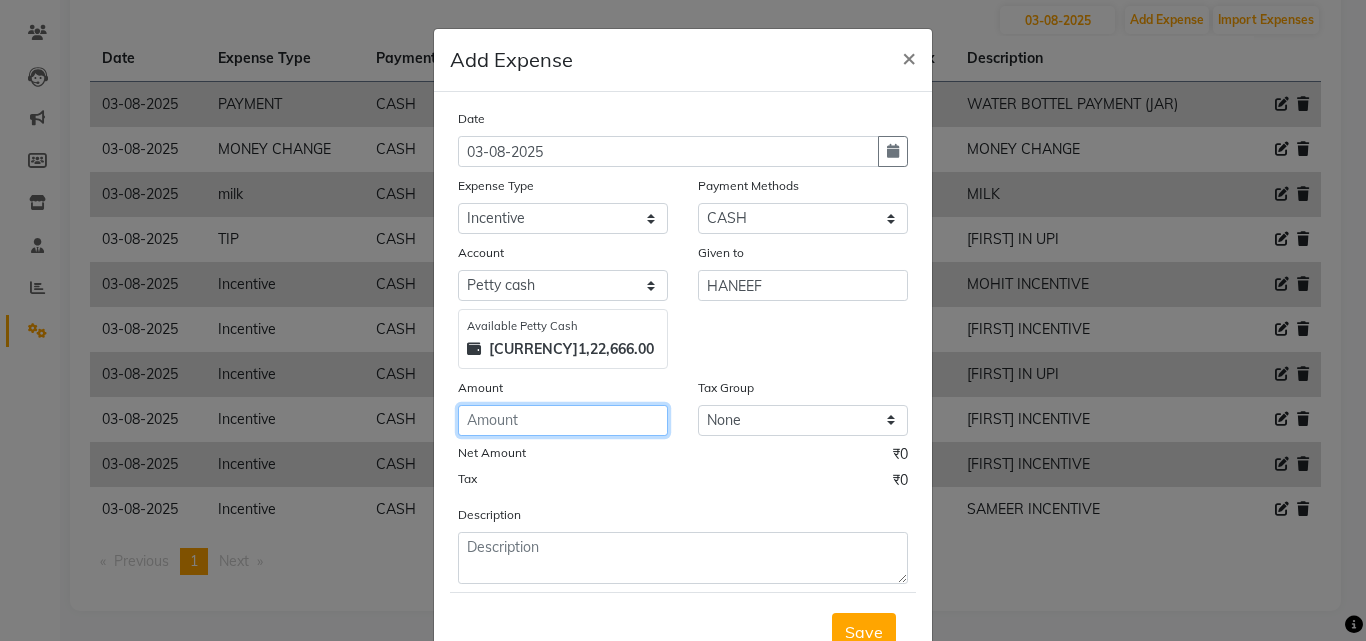 click 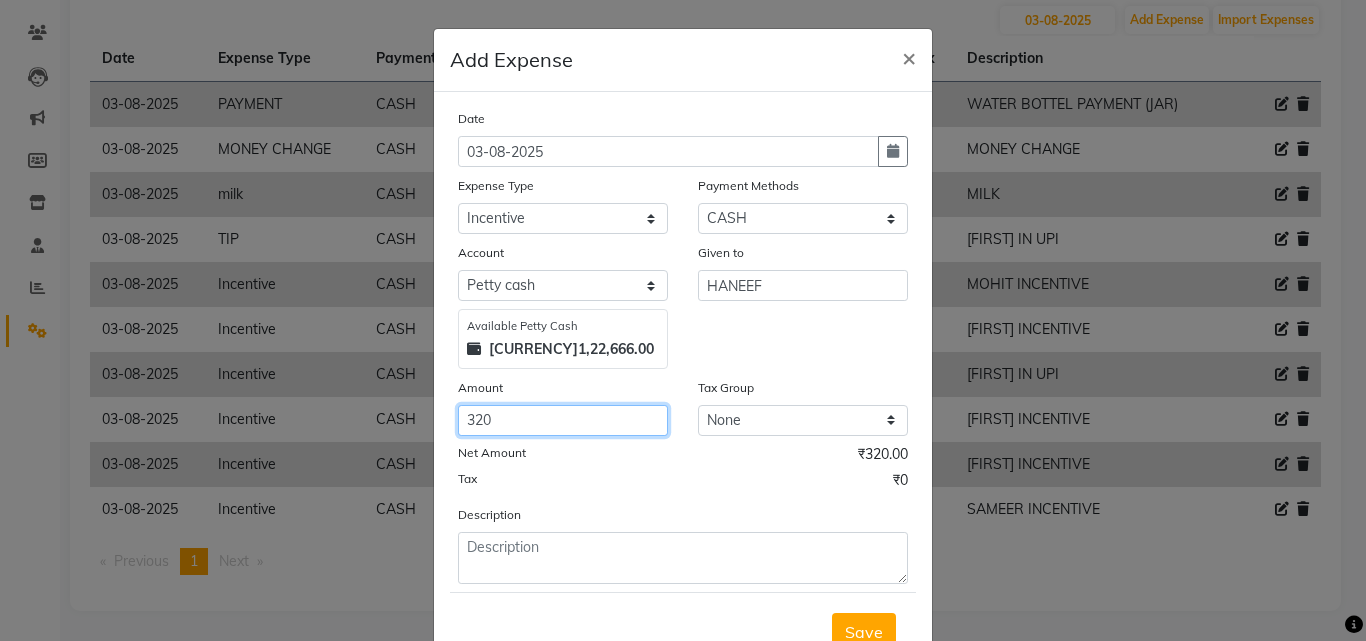 type on "320" 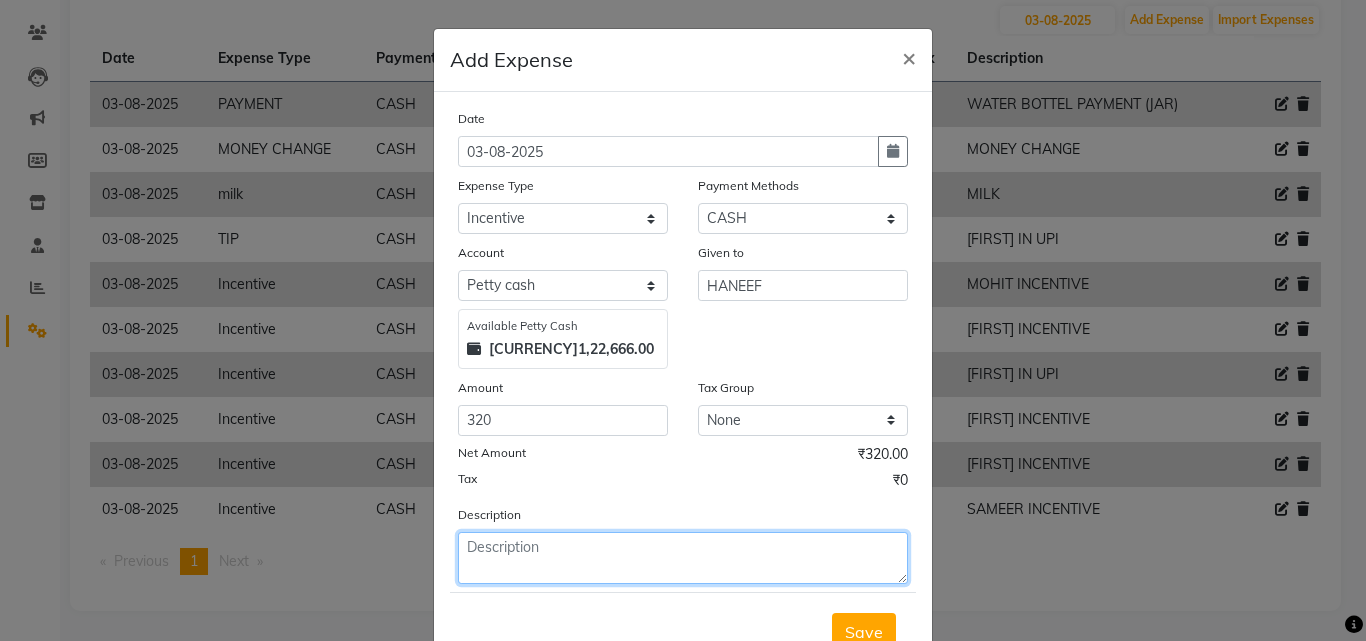 click 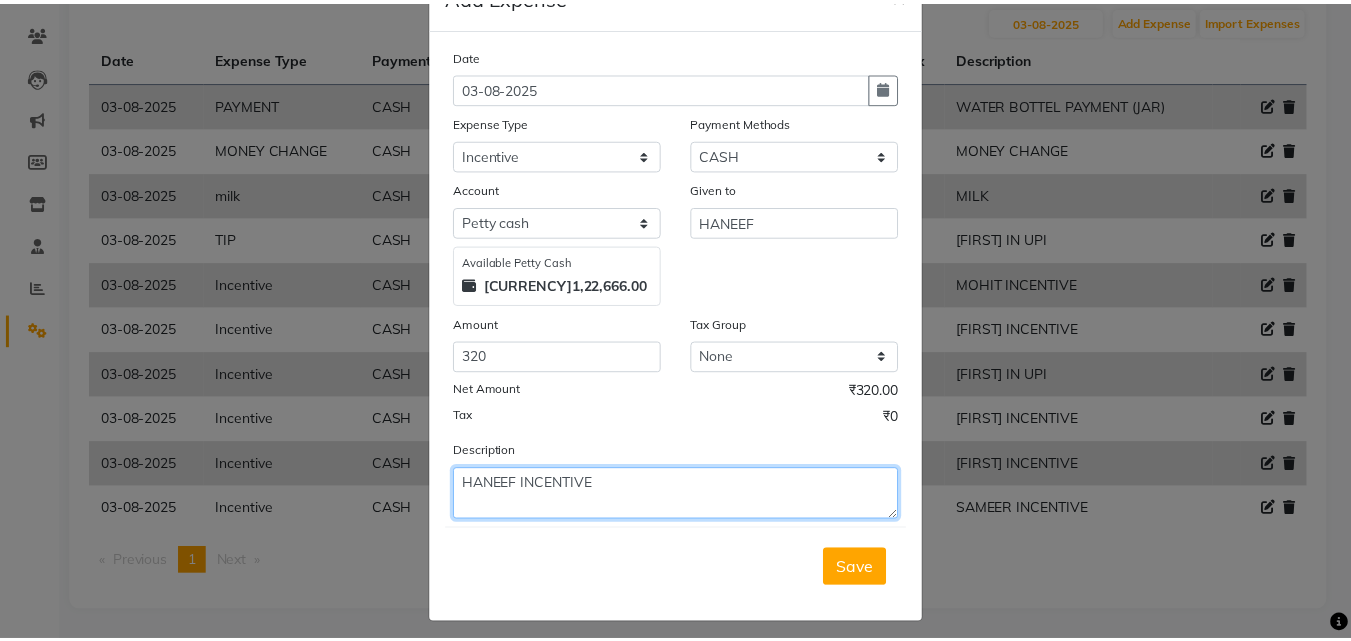 scroll, scrollTop: 75, scrollLeft: 0, axis: vertical 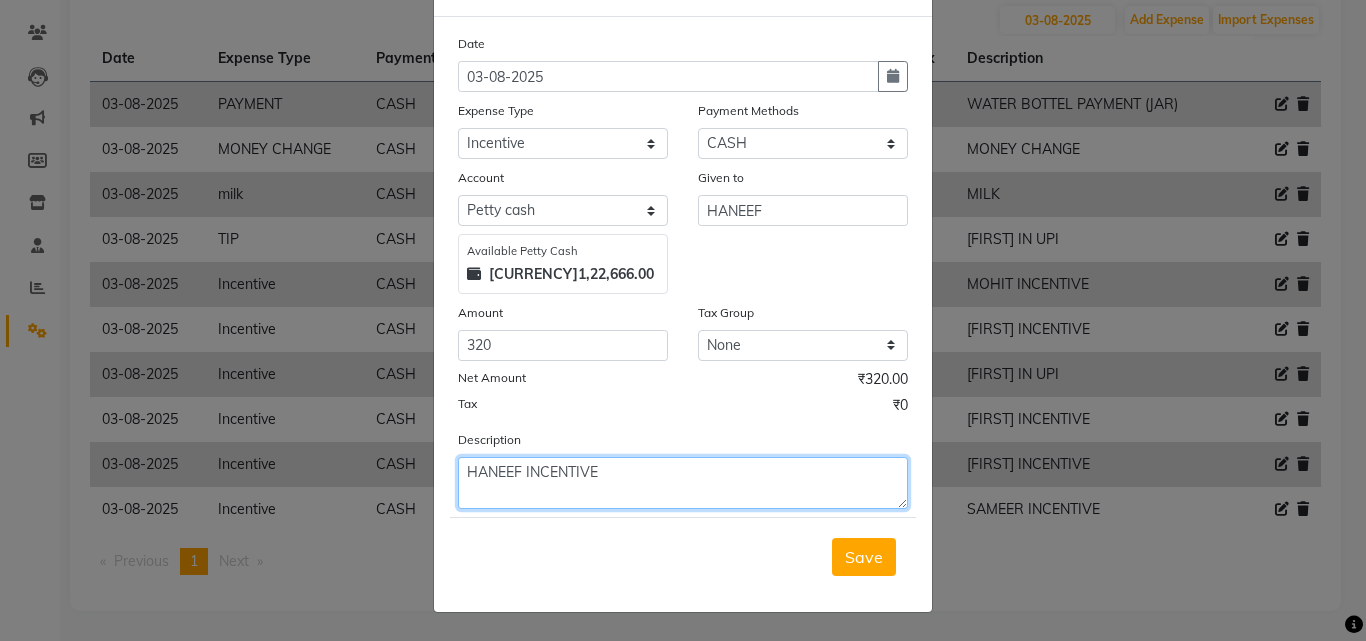 type on "HANEEF INCENTIVE" 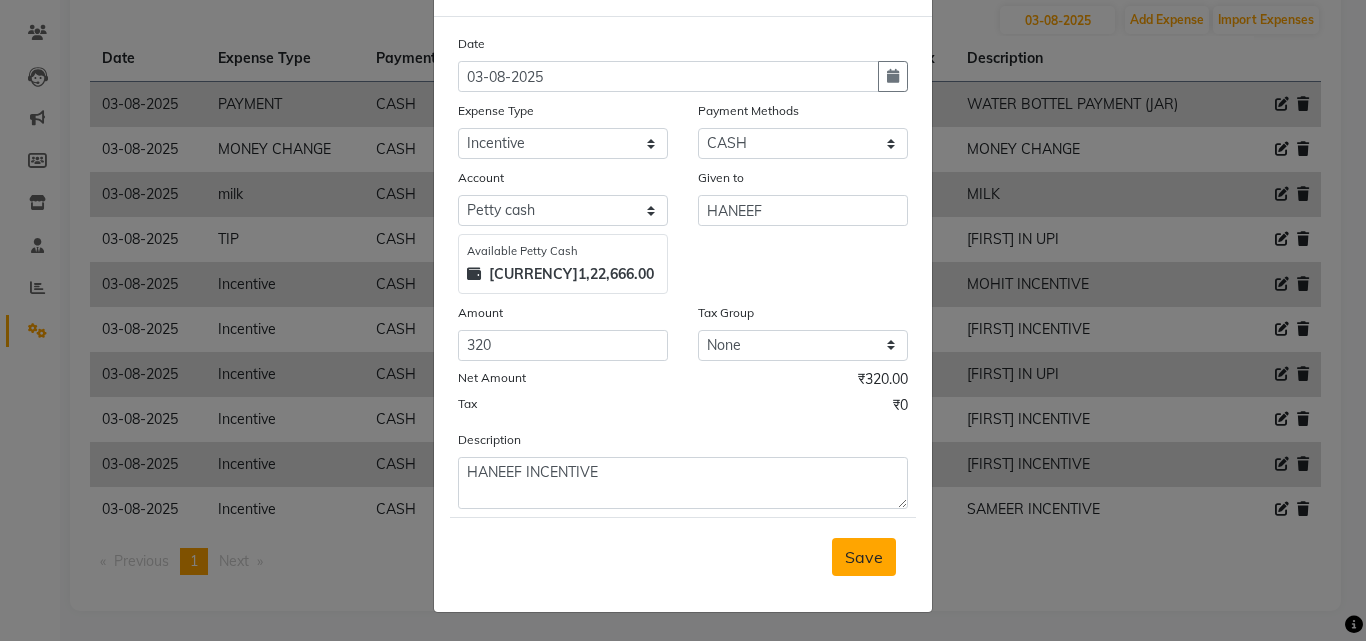click on "Save" at bounding box center (864, 557) 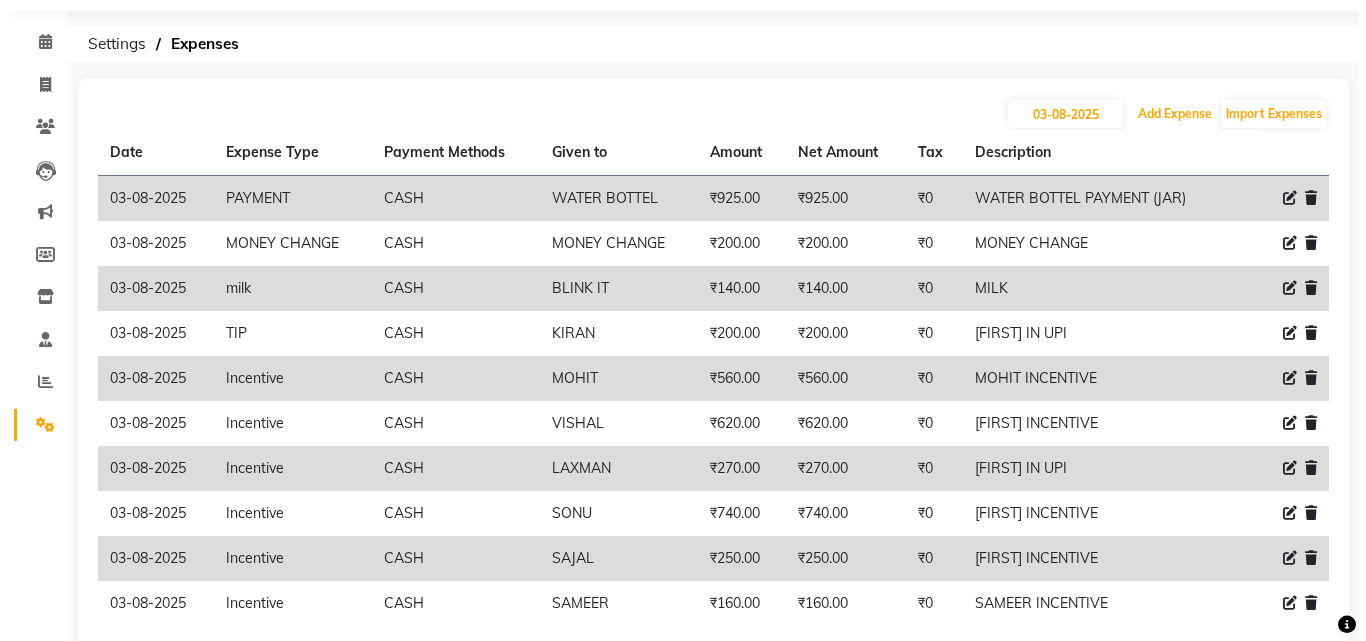 scroll, scrollTop: 0, scrollLeft: 0, axis: both 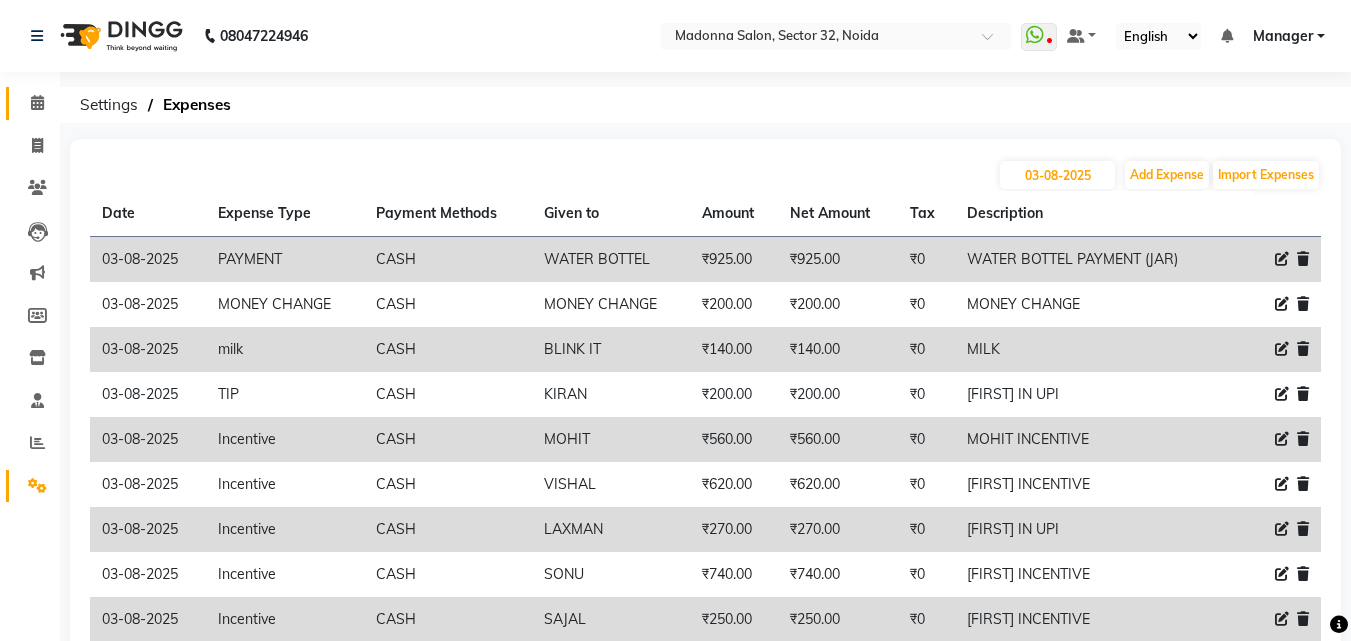 click 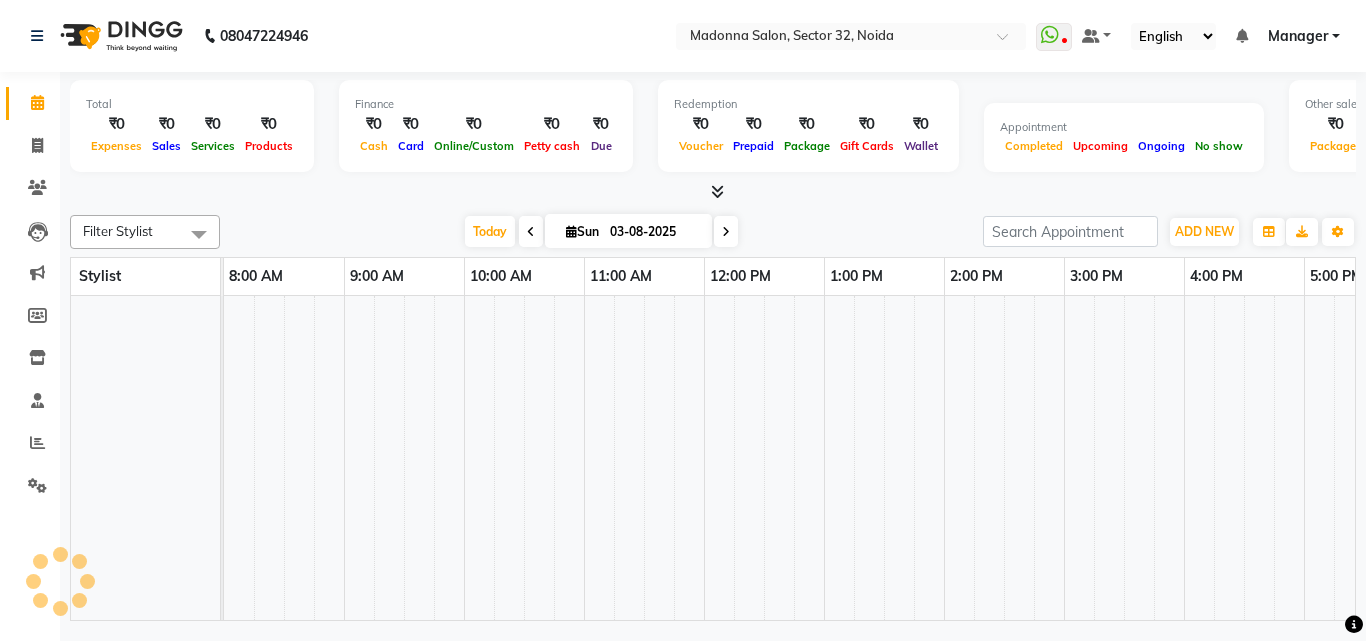scroll, scrollTop: 0, scrollLeft: 0, axis: both 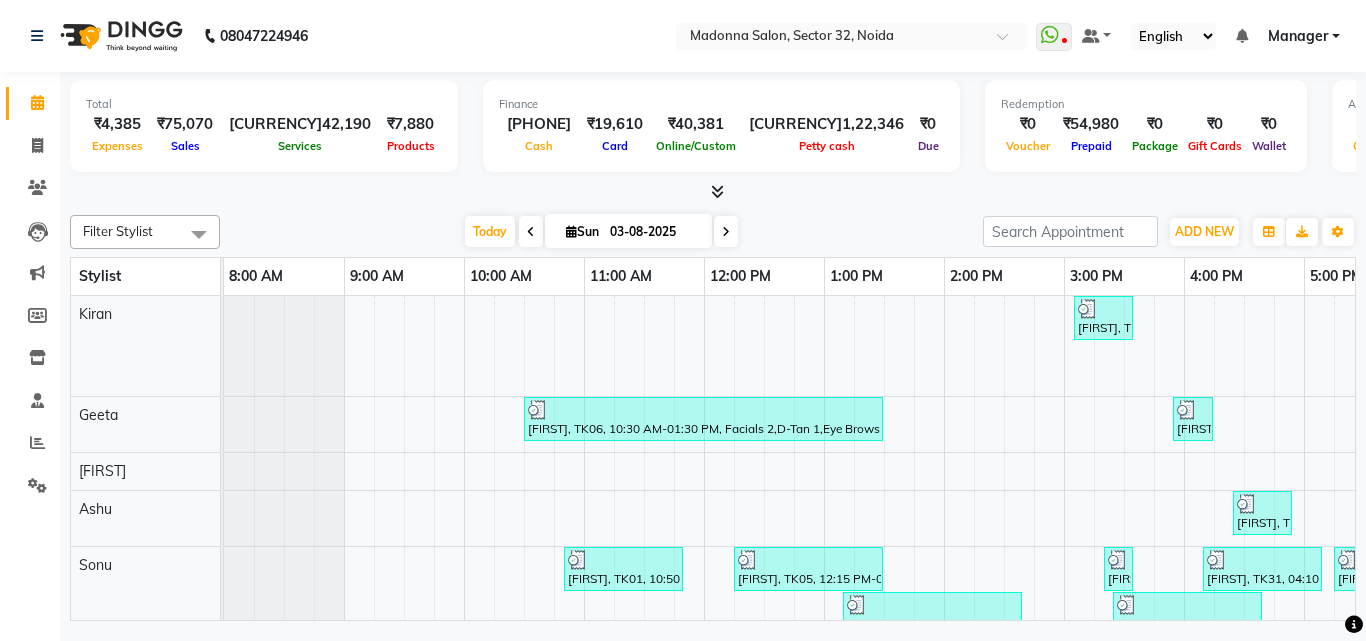 click 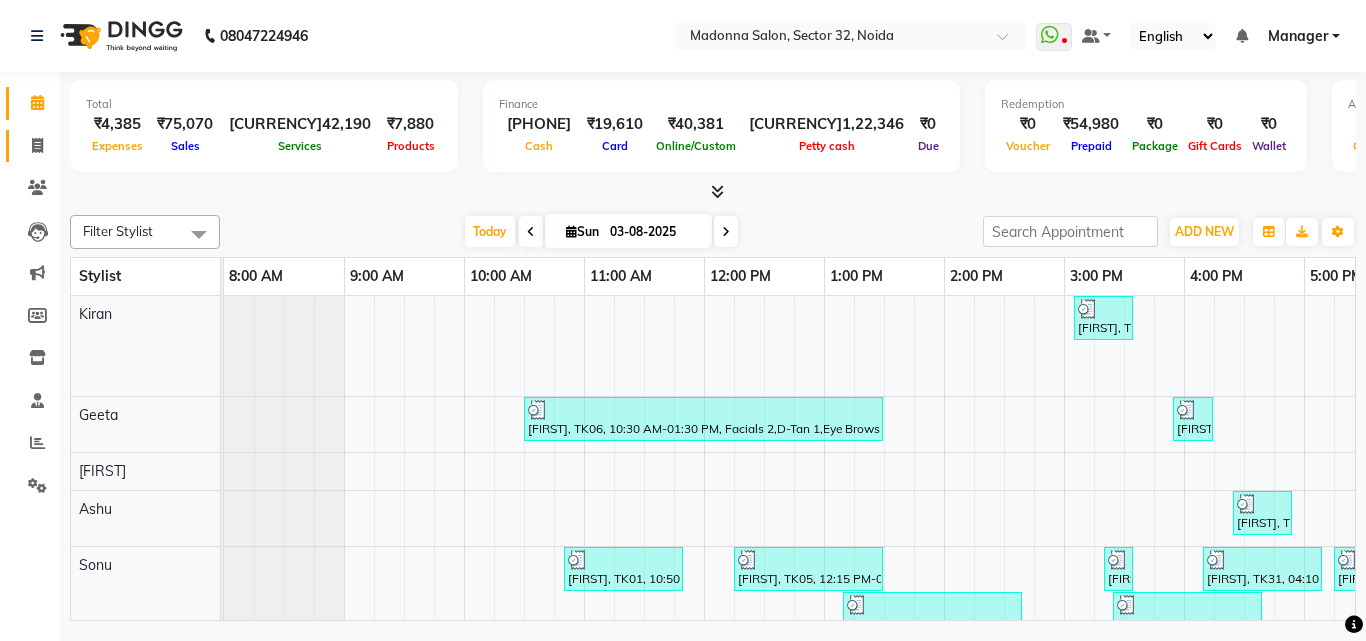 click 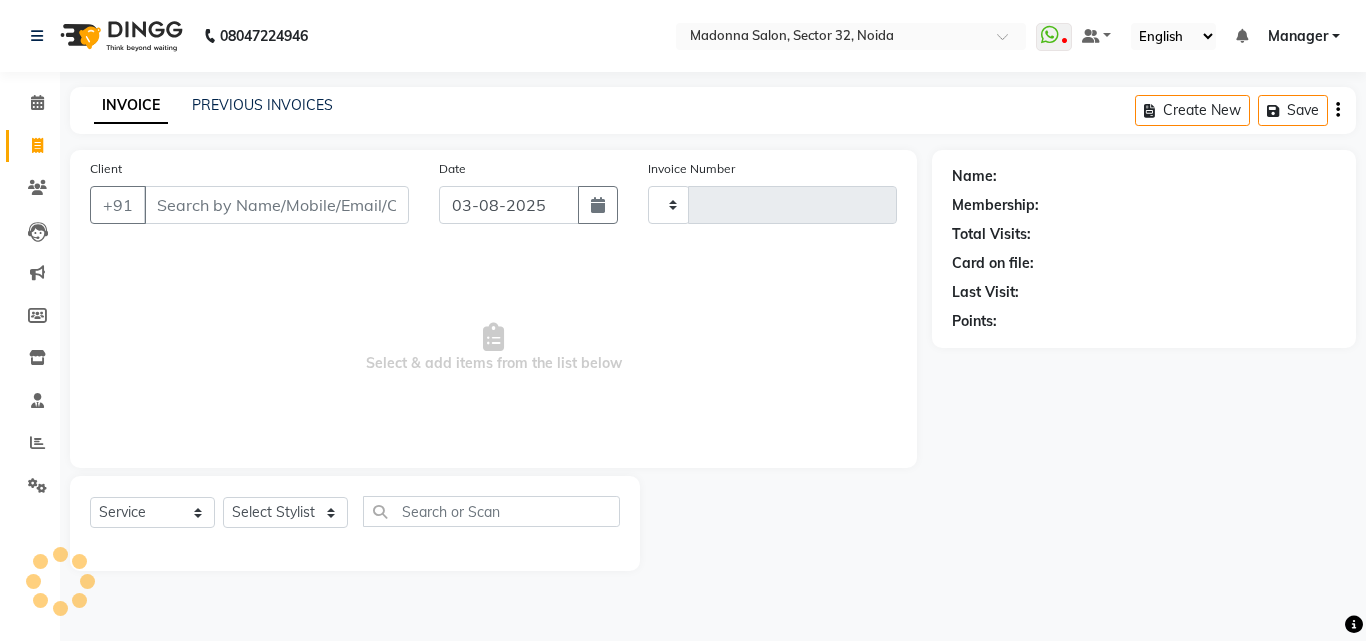 type on "2860" 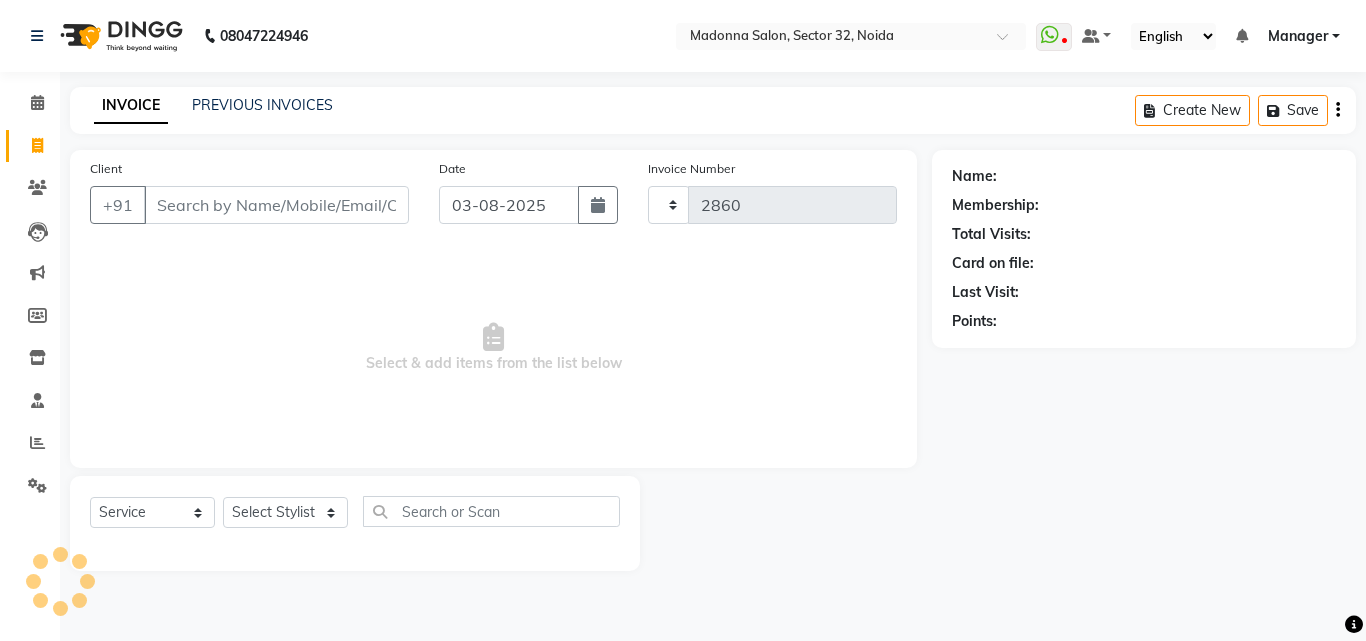 select on "7229" 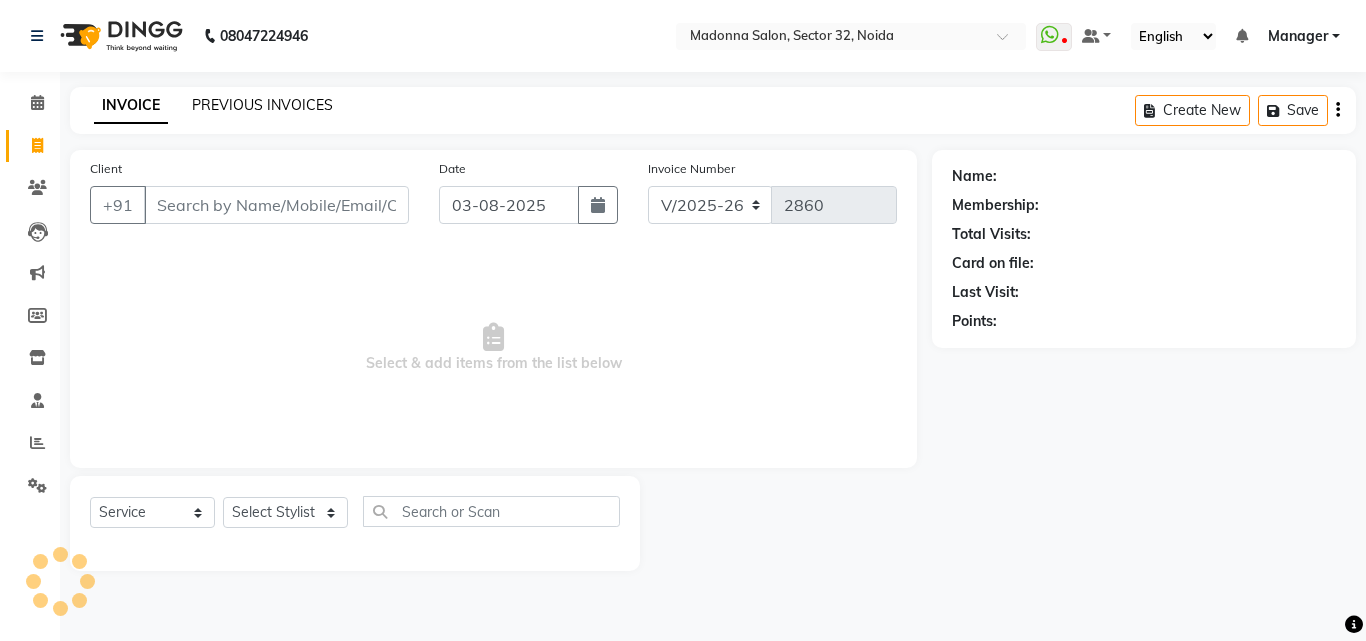 click on "PREVIOUS INVOICES" 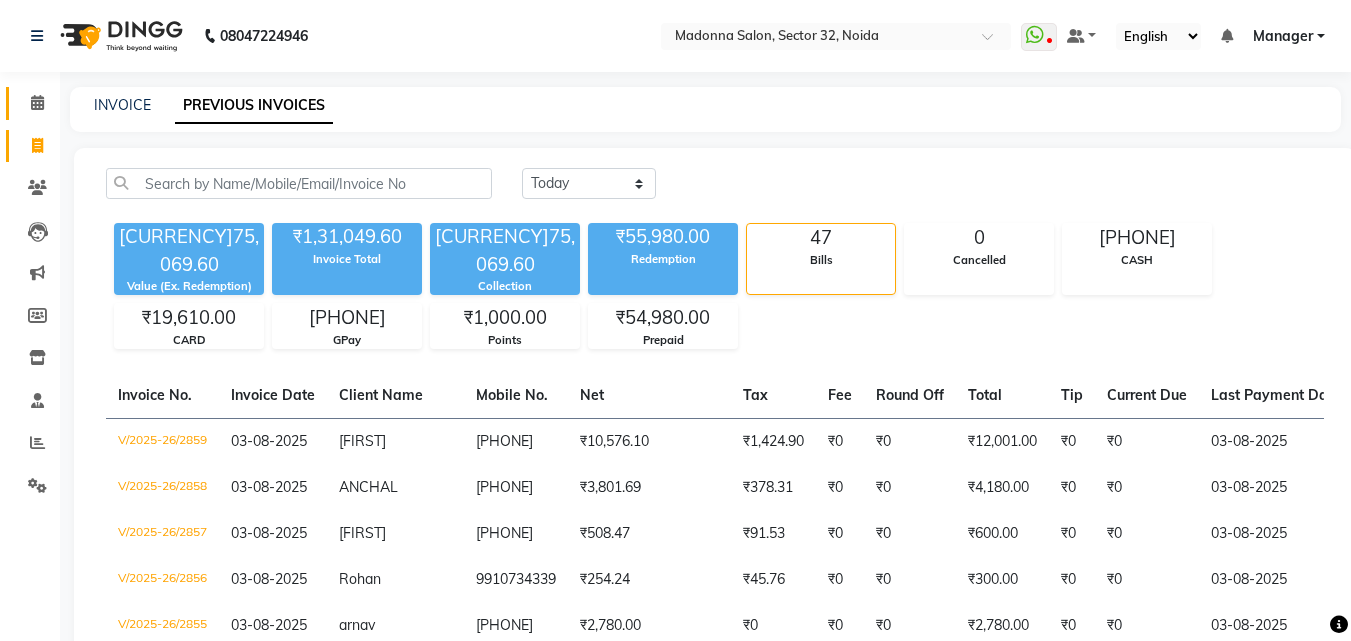 click 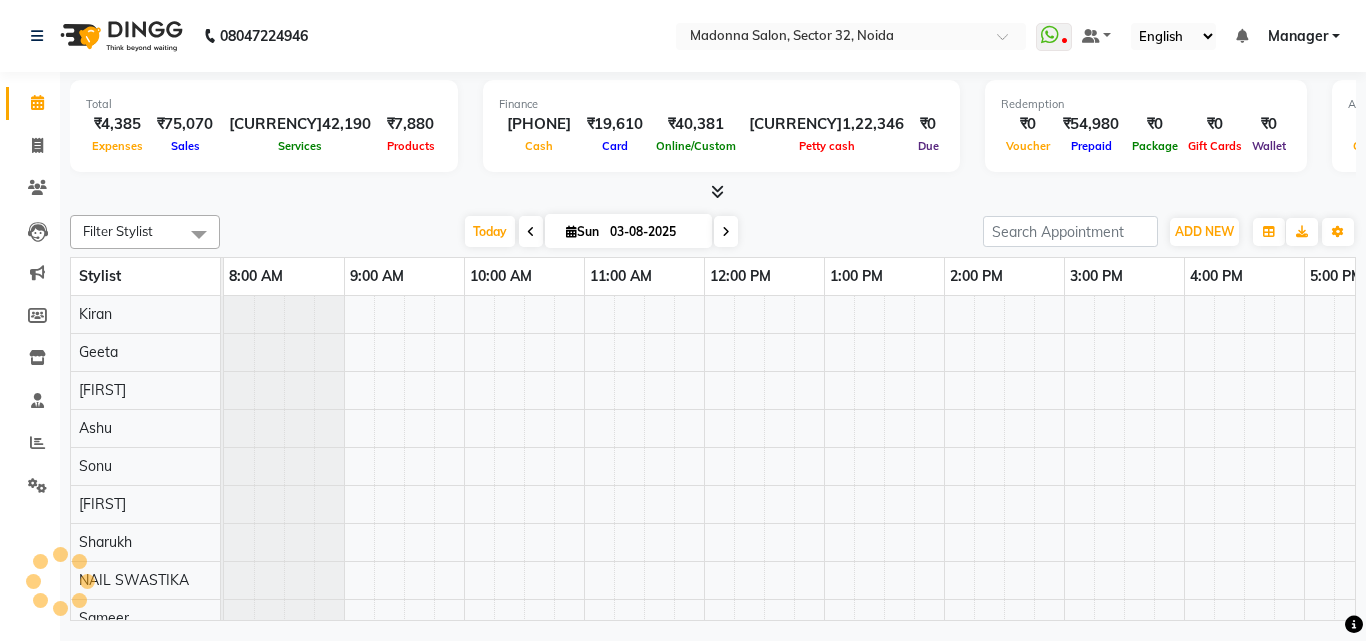 scroll, scrollTop: 0, scrollLeft: 429, axis: horizontal 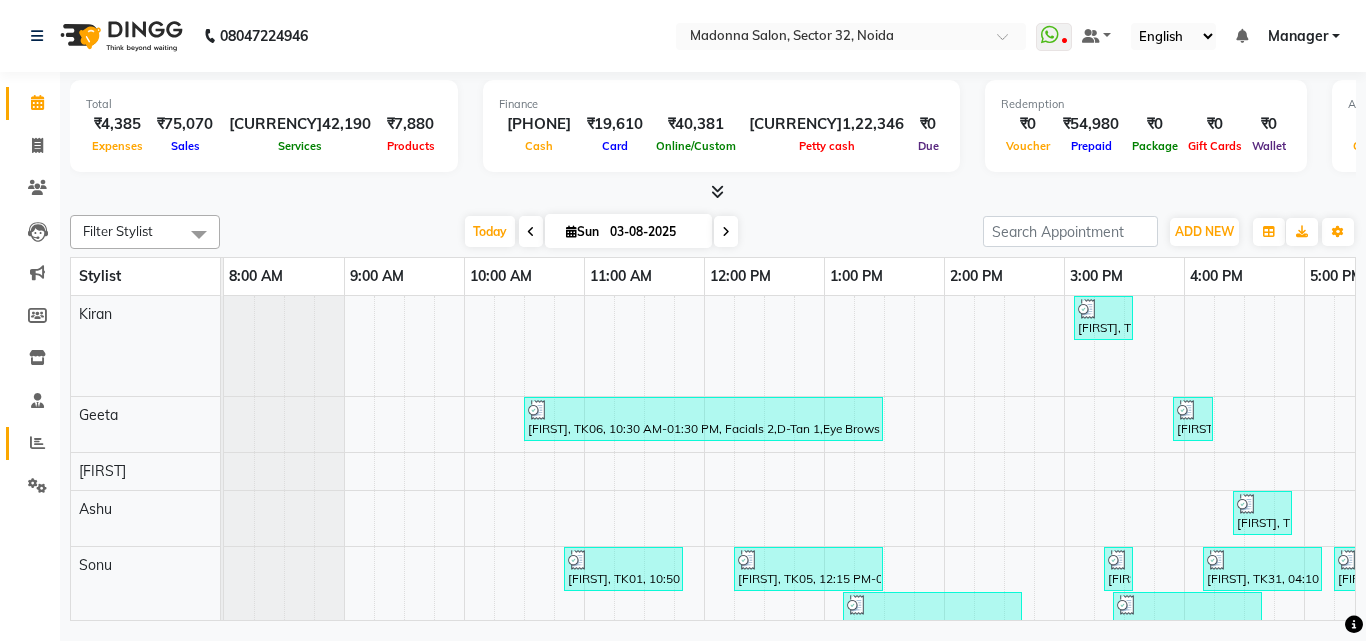 click 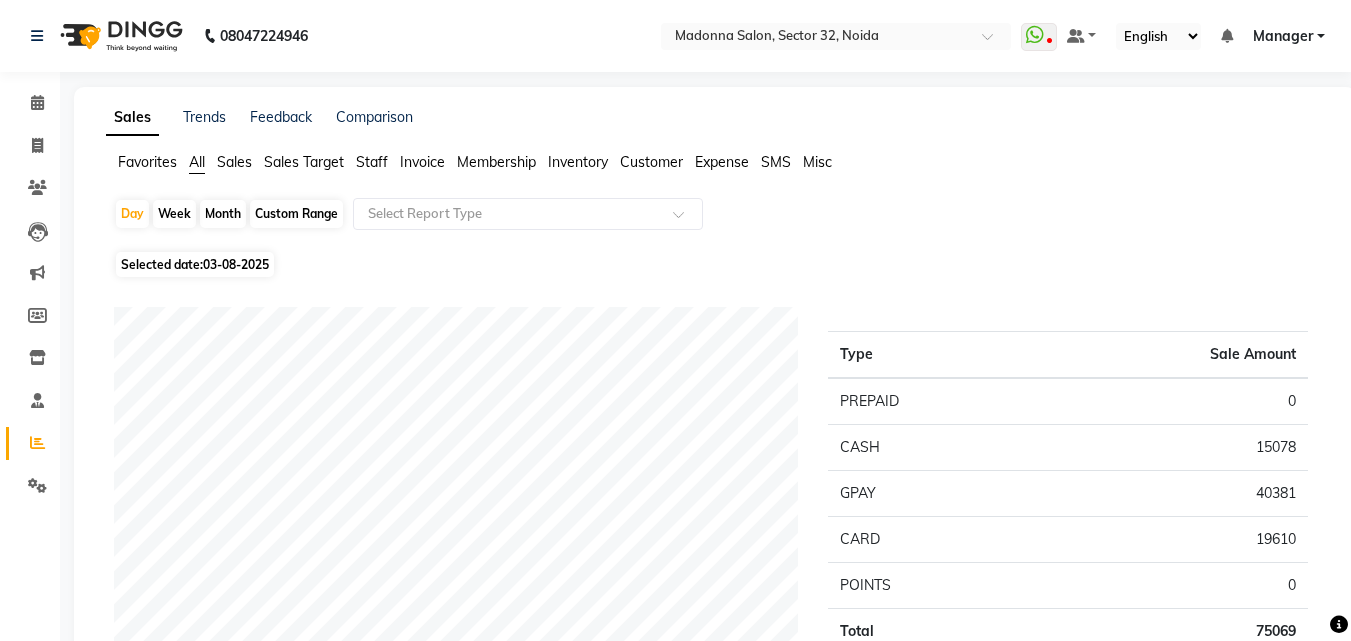 click on "Staff" 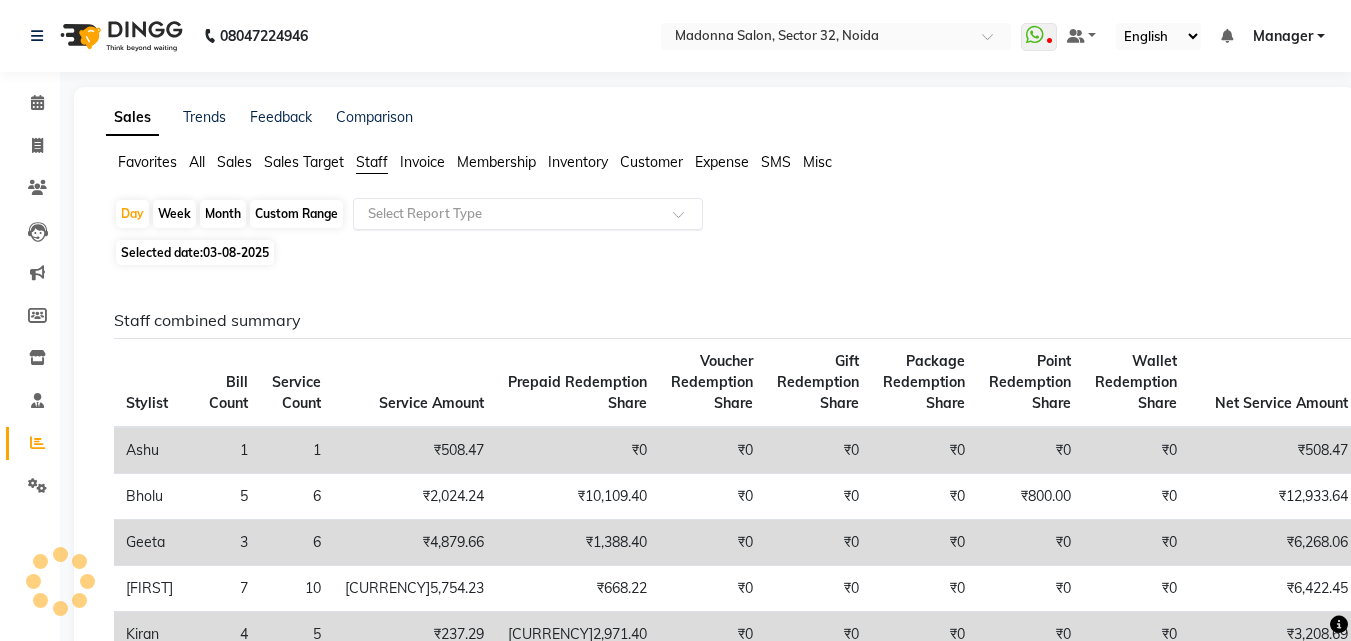 click 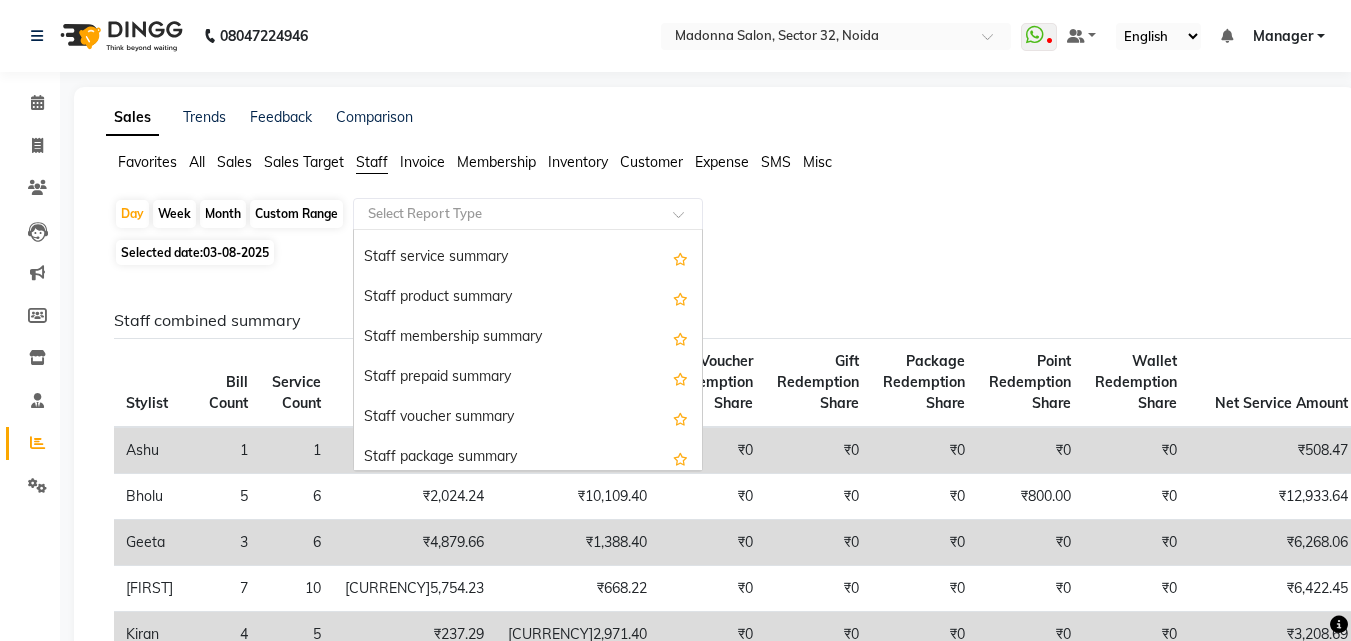 scroll, scrollTop: 485, scrollLeft: 0, axis: vertical 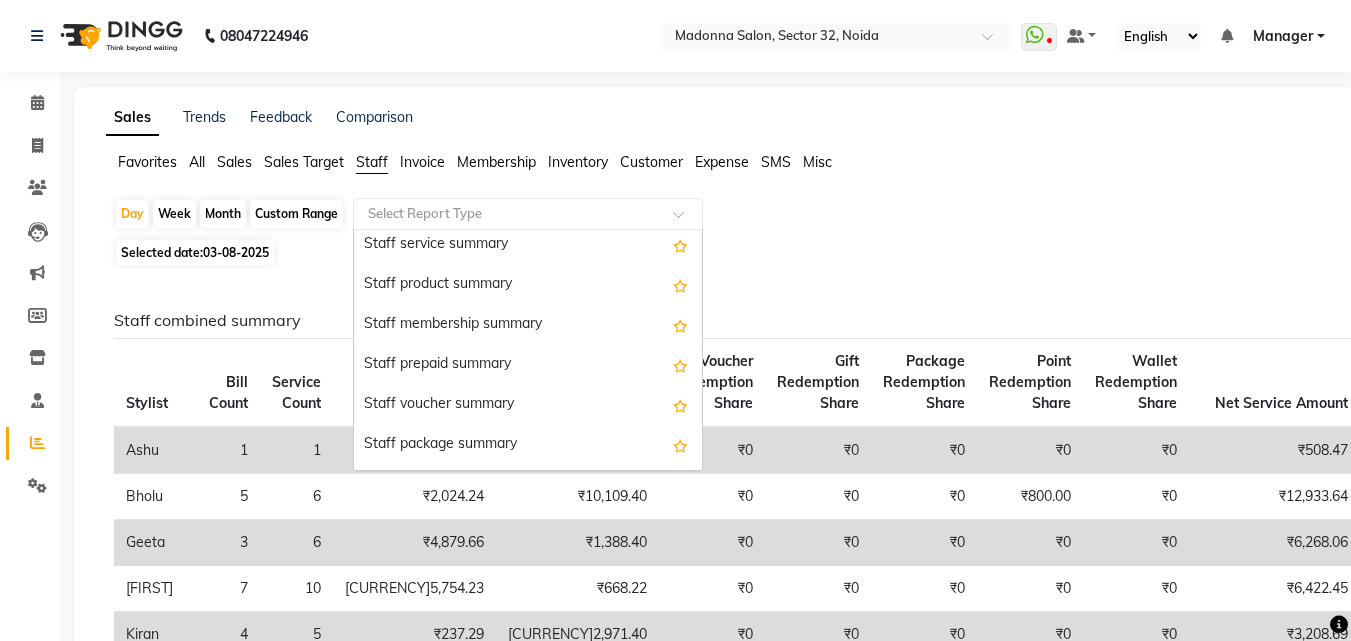 click on "Staff prepaid summary" at bounding box center [528, 365] 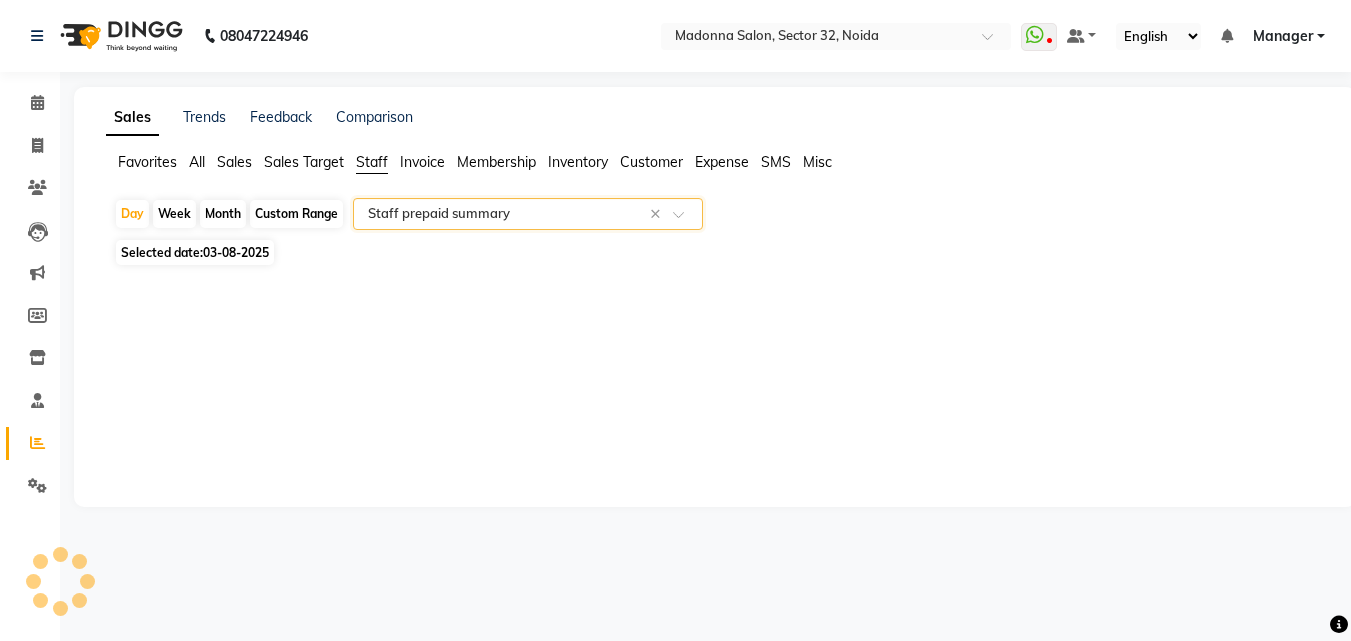 select on "csv" 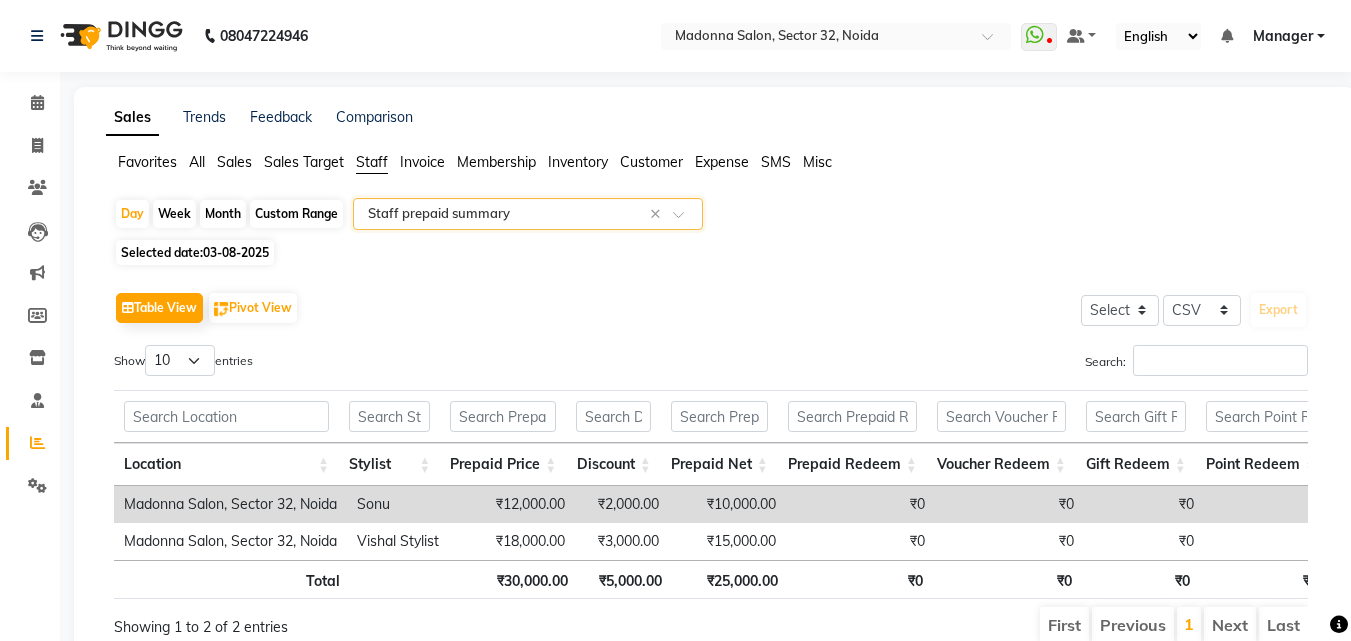 click on "Day   Week   Month   Custom Range  Select Report Type × Staff prepaid summary ×" 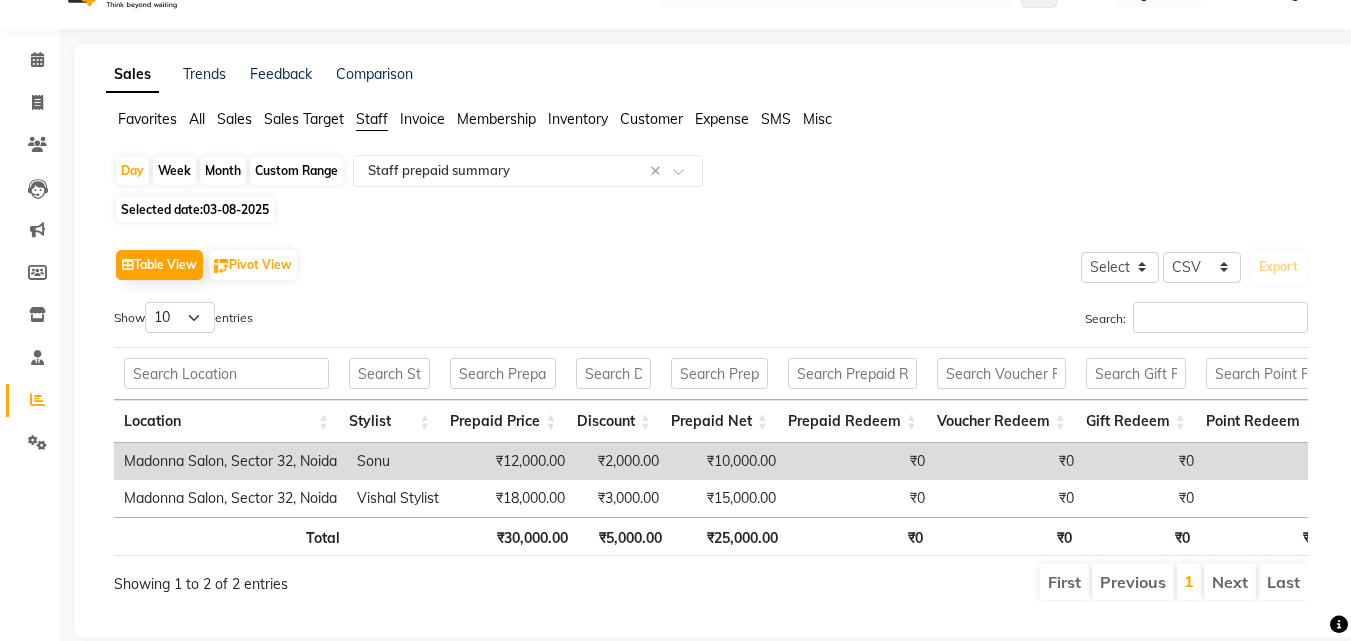 scroll, scrollTop: 0, scrollLeft: 0, axis: both 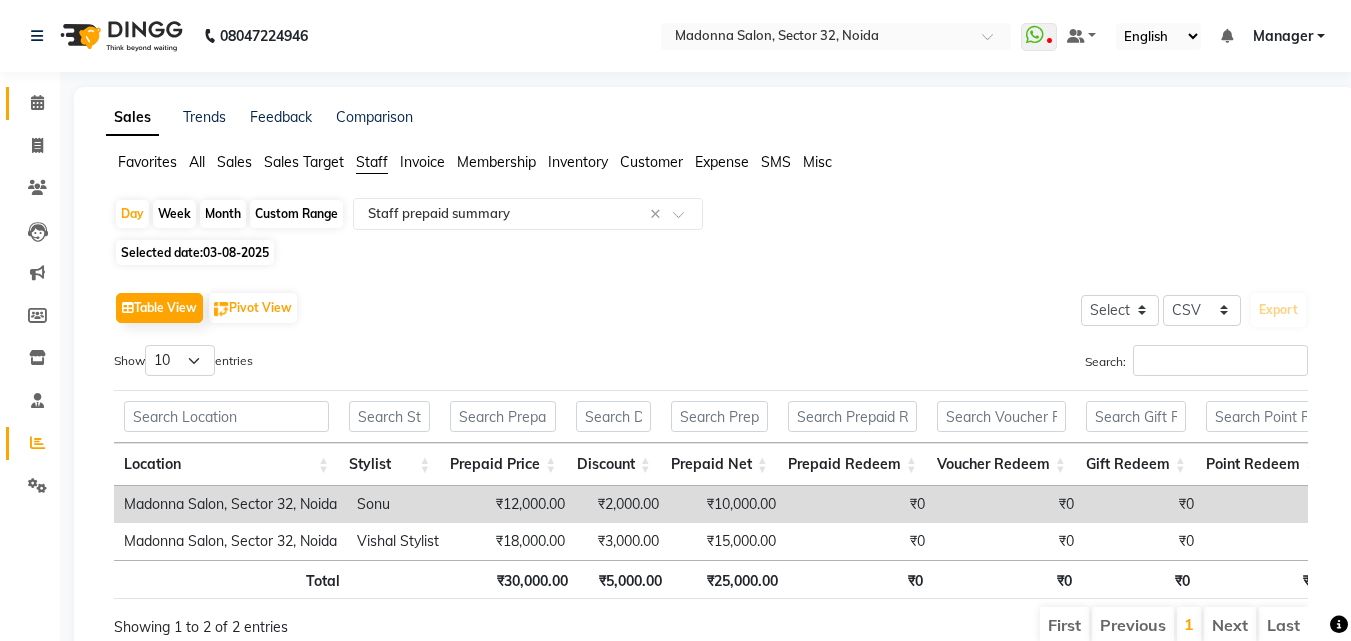 click 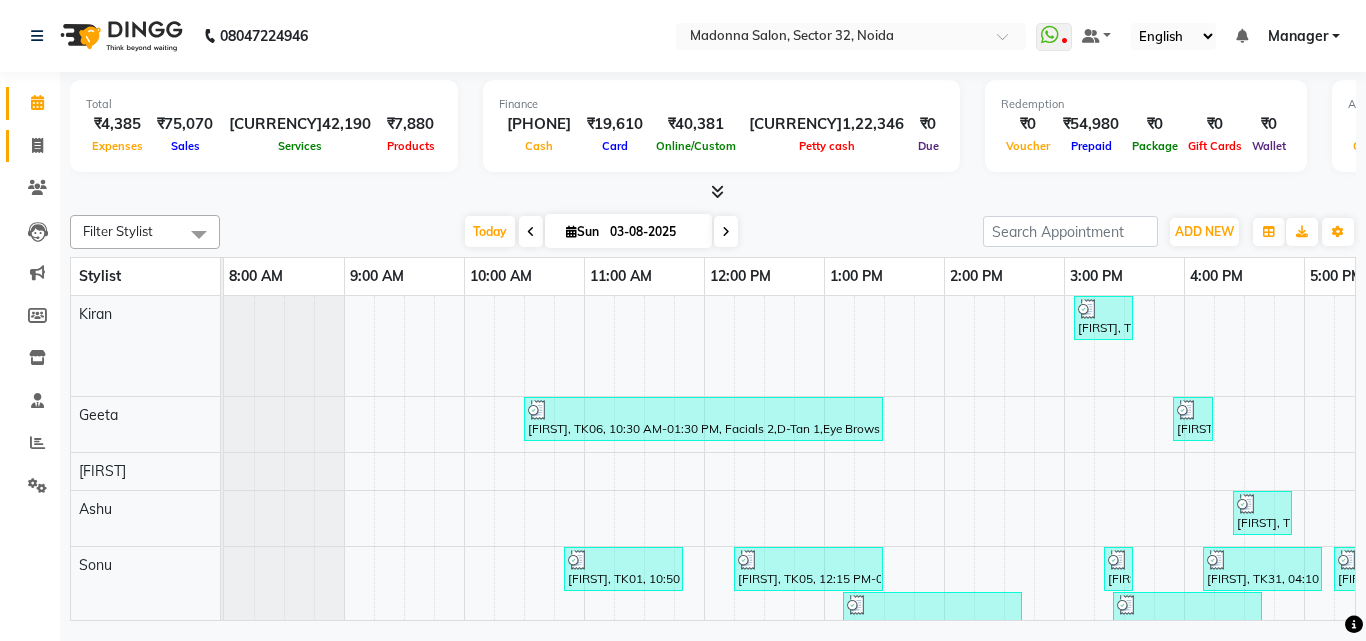 click 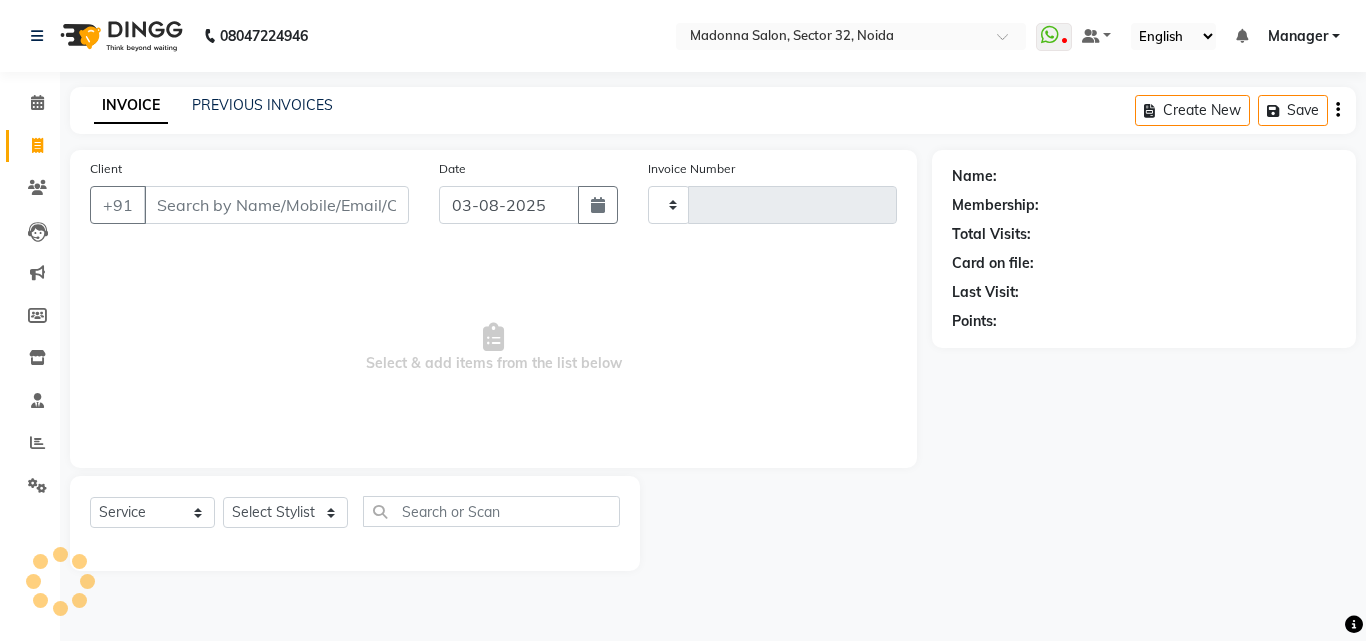 type on "2860" 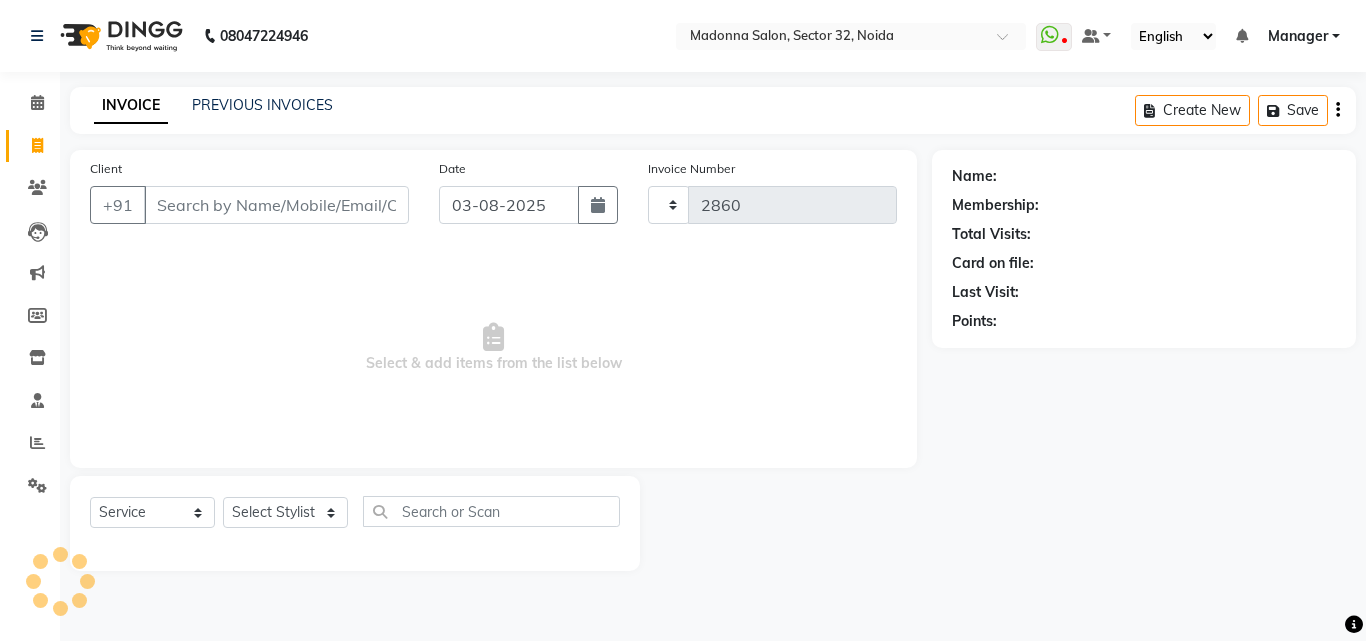select on "7229" 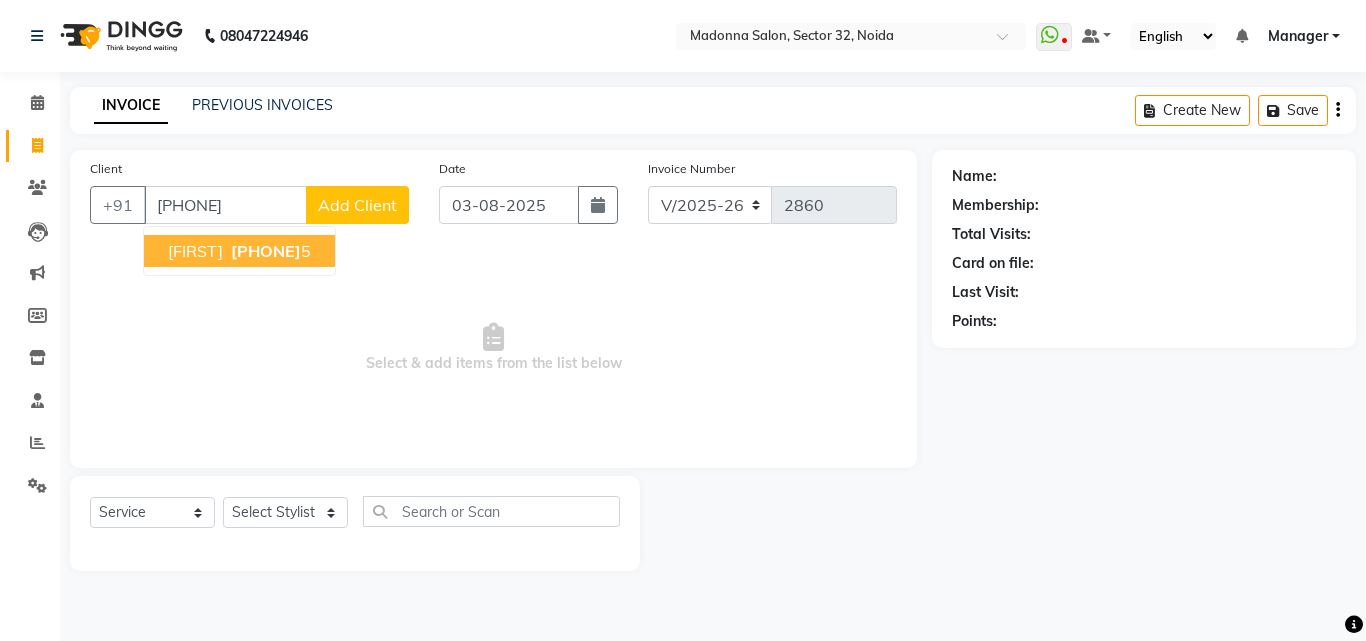 click on "[FIRST] [PHONE]" at bounding box center [239, 251] 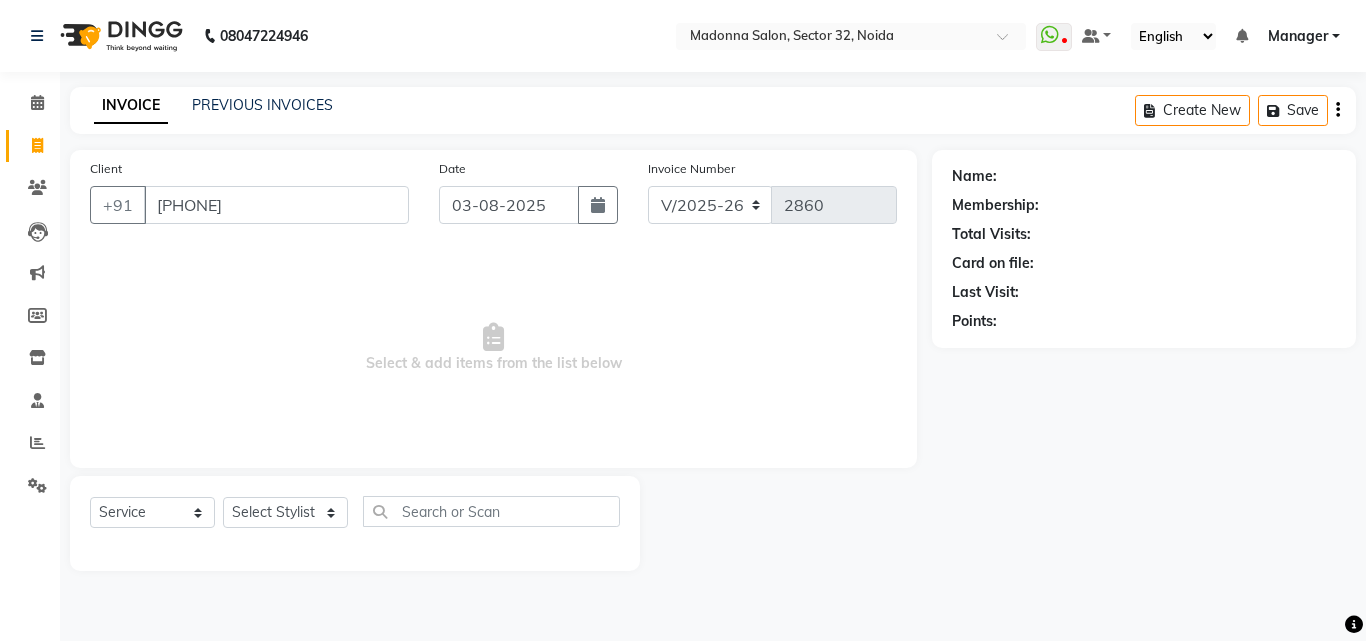 type on "[PHONE]" 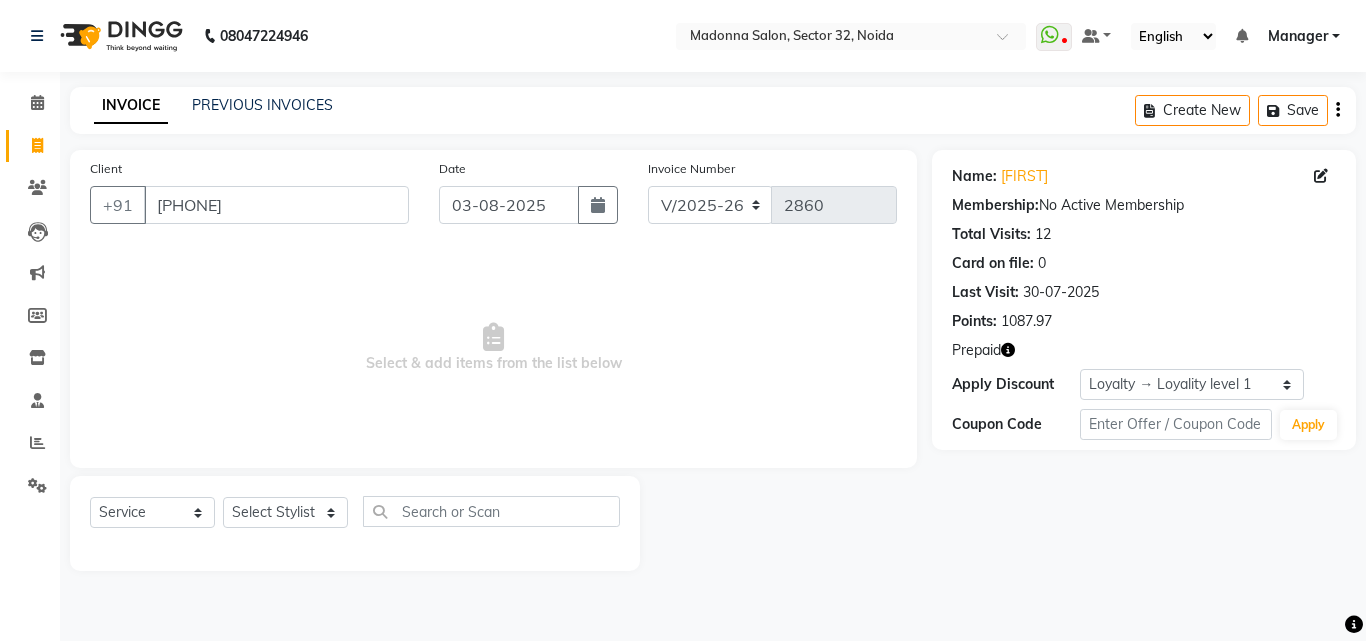 click 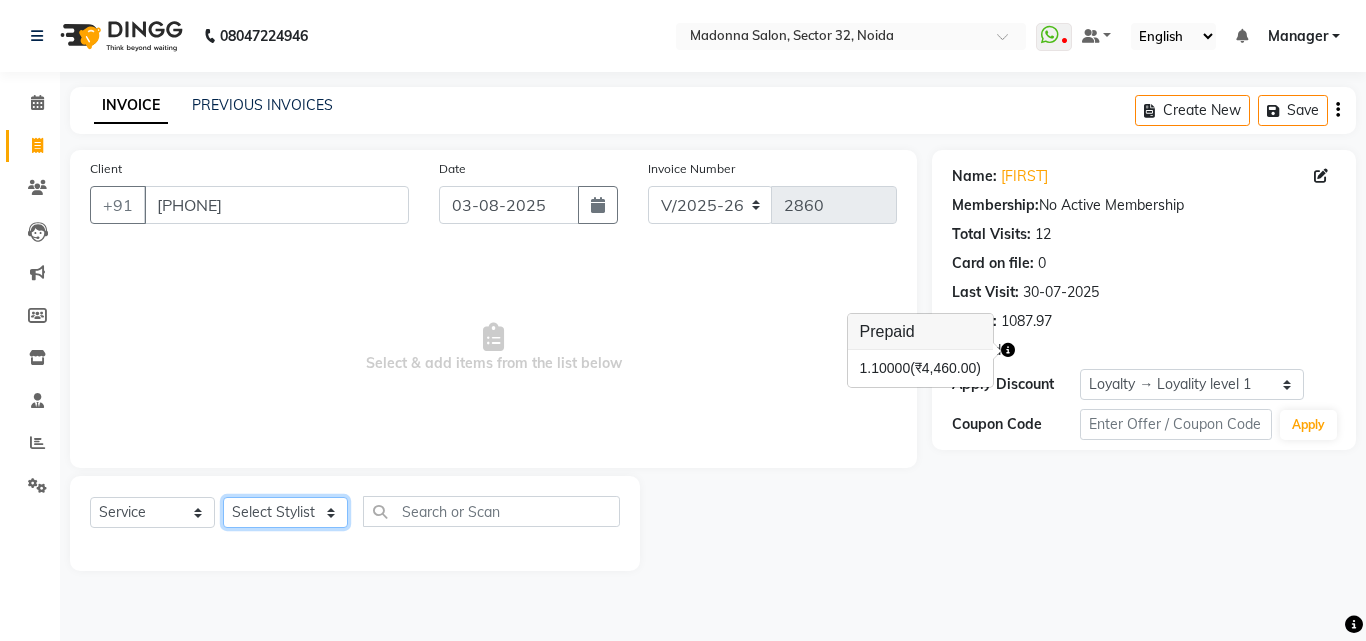 click on "Select Stylist Aayan Account  Ashu BHOLU Geeta Hanif JIYA SINGH Kiran LAXMAN PEDI Manager Mohit Naddy NAIL SWASTIKA Sajal Sameer Shahnawaj Sharukh Sonu VISHAL STYLIST" 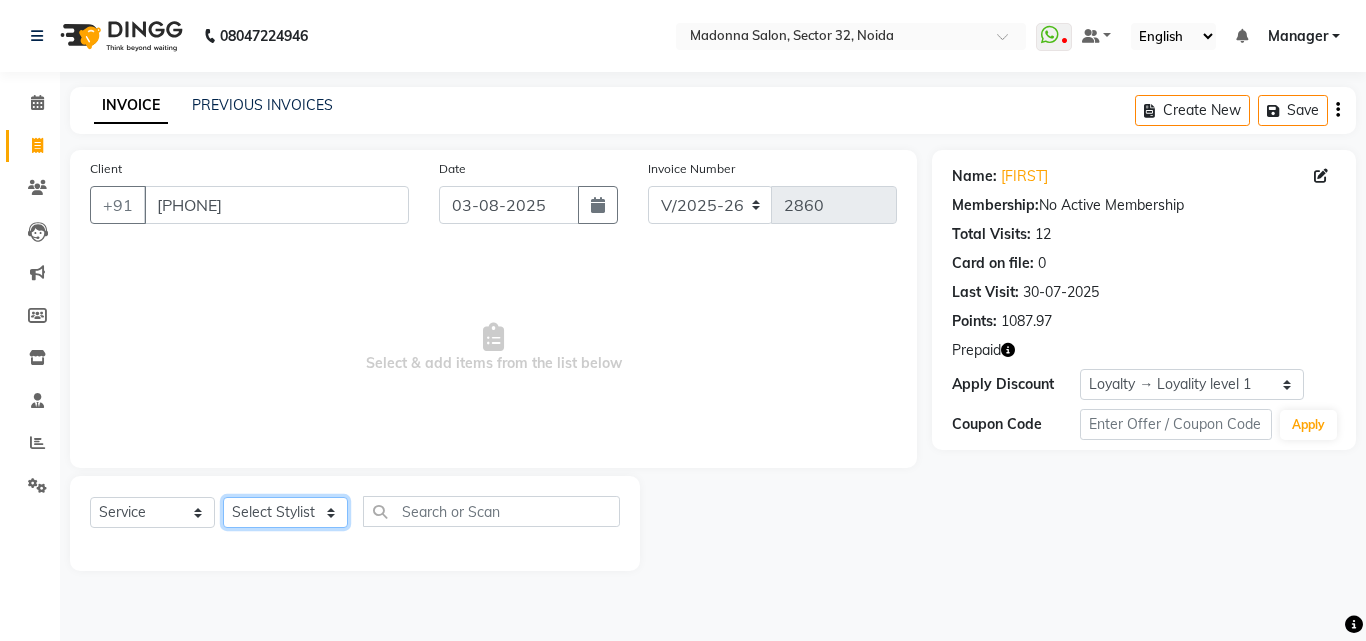 select on "61922" 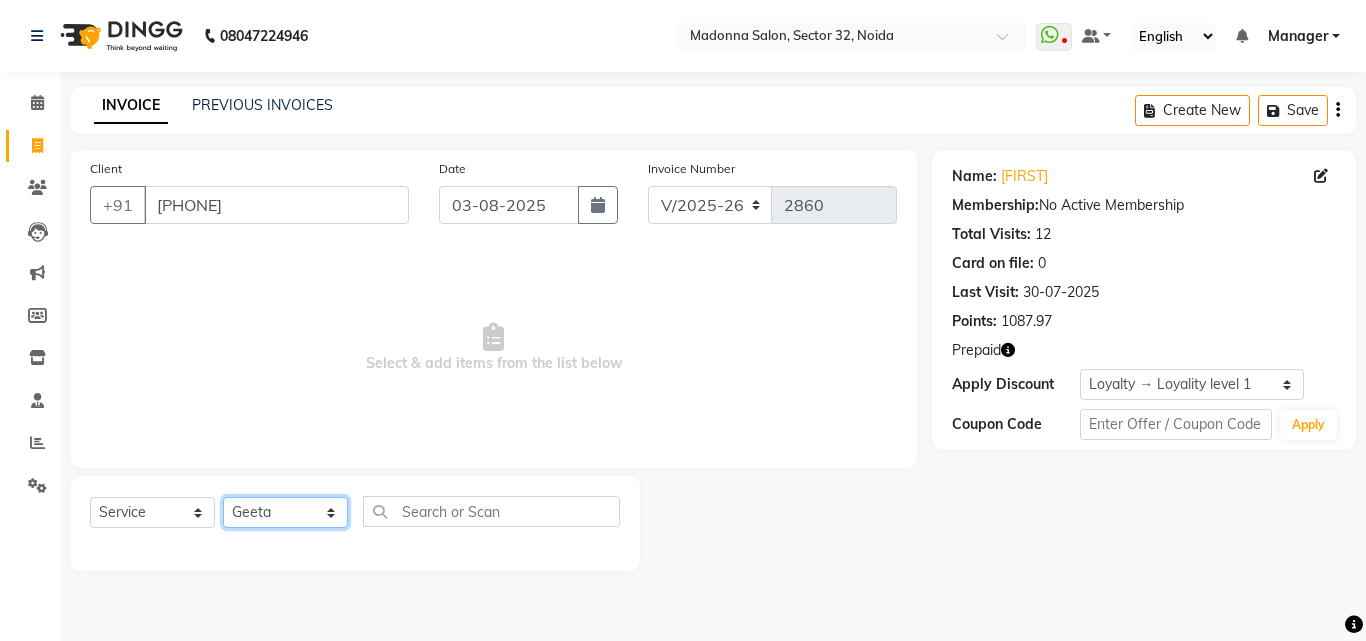 click on "Select Stylist Aayan Account  Ashu BHOLU Geeta Hanif JIYA SINGH Kiran LAXMAN PEDI Manager Mohit Naddy NAIL SWASTIKA Sajal Sameer Shahnawaj Sharukh Sonu VISHAL STYLIST" 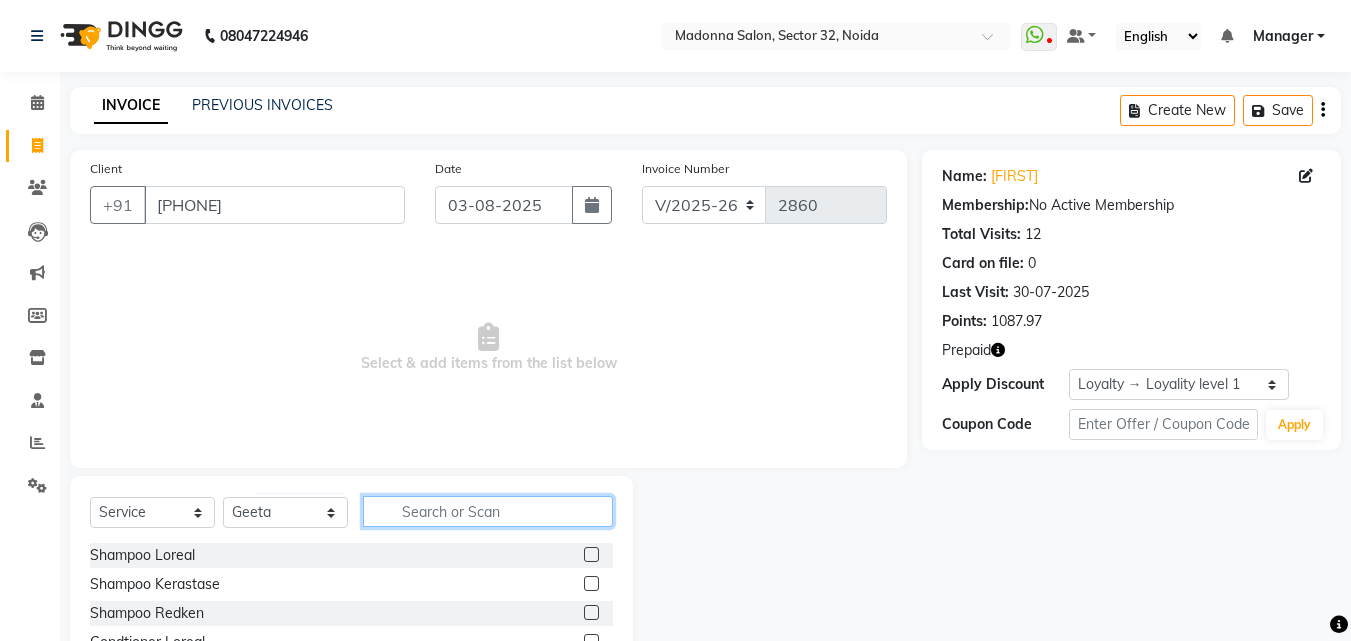 click 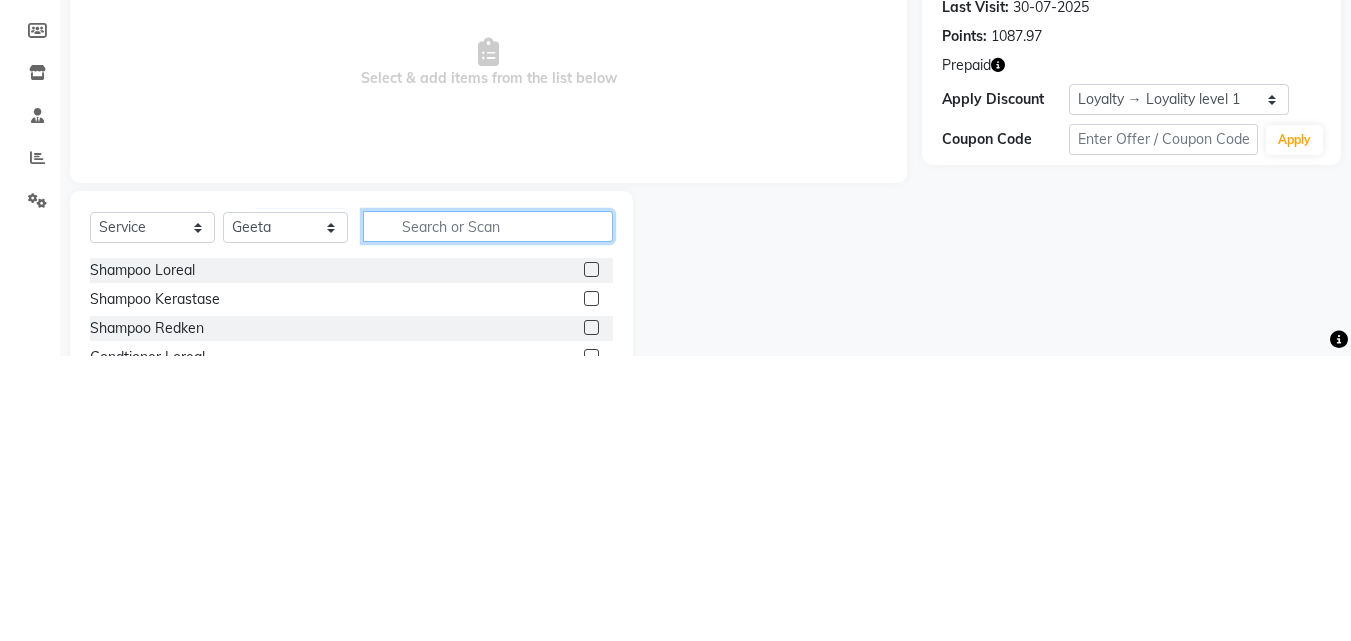 scroll, scrollTop: 48, scrollLeft: 0, axis: vertical 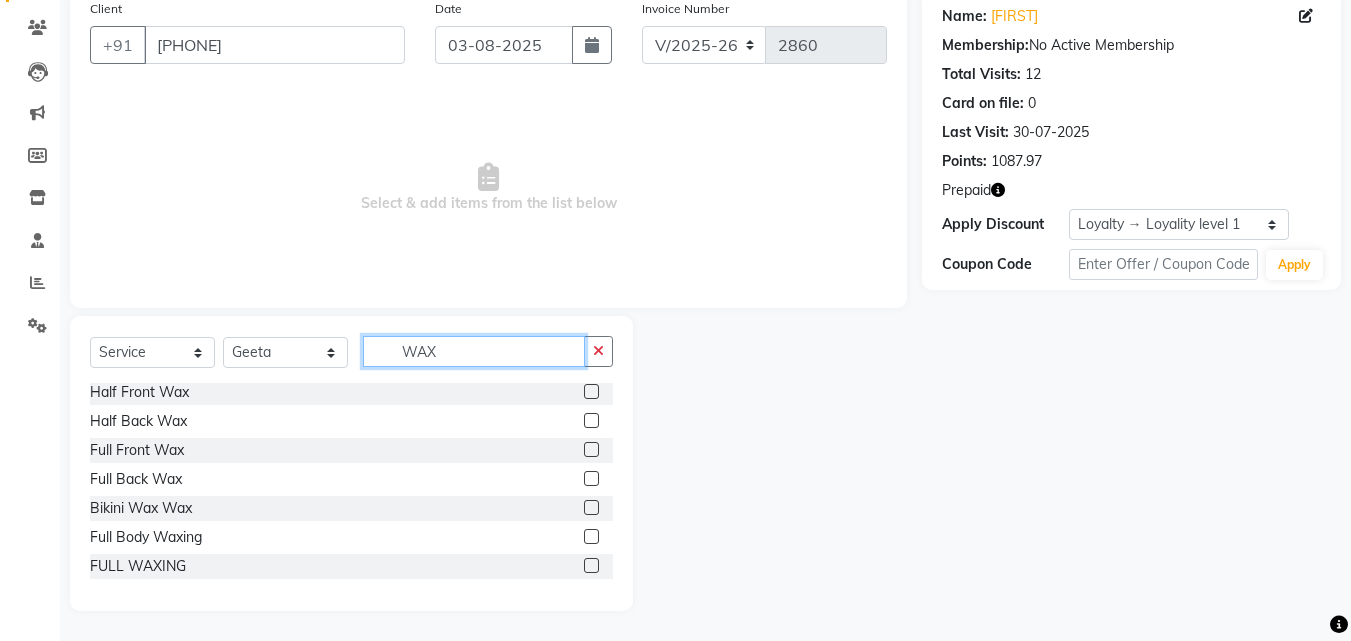 type on "WAX" 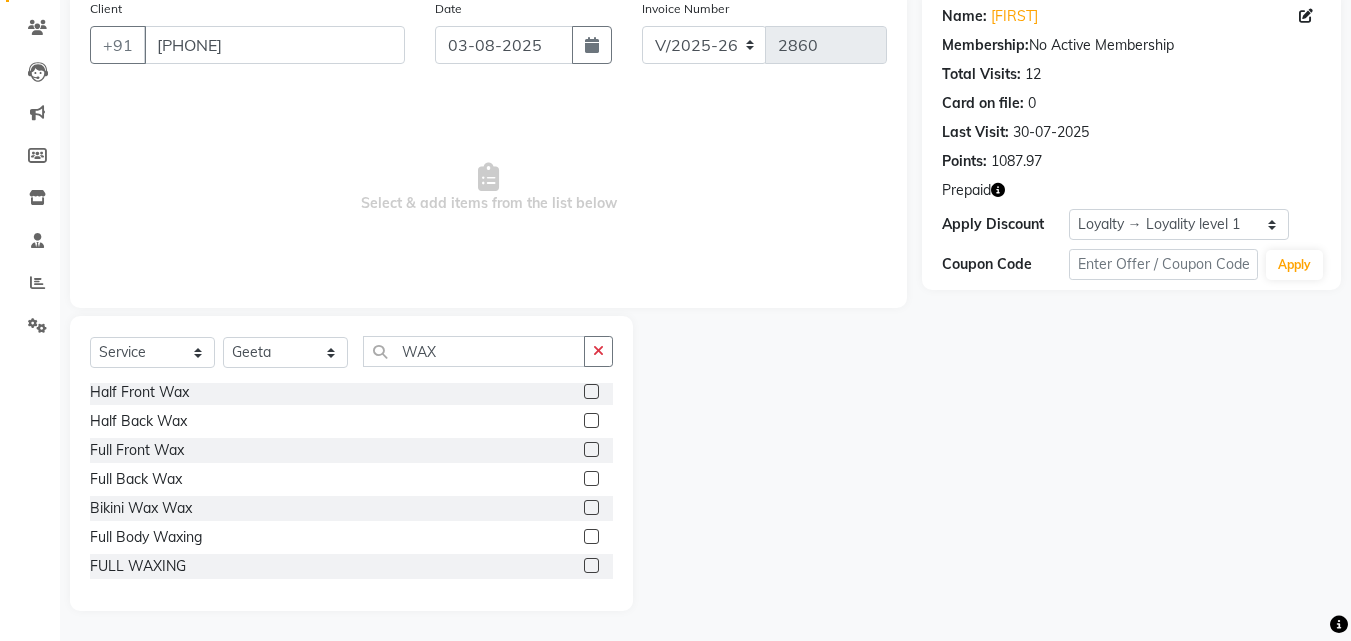 click 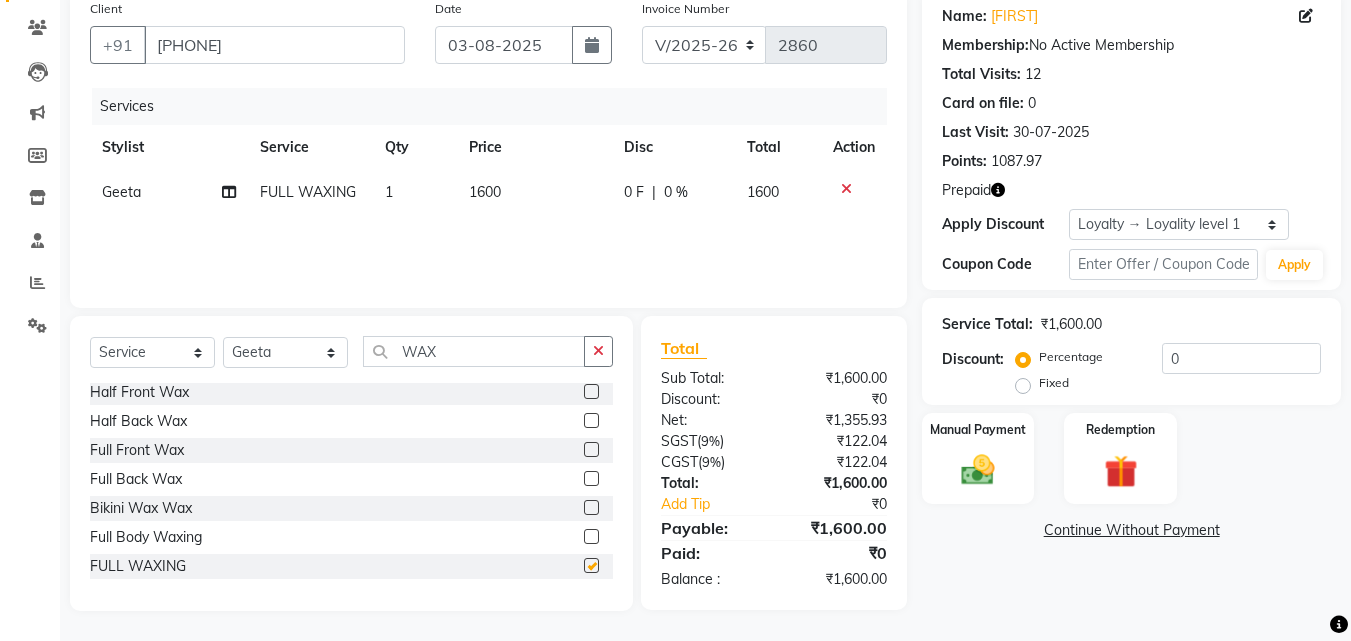 checkbox on "false" 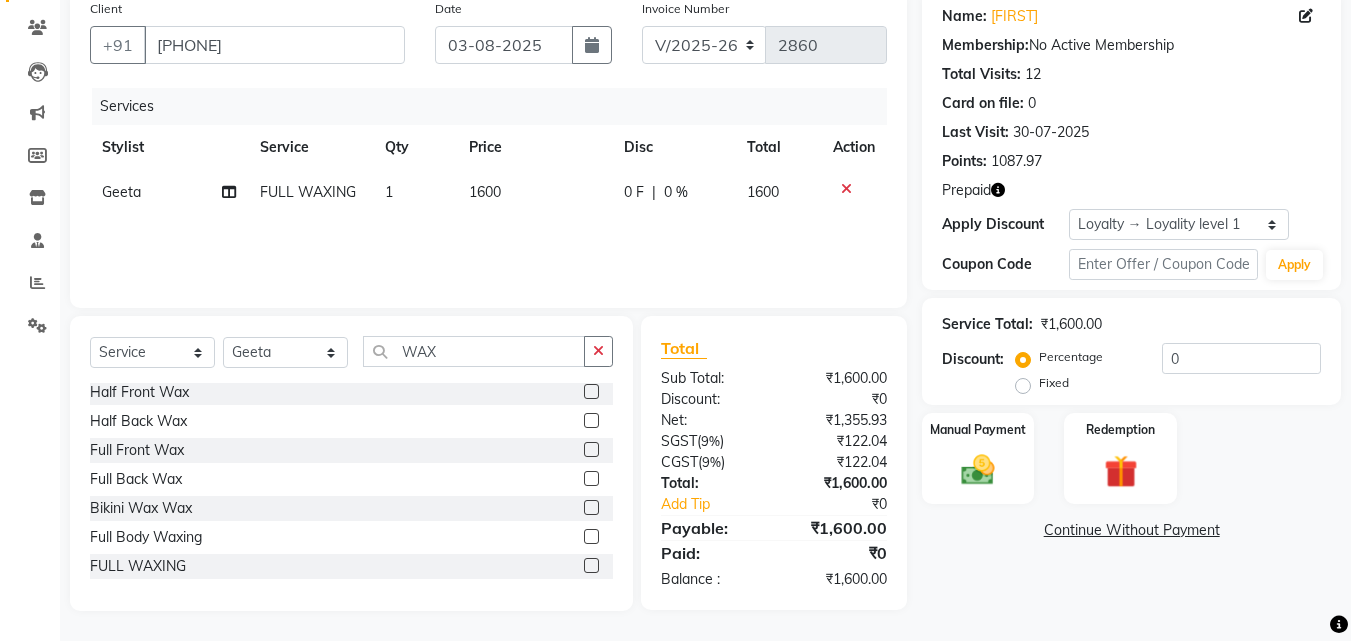 click on "1600" 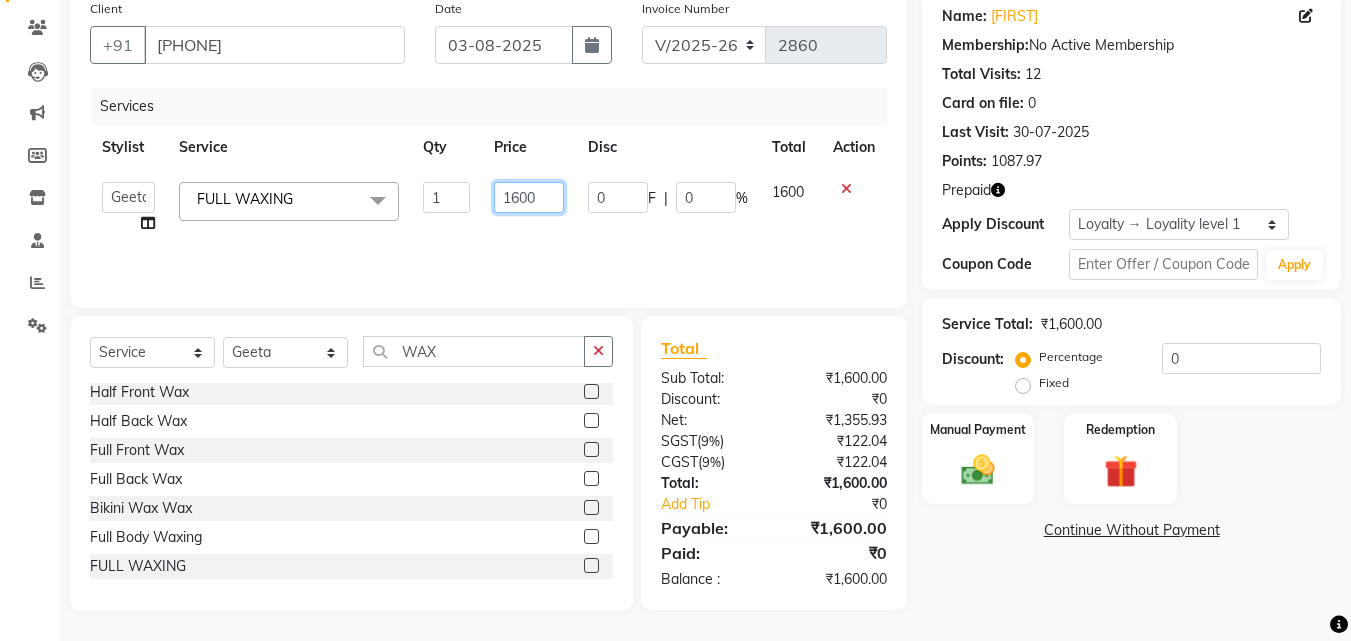 click on "1600" 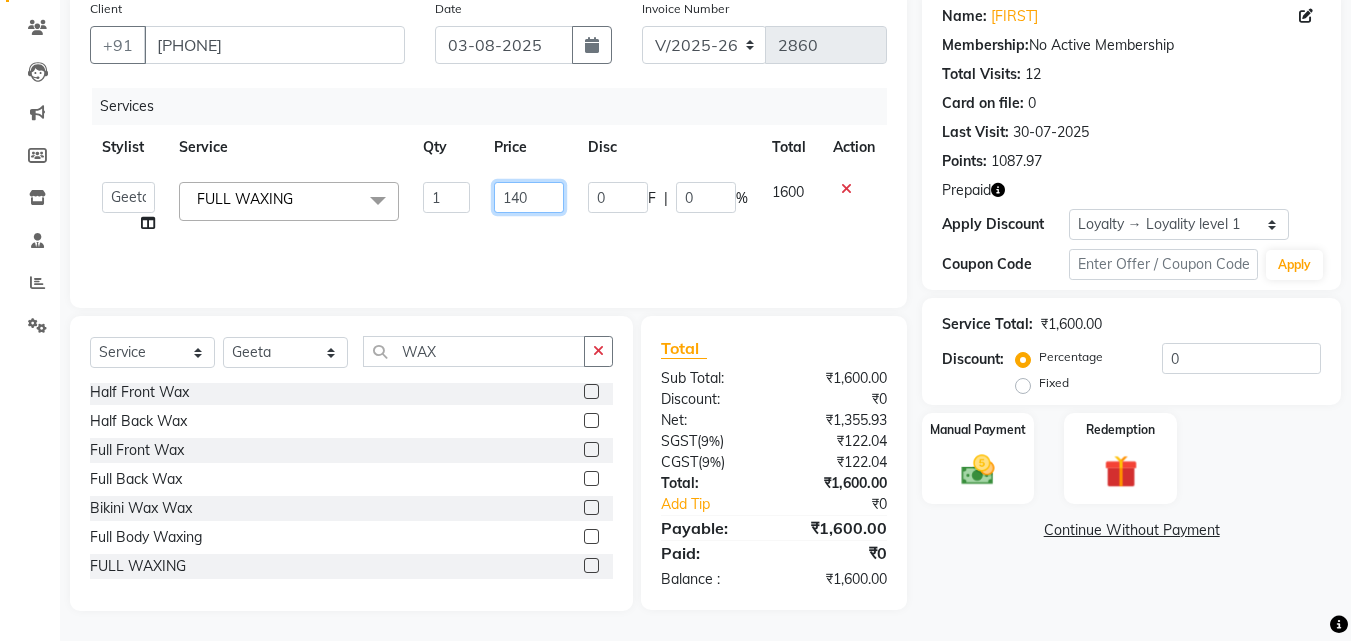 type on "1400" 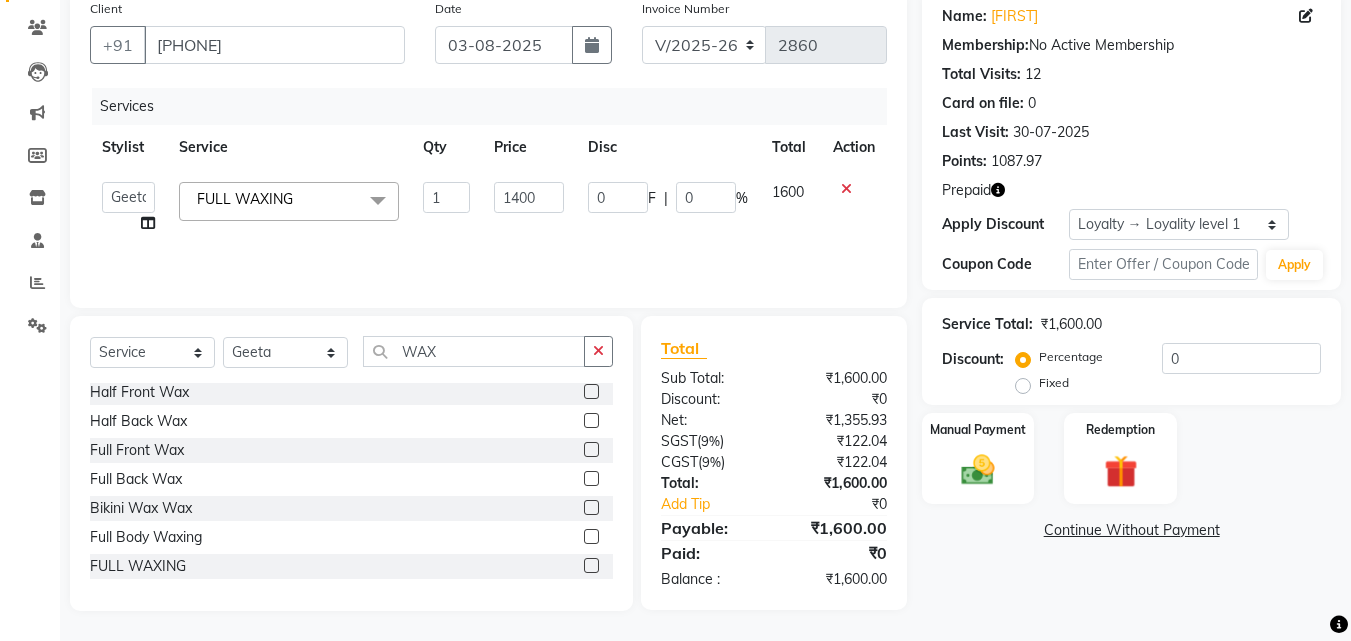 click on "Services Stylist Service Qty Price Disc Total Action  [FIRST]   Account    Ashu   [FIRST]   [FIRST]   [FIRST]   [FIRST] [LAST]   [FIRST]   [FIRST] PEDI   Manager   Mohit   Naddy   NAIL SWASTIKA   Sajal   Sameer   Shahnawaj   Sharukh   Sonu   [FIRST] STYLIST  FULL WAXING   x Shampoo Loreal Shampoo Kerastase Shampoo Redken Condtioner Loreal Condtioner Kerastase Condtioner Redken Hair cut Women Hair Cut Child (5 Years) Women Change Of Style Women Blow Dry Women Iron Curls Women Hair Do Women Oil Massage Women Plex Treatment Women Color Touch-Up 1 Women Color Touch-Up 2 Women Highlight Strips Women Highlights Global Women Global Color Women Rebonding Women Smoothning Women Keratin Women Botox Women Hair Cut Children Women Balayage /Ombre Women French Glossing Women Hair Cut Men Hair Cut Child (5 Years) Men Oil Massage Men Plex Treatment Men Hair Spa Men Color Touch-Up Men Highlights Men Rebonding Men Smoothening Men Keratin  Men Botox Men Perming Men Shave Beard Color Ear Wax Scalp scrub Face massage Beard  Iron curls  Hair do" 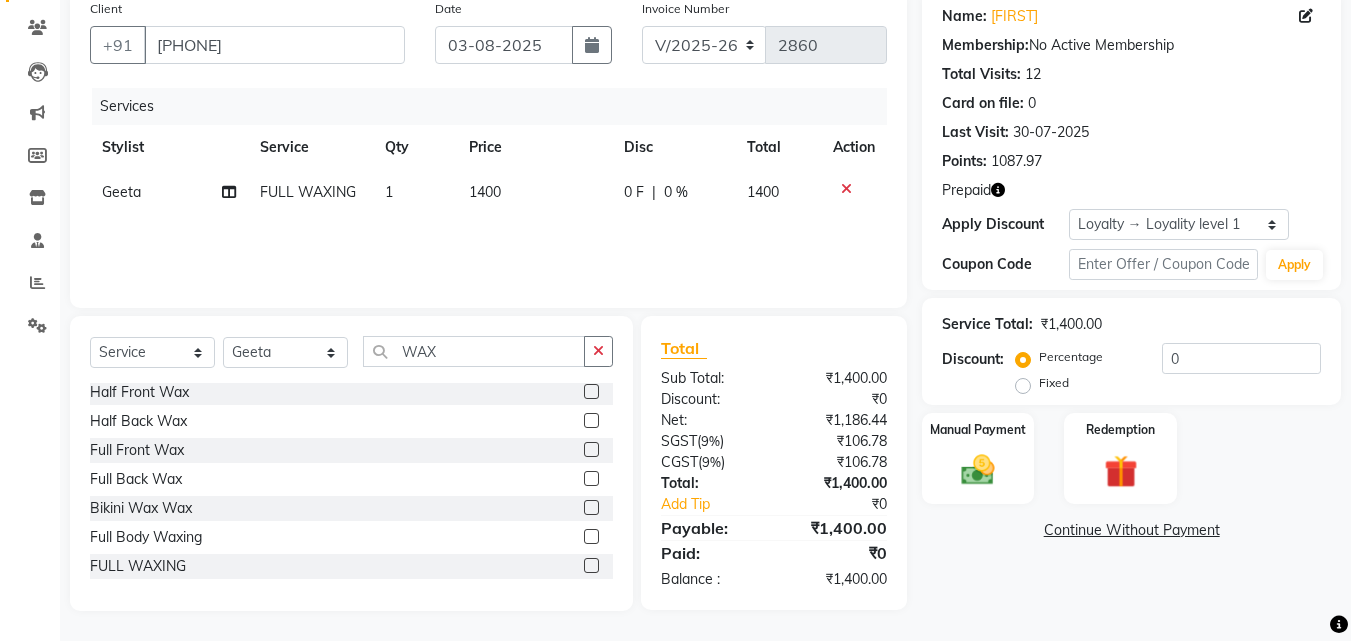 click 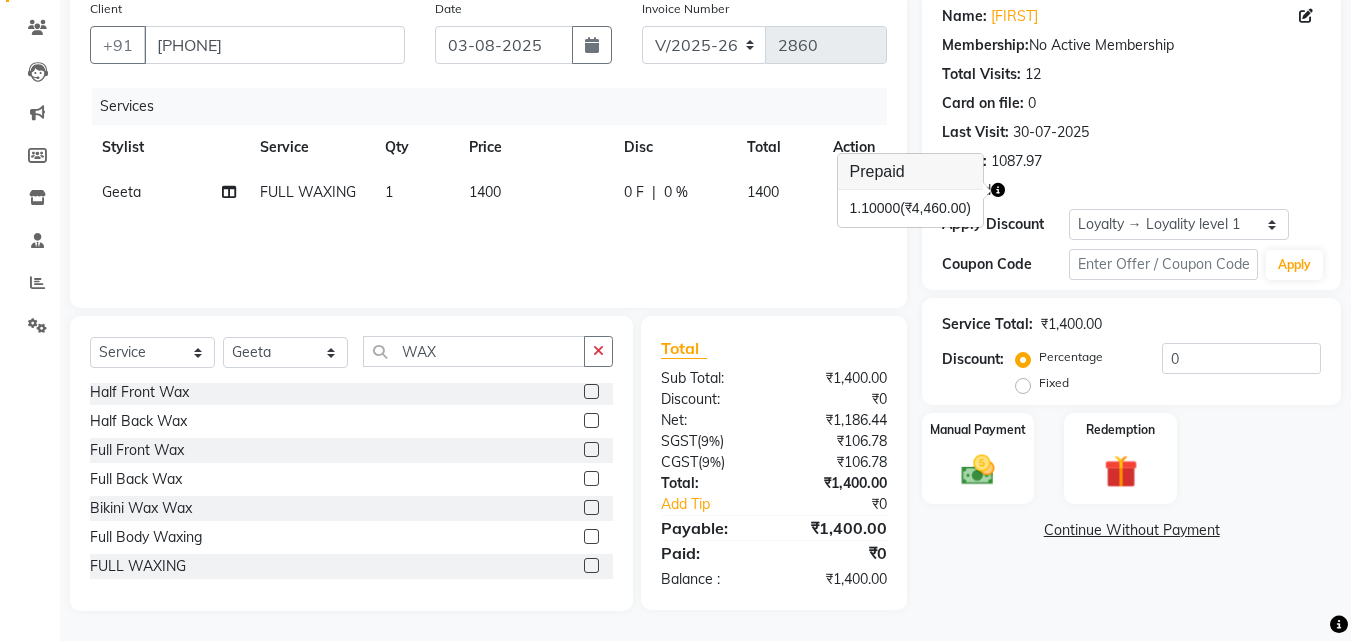 click on "Services Stylist Service Qty Price Disc Total Action [FIRST] FULL WAXING  1 1400 0 F | 0 % 1400" 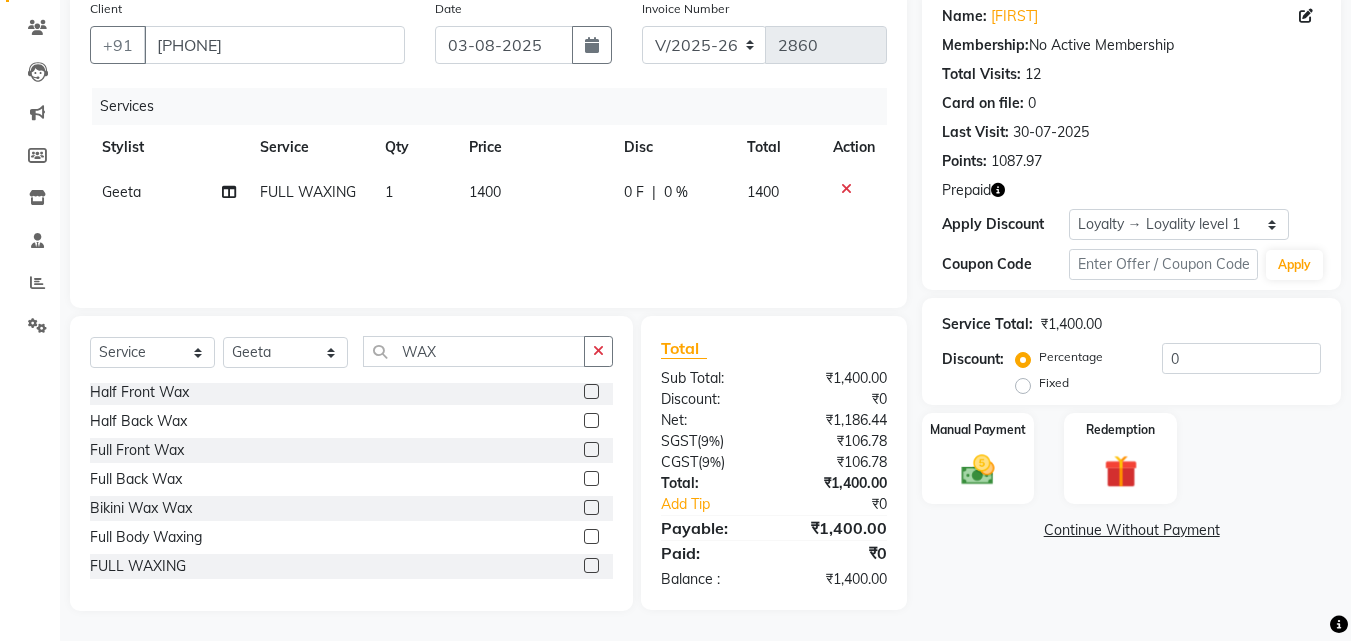 click 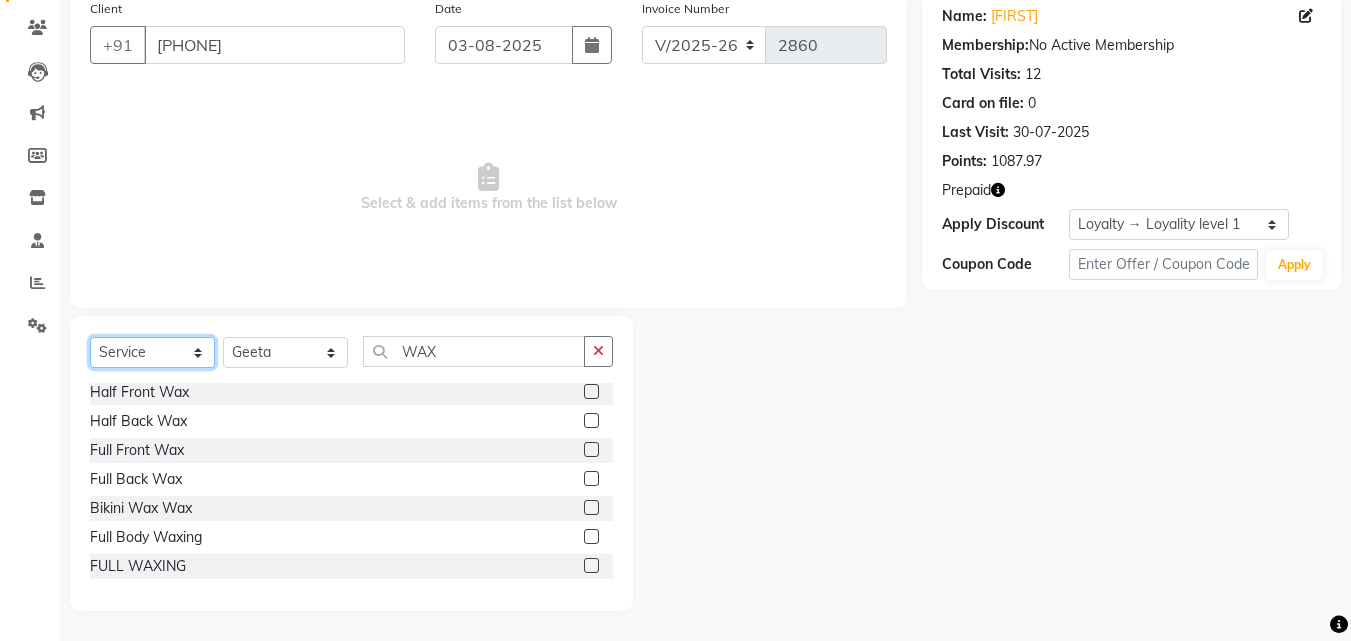 click on "Select  Service  Product  Membership  Package Voucher Prepaid Gift Card" 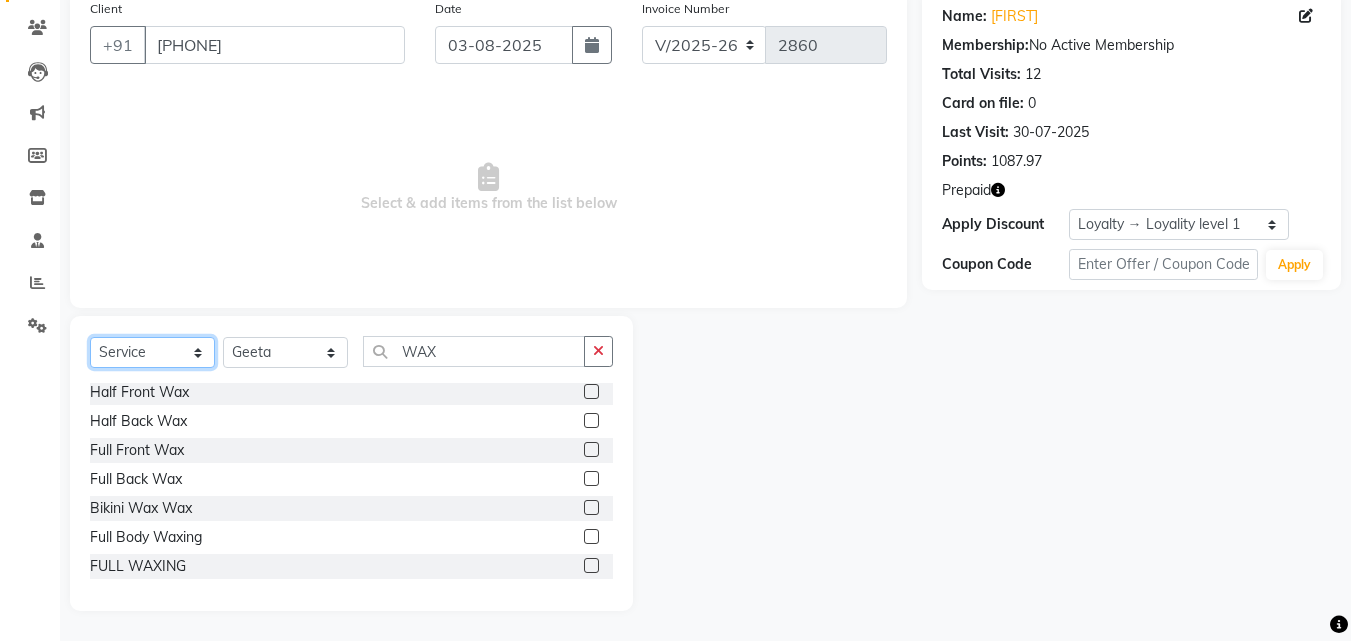select on "P" 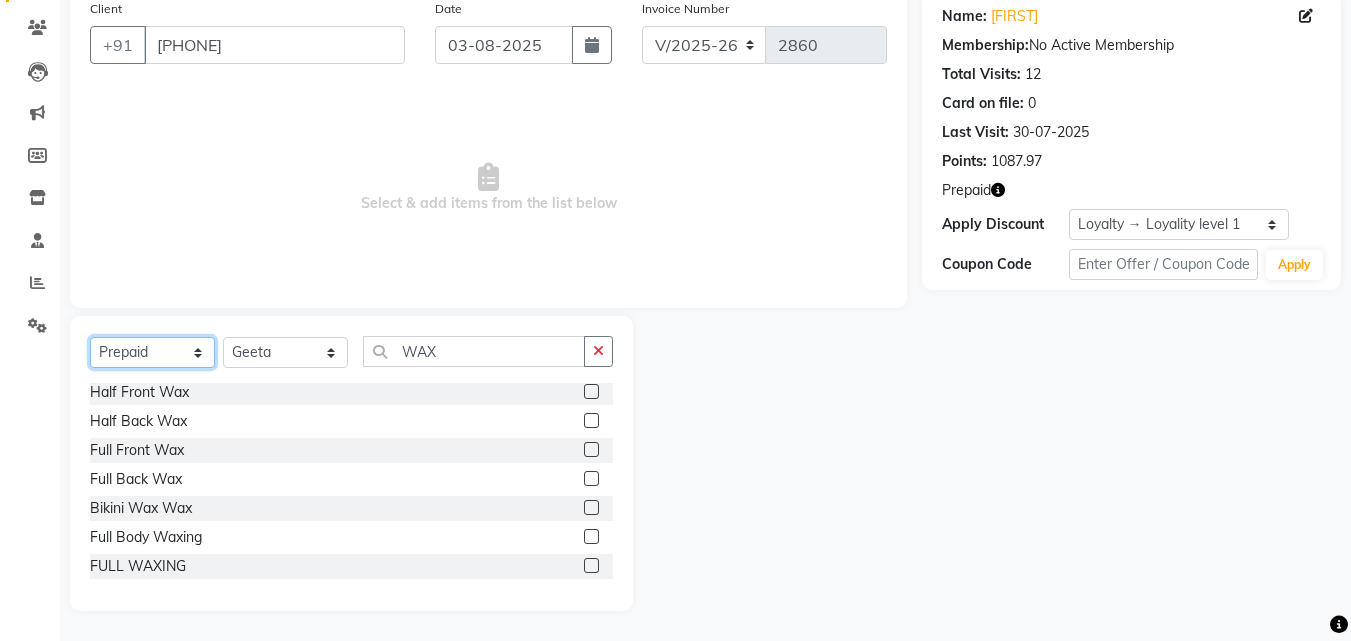 click on "Select  Service  Product  Membership  Package Voucher Prepaid Gift Card" 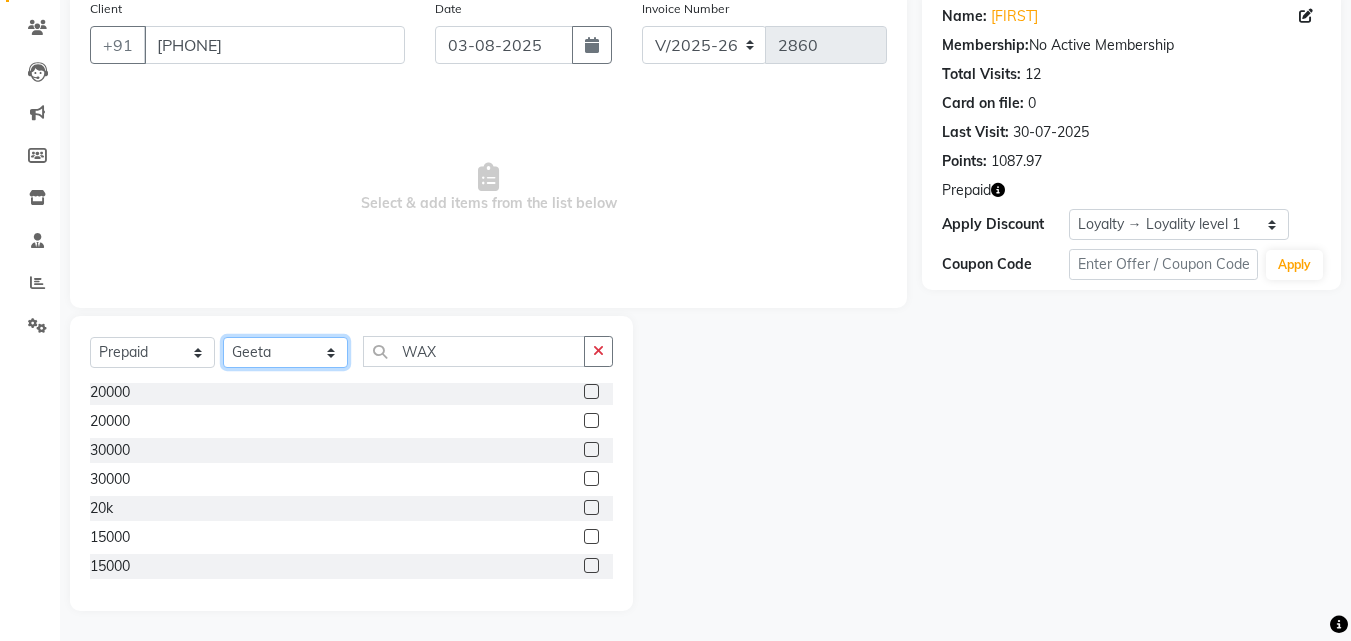 click on "Select Stylist Aayan Account  Ashu BHOLU Geeta Hanif JIYA SINGH Kiran LAXMAN PEDI Manager Mohit Naddy NAIL SWASTIKA Sajal Sameer Shahnawaj Sharukh Sonu VISHAL STYLIST" 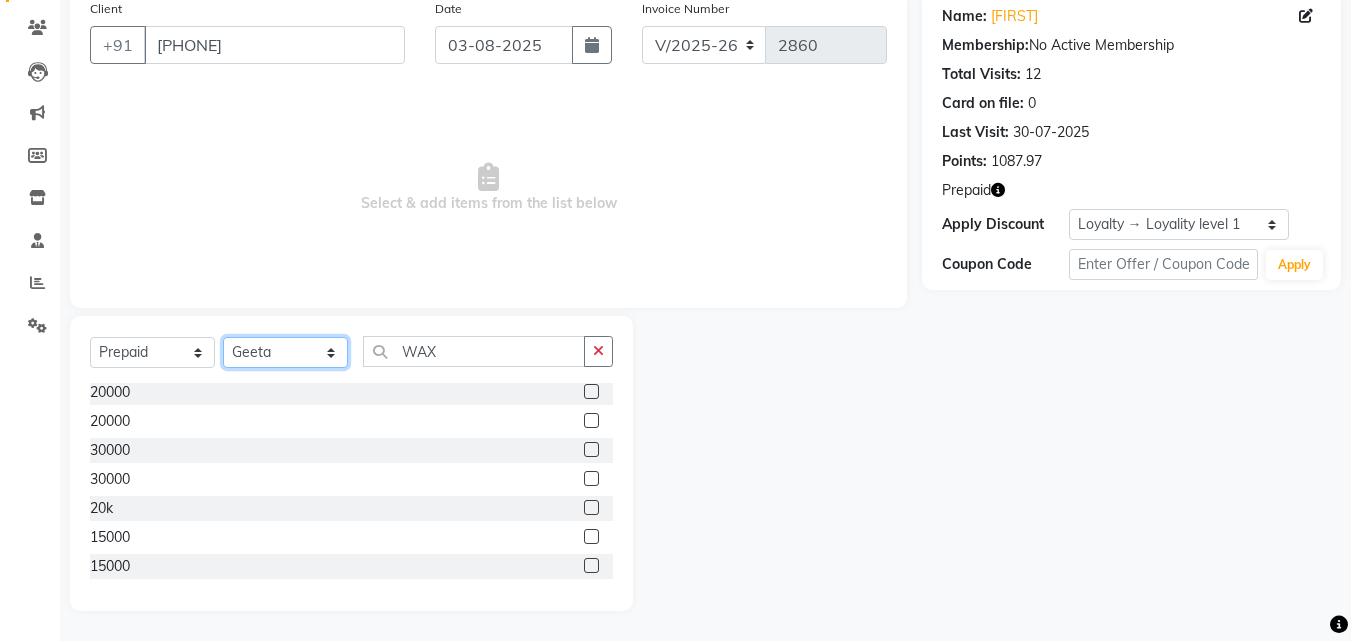 select on "63511" 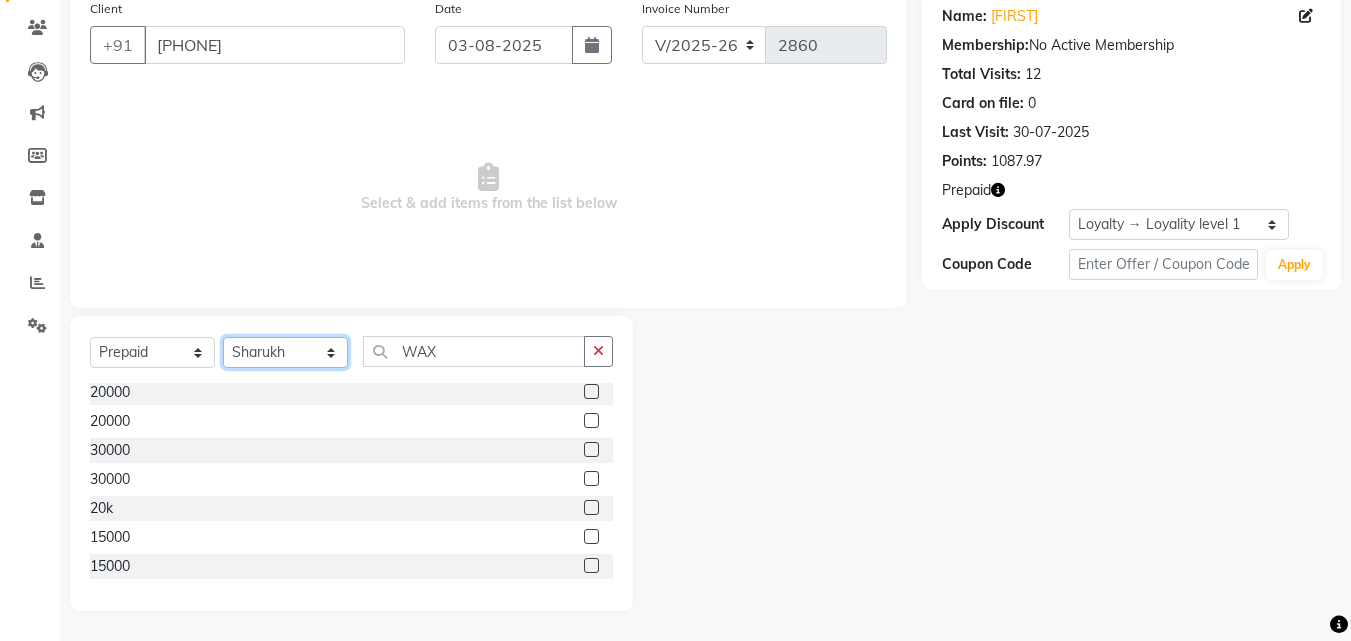 click on "Select Stylist Aayan Account  Ashu BHOLU Geeta Hanif JIYA SINGH Kiran LAXMAN PEDI Manager Mohit Naddy NAIL SWASTIKA Sajal Sameer Shahnawaj Sharukh Sonu VISHAL STYLIST" 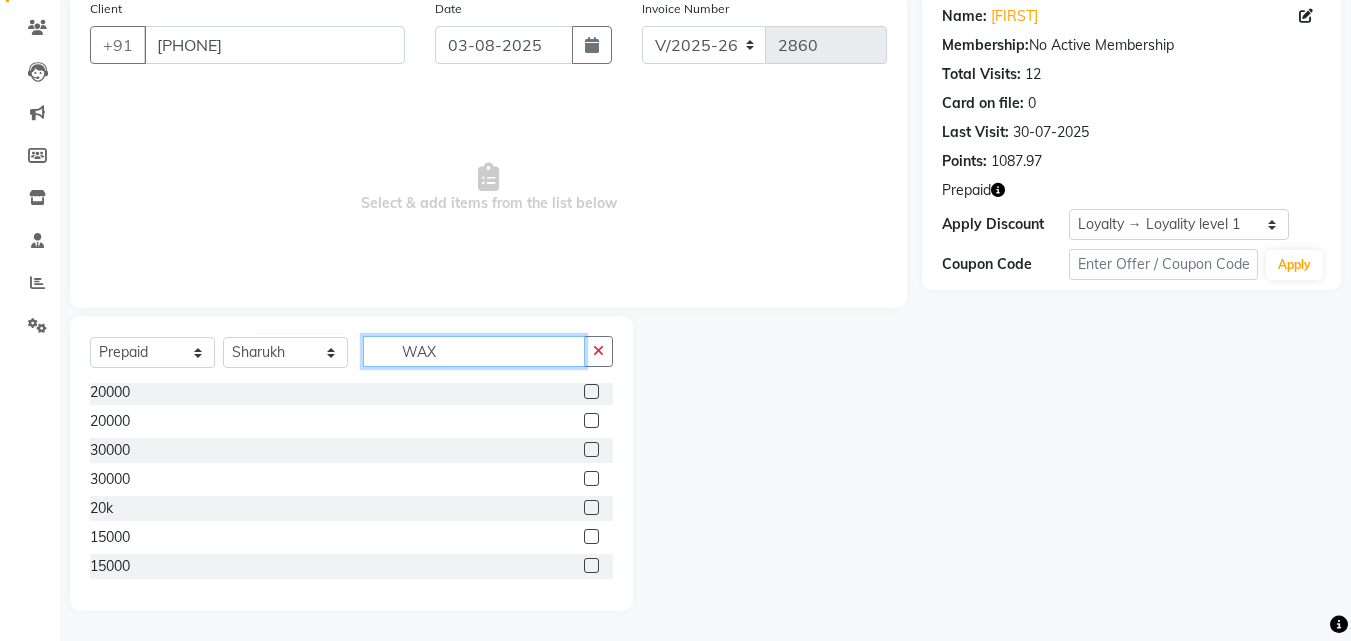 click on "WAX" 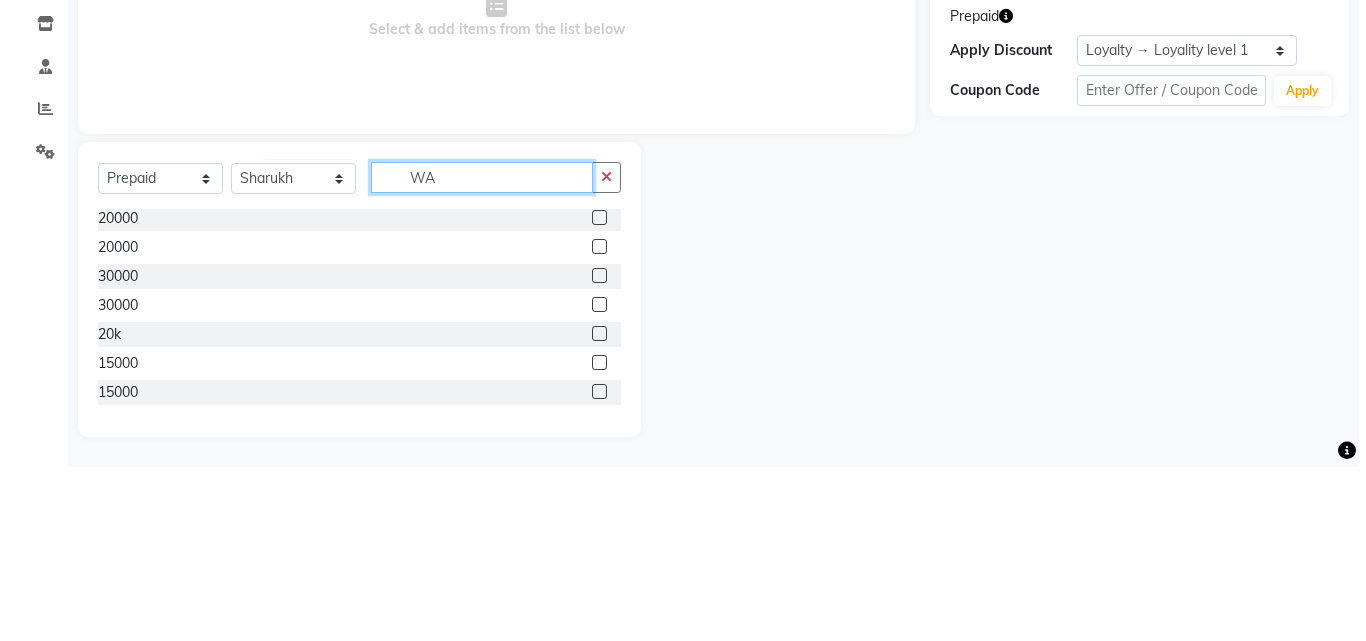 scroll, scrollTop: 0, scrollLeft: 0, axis: both 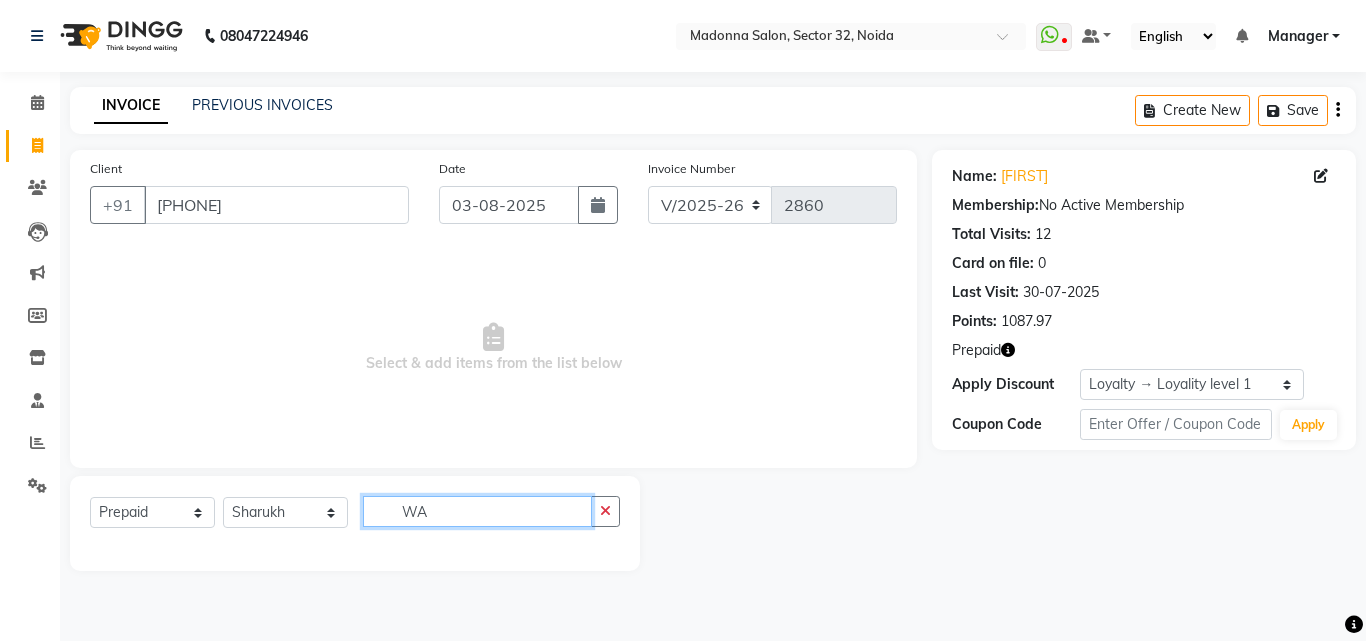 type on "W" 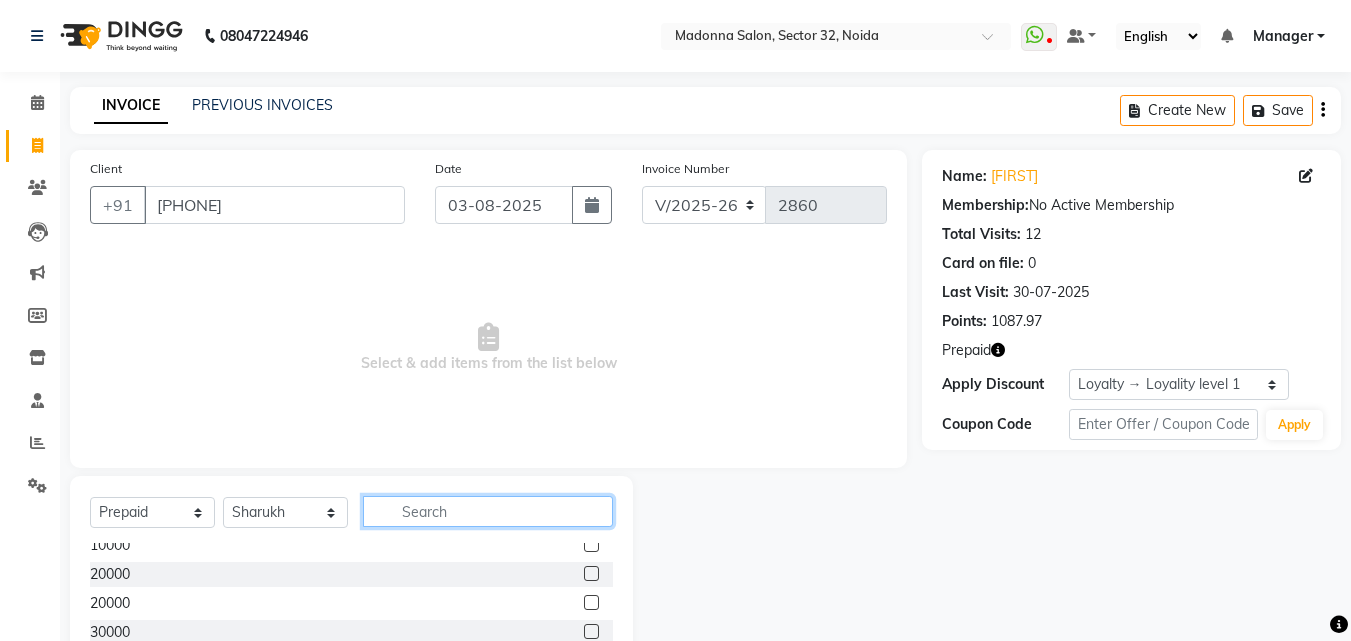 scroll, scrollTop: 156, scrollLeft: 0, axis: vertical 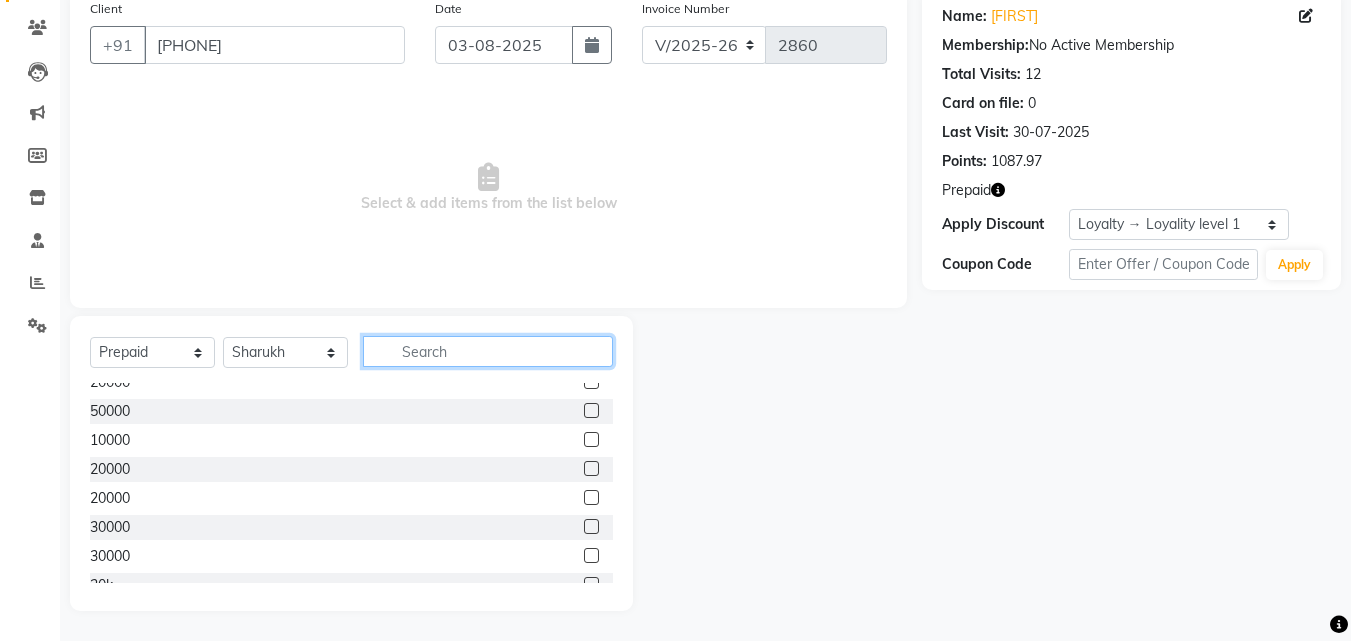 type 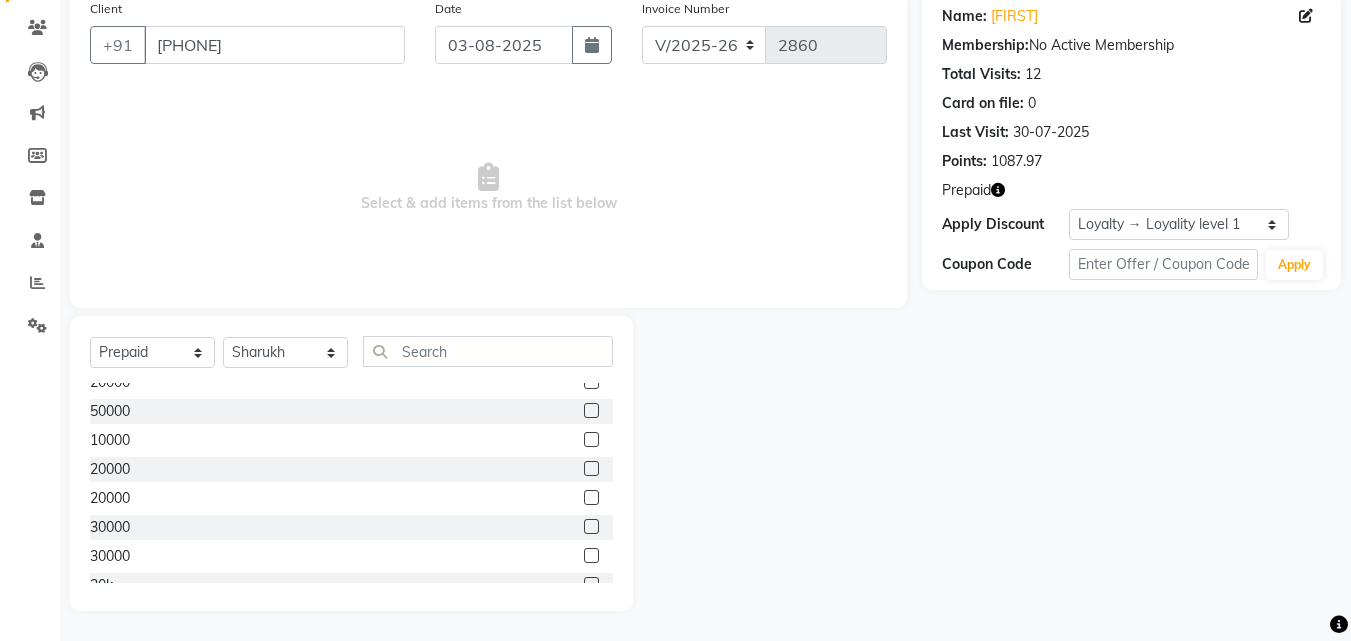 click 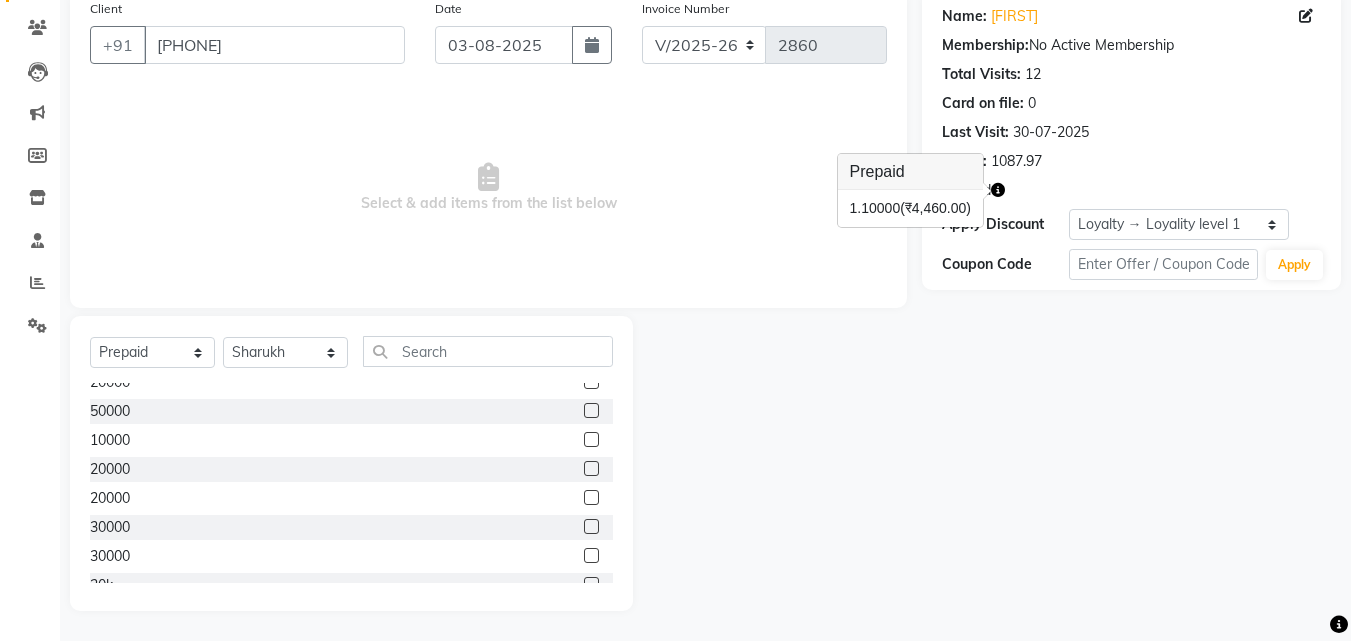 click 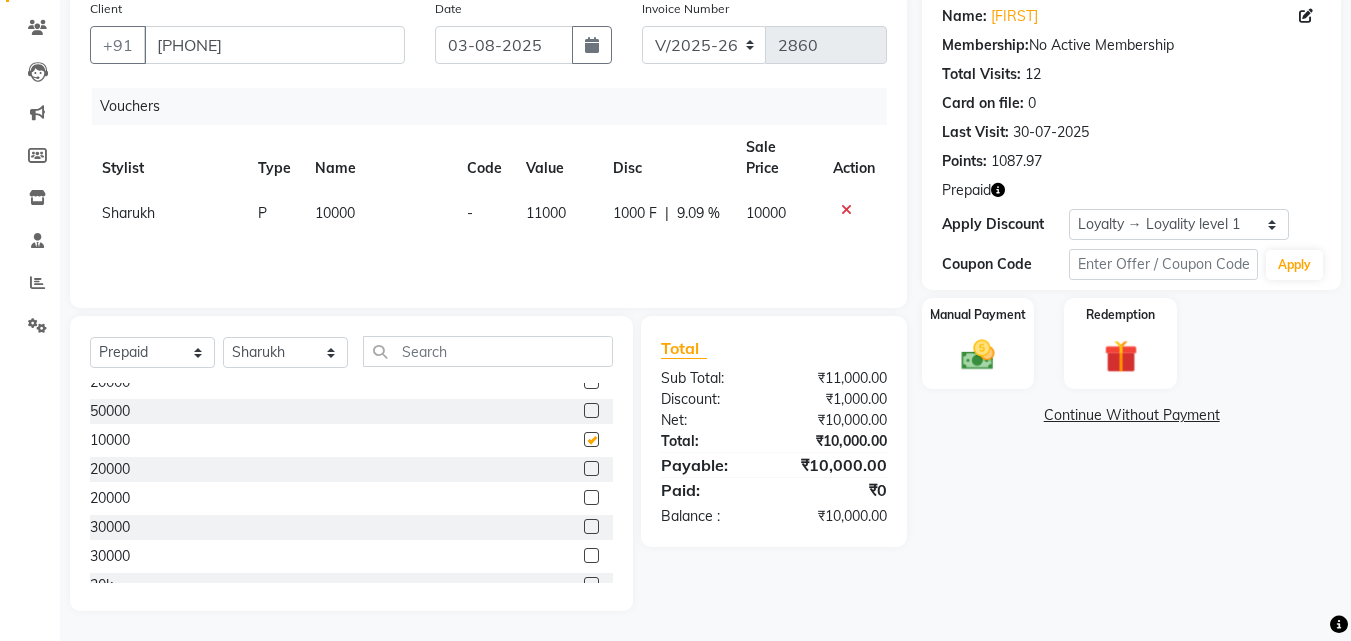 checkbox on "false" 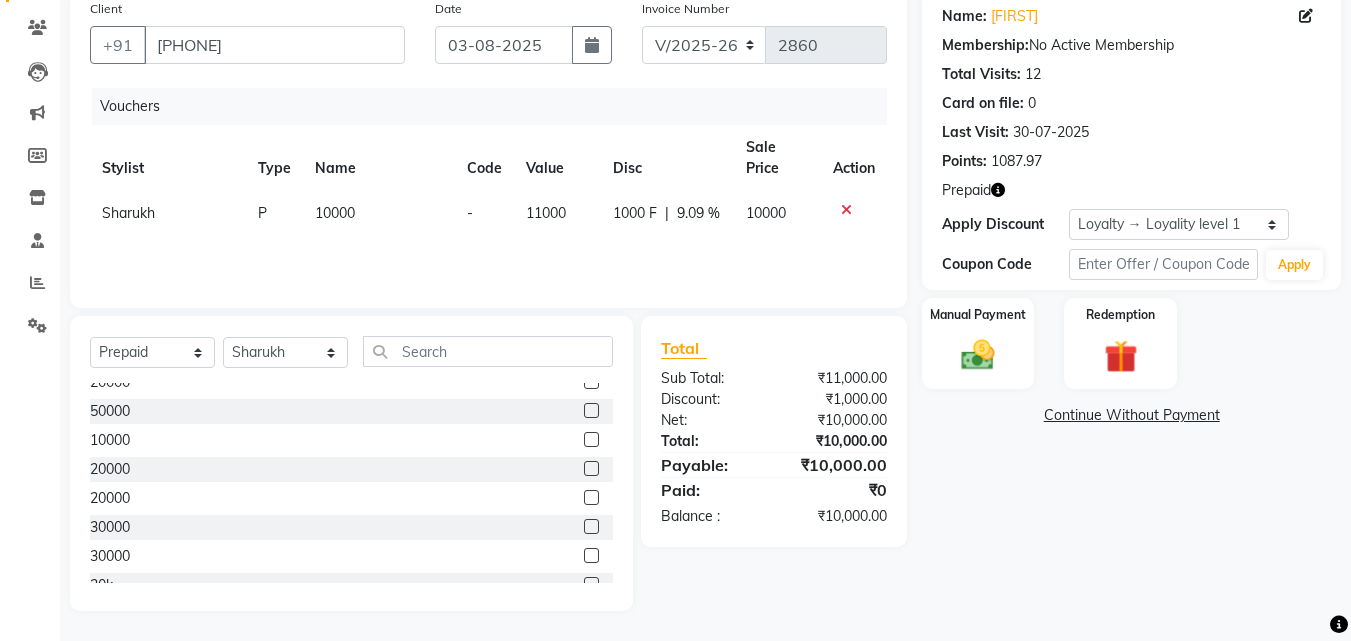 click 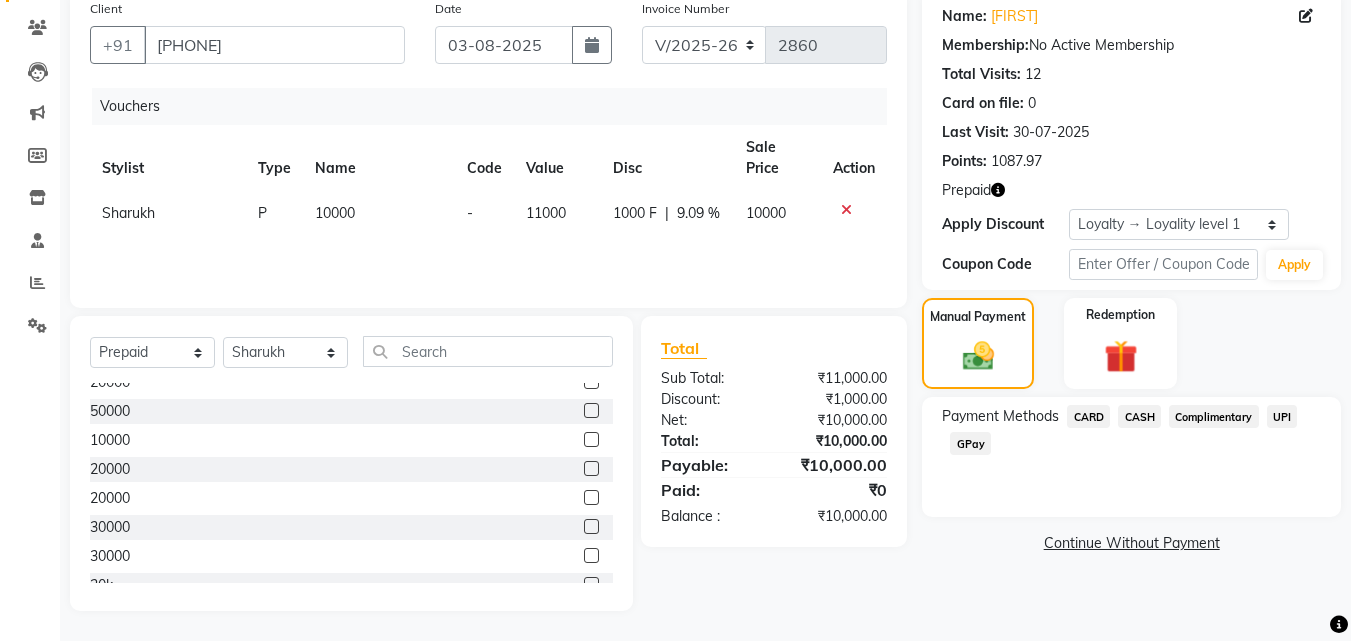 click on "CASH" 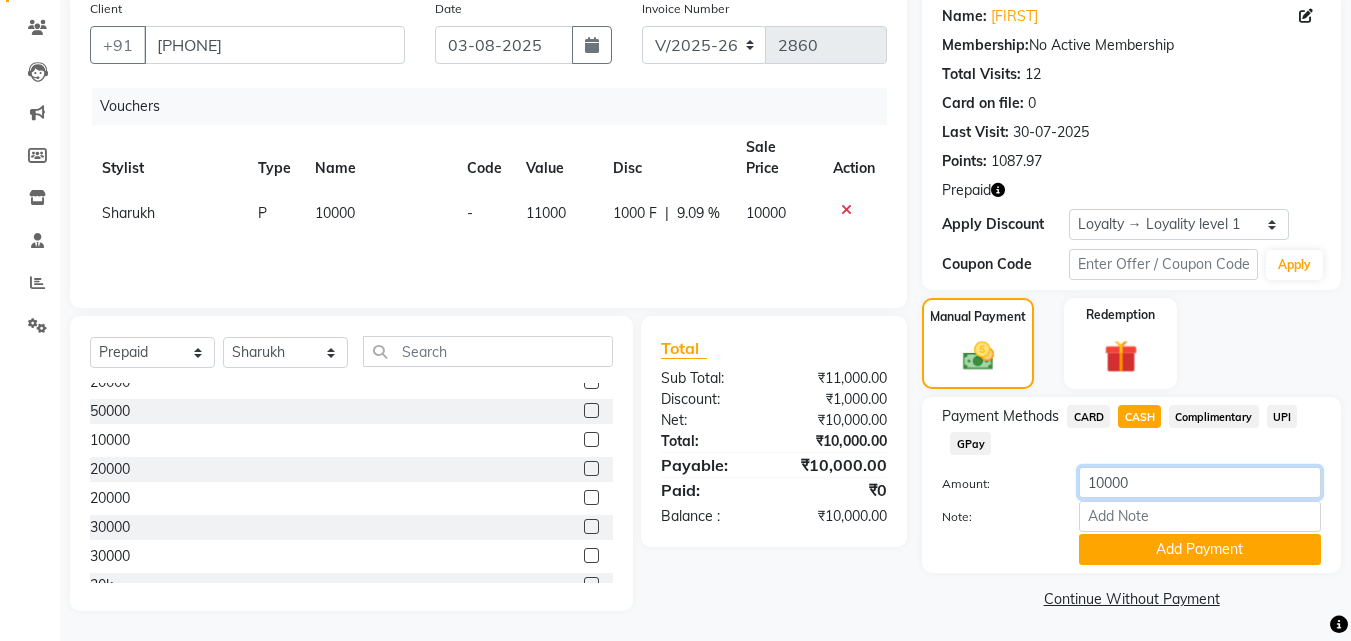 click on "10000" 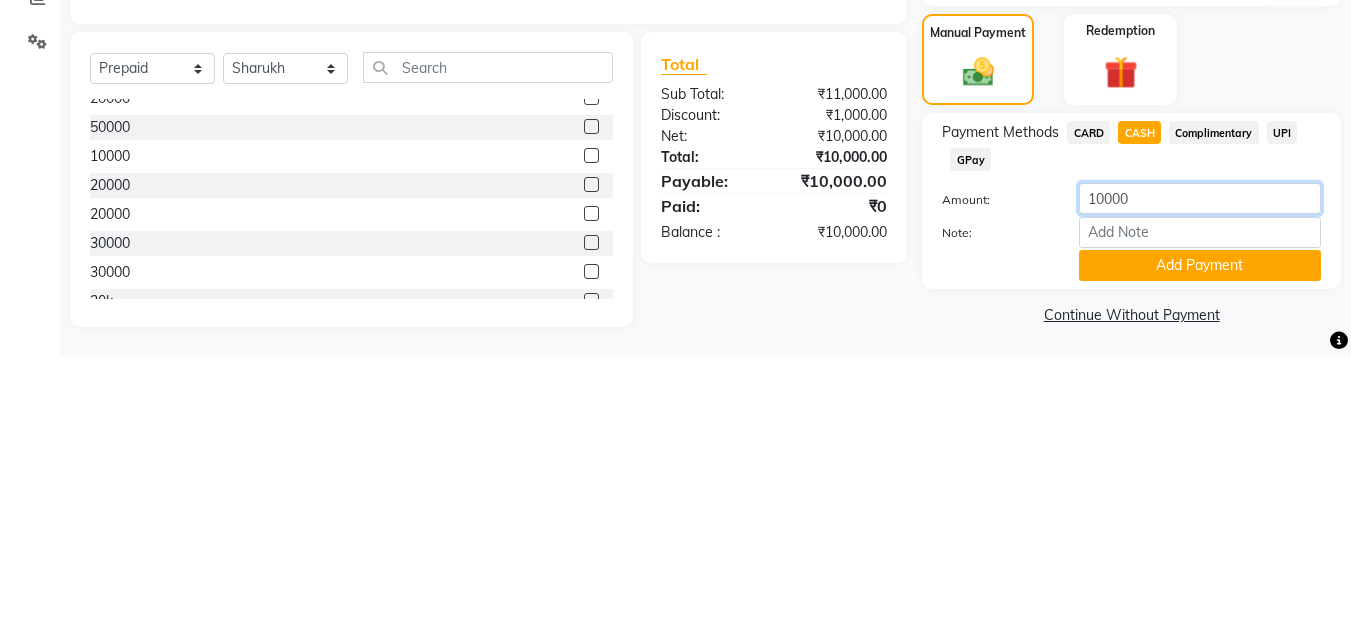scroll, scrollTop: 163, scrollLeft: 0, axis: vertical 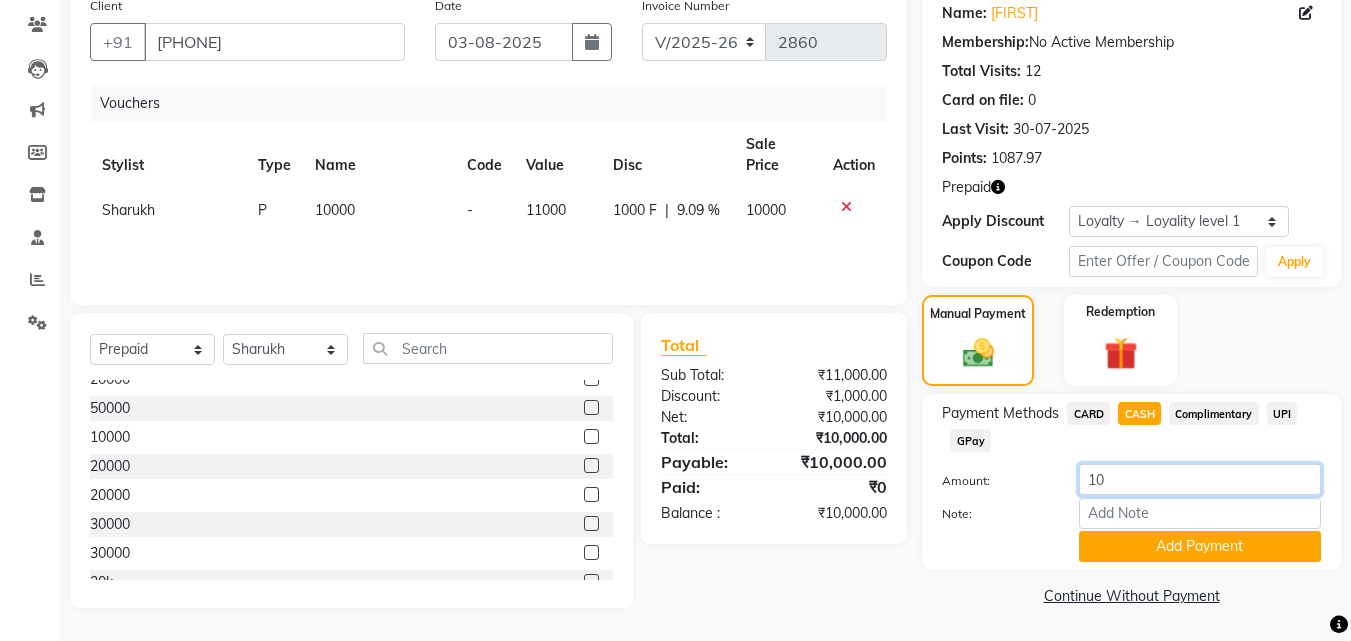 type on "1" 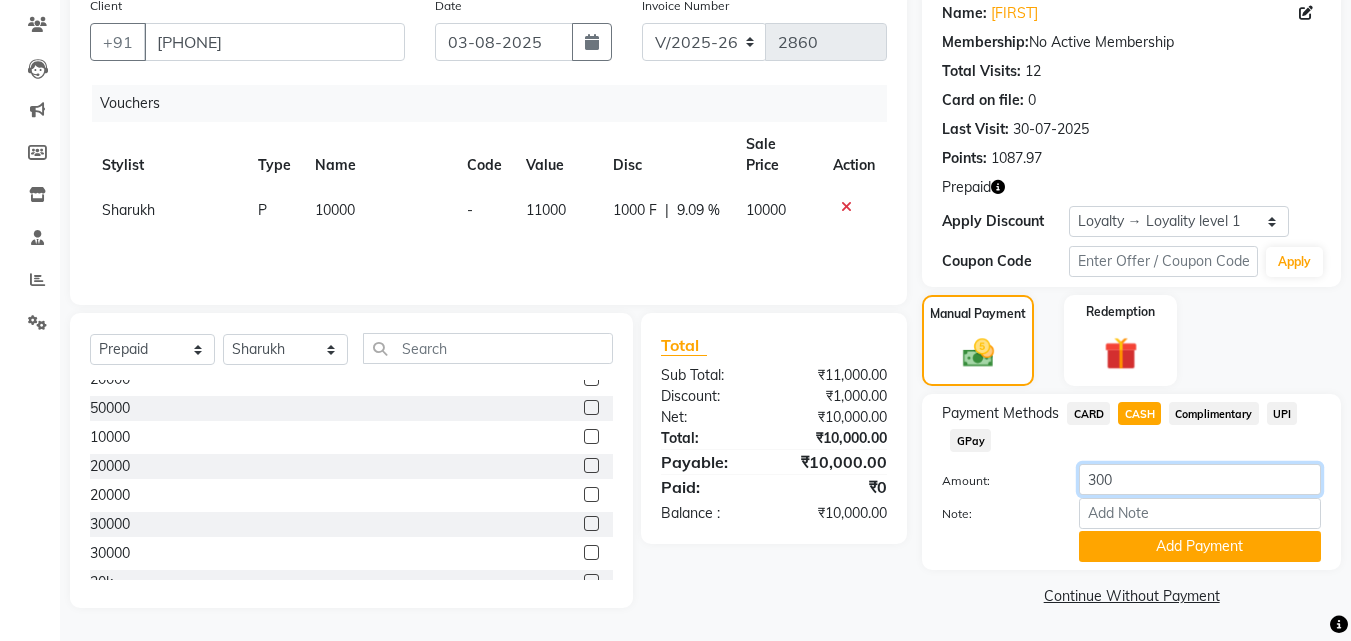 type on "3000" 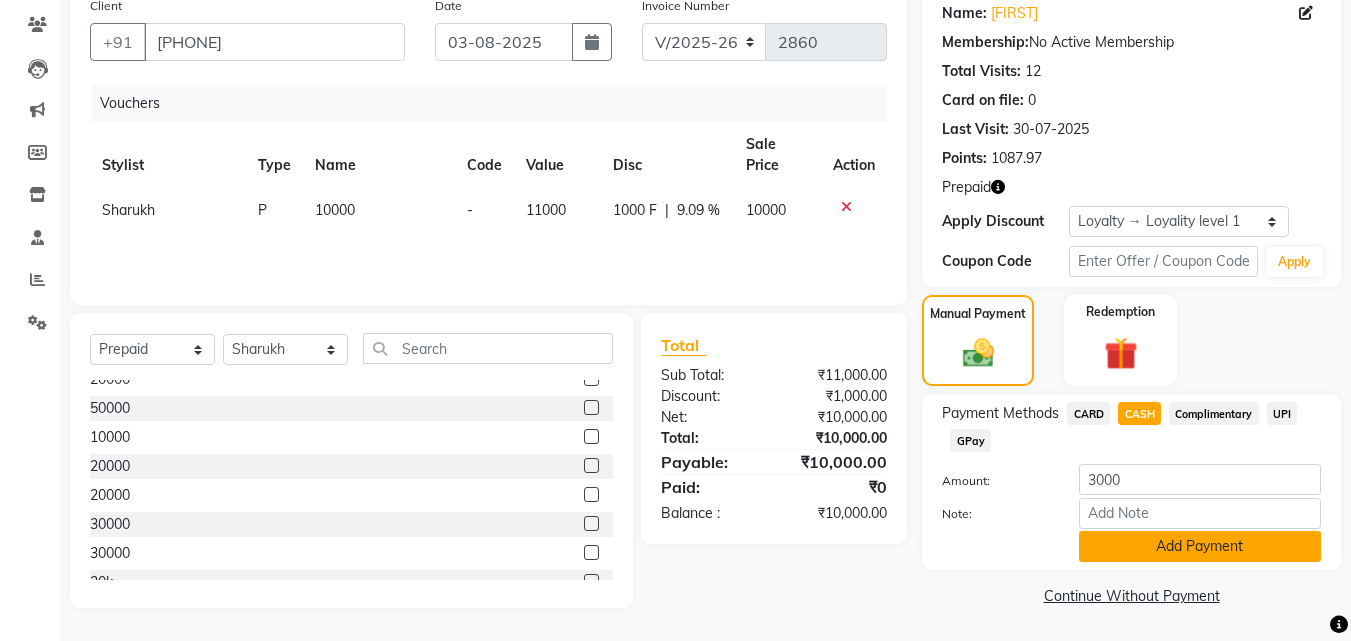 click on "Add Payment" 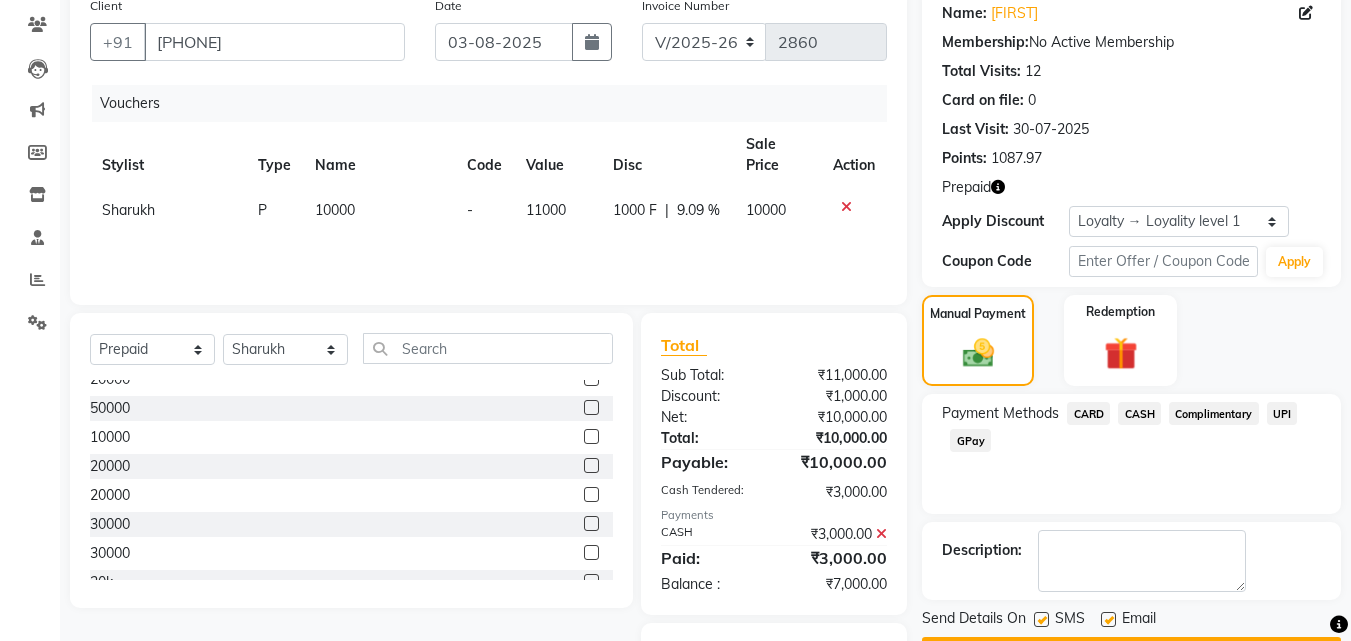 click on "CARD" 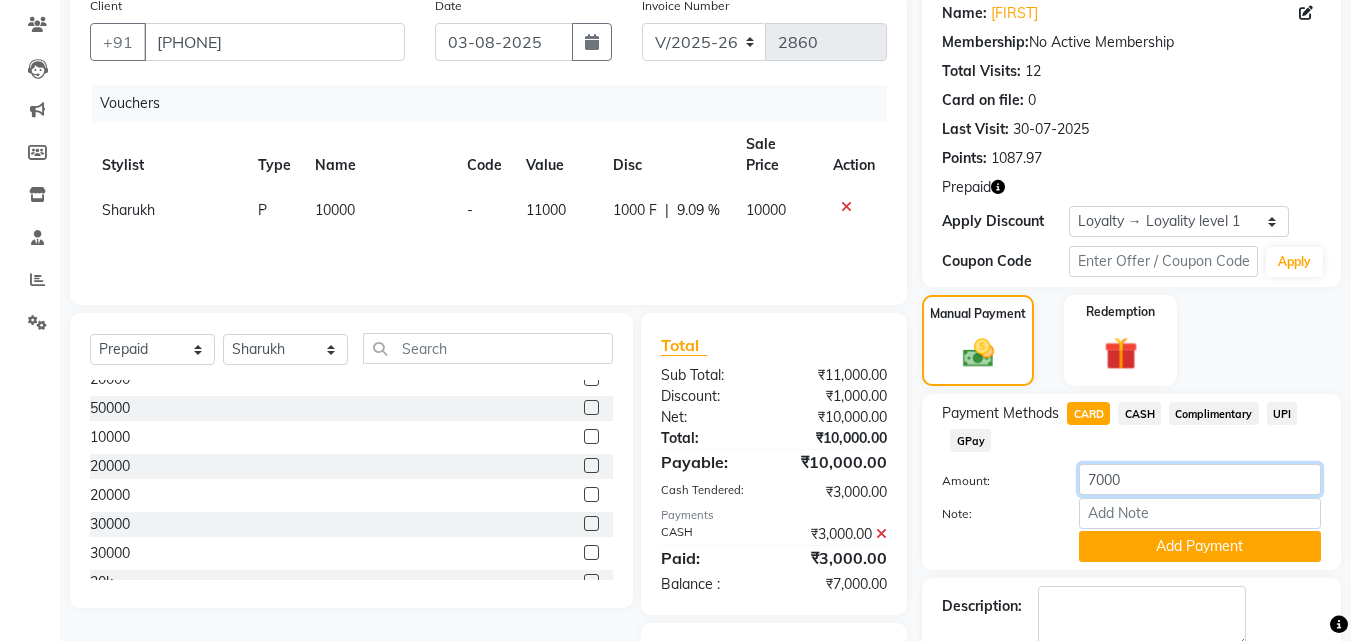 click on "7000" 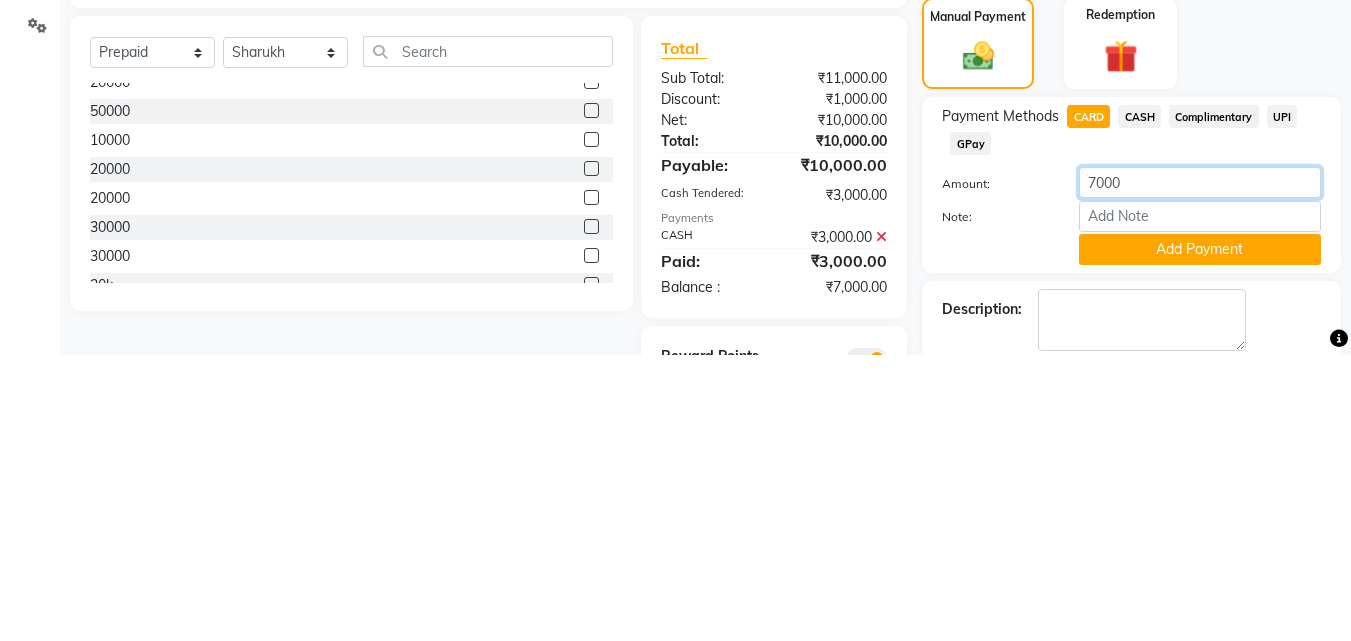 scroll, scrollTop: 179, scrollLeft: 0, axis: vertical 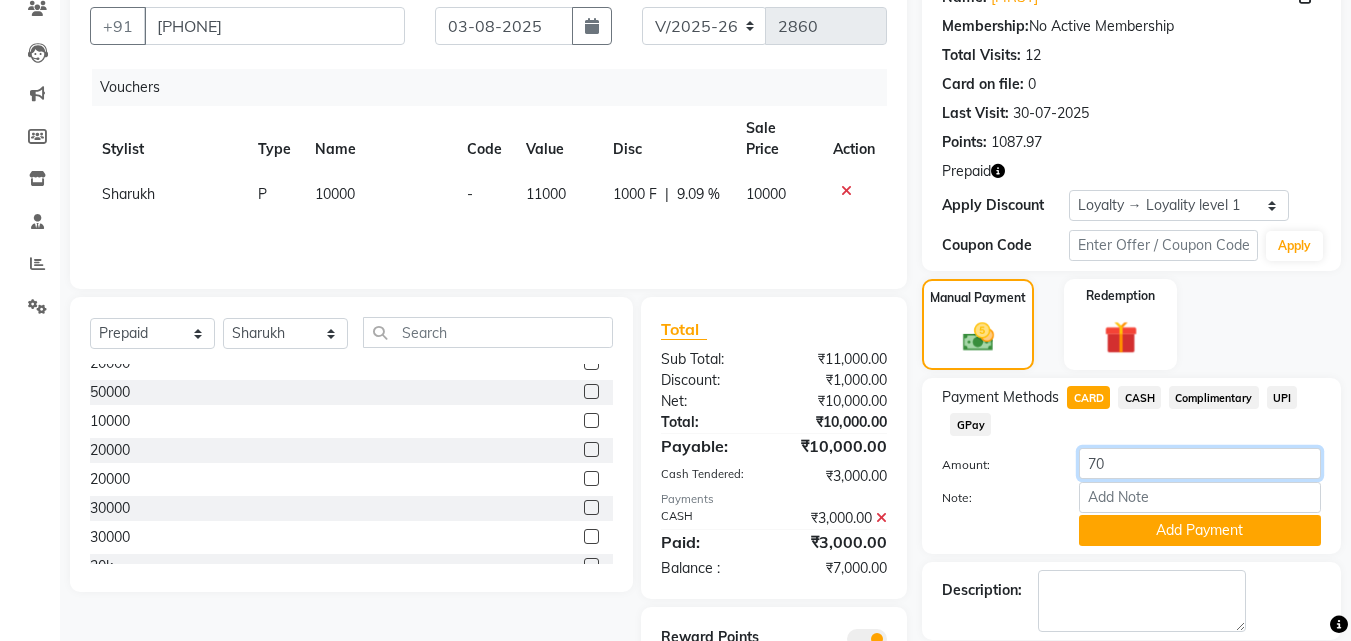 type on "7" 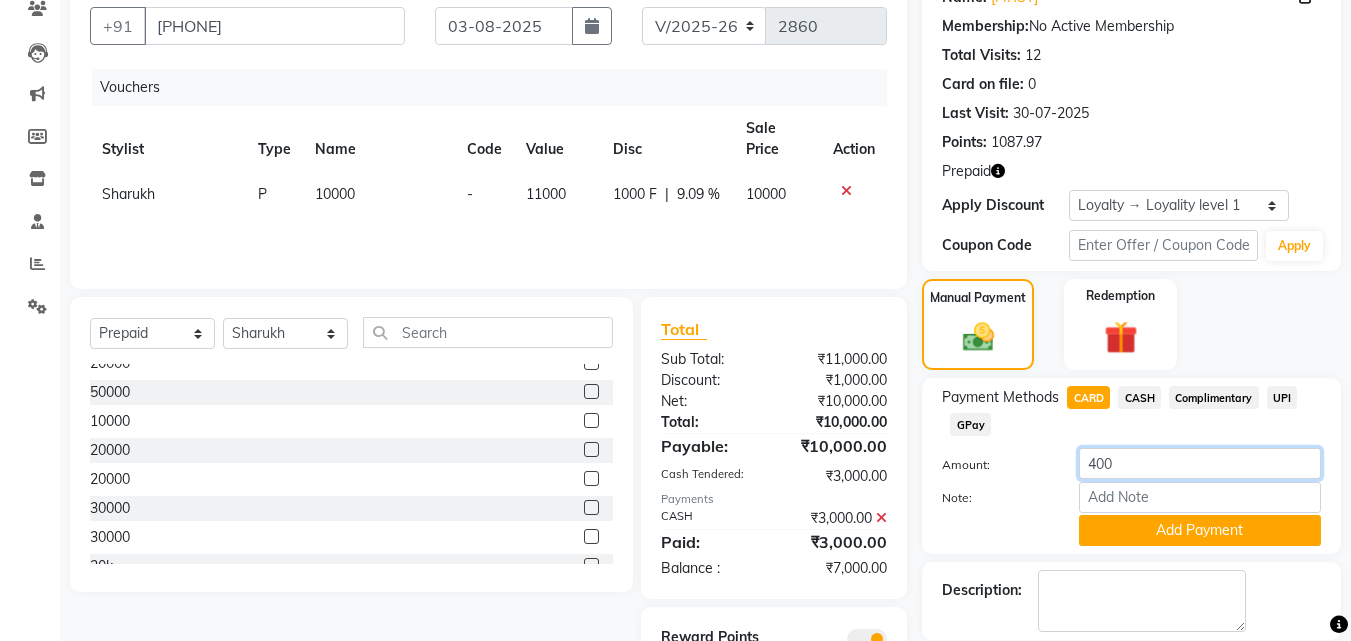 type on "4000" 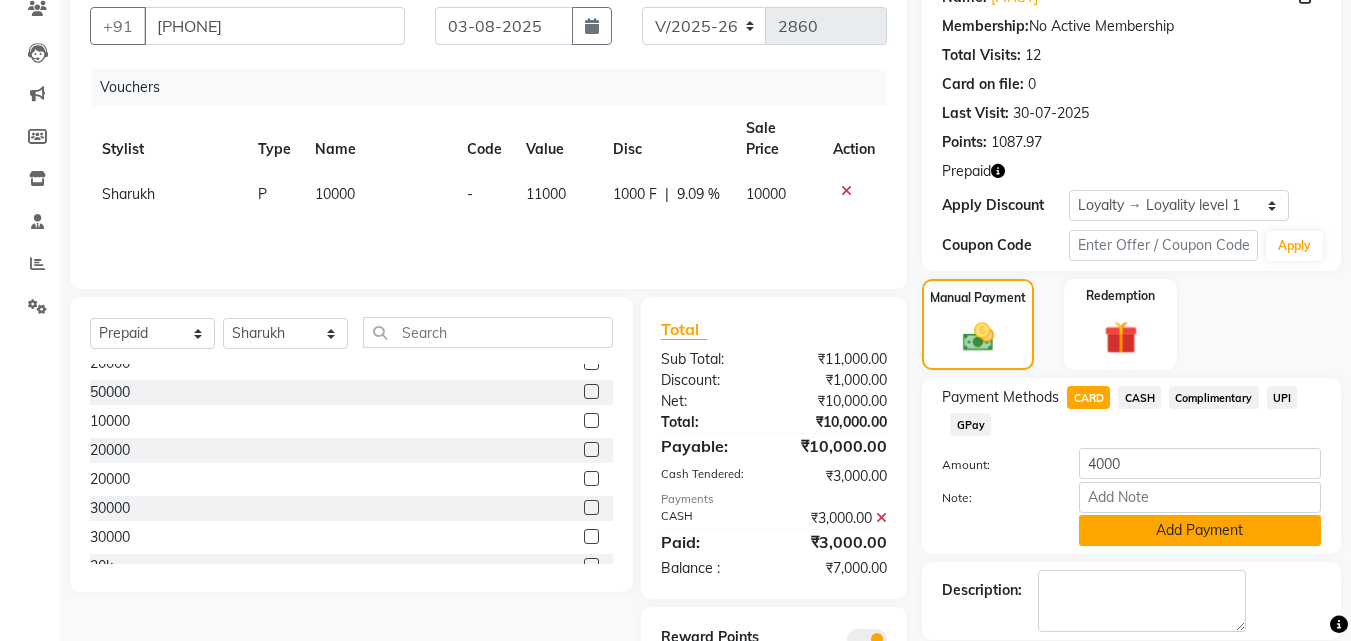 click on "Add Payment" 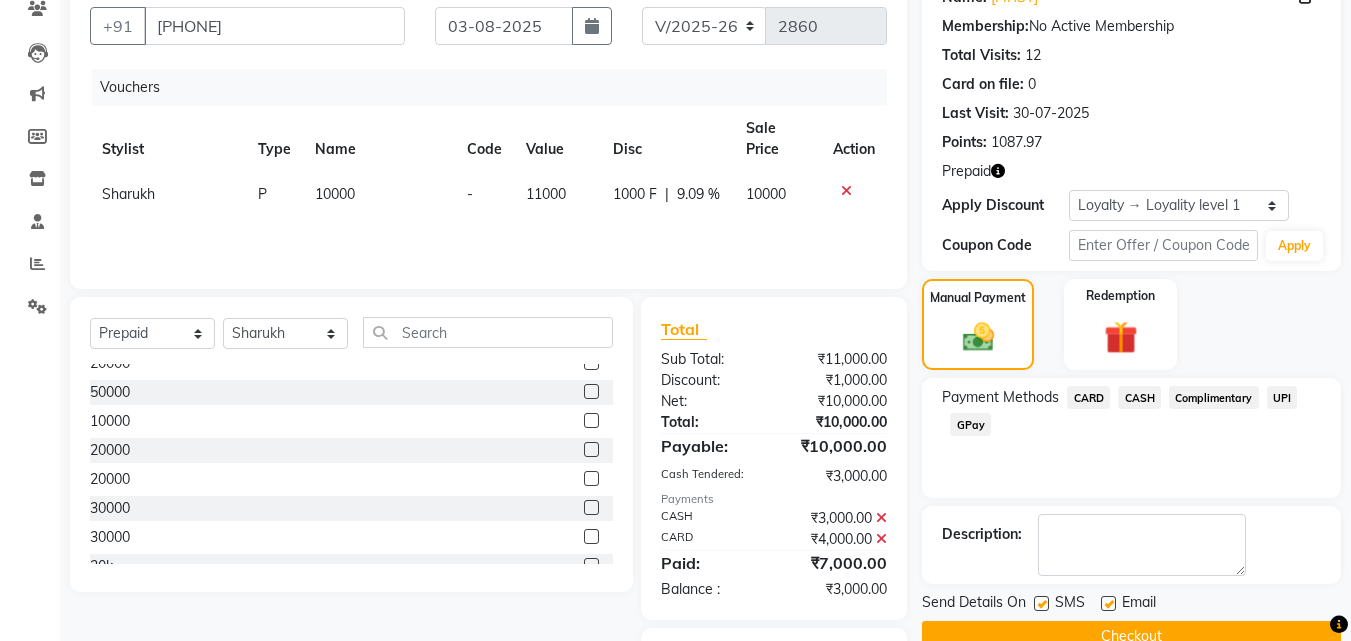 click on "GPay" 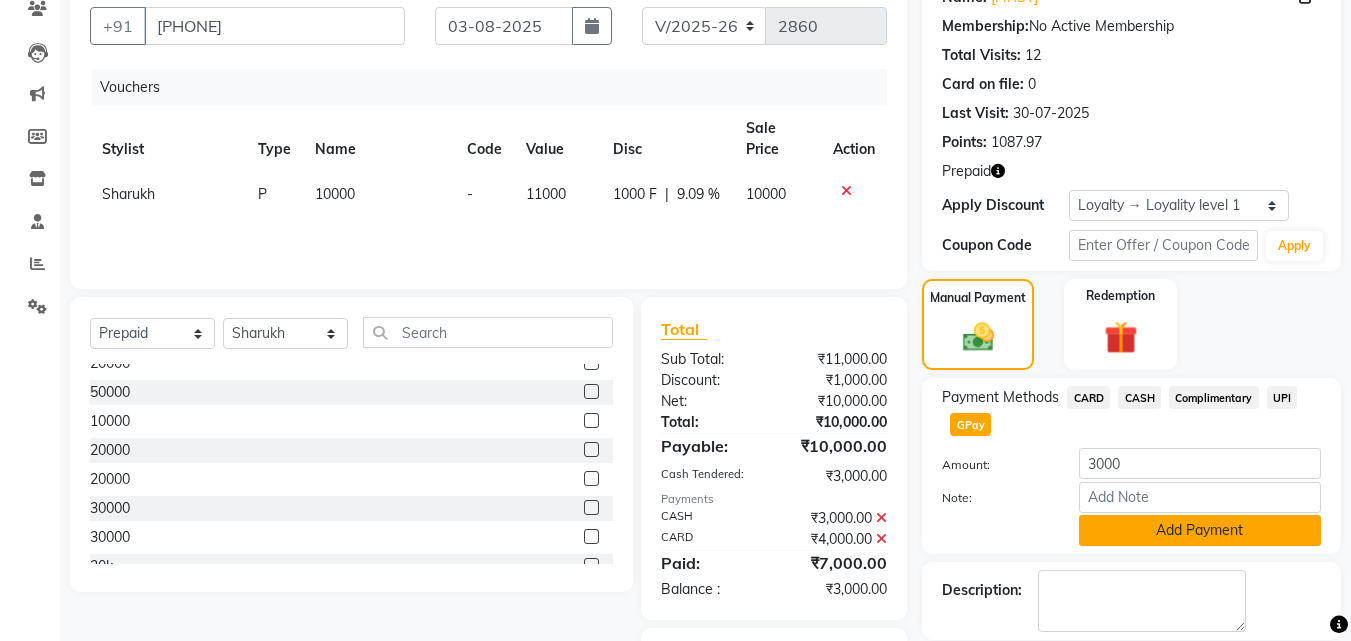 click on "Add Payment" 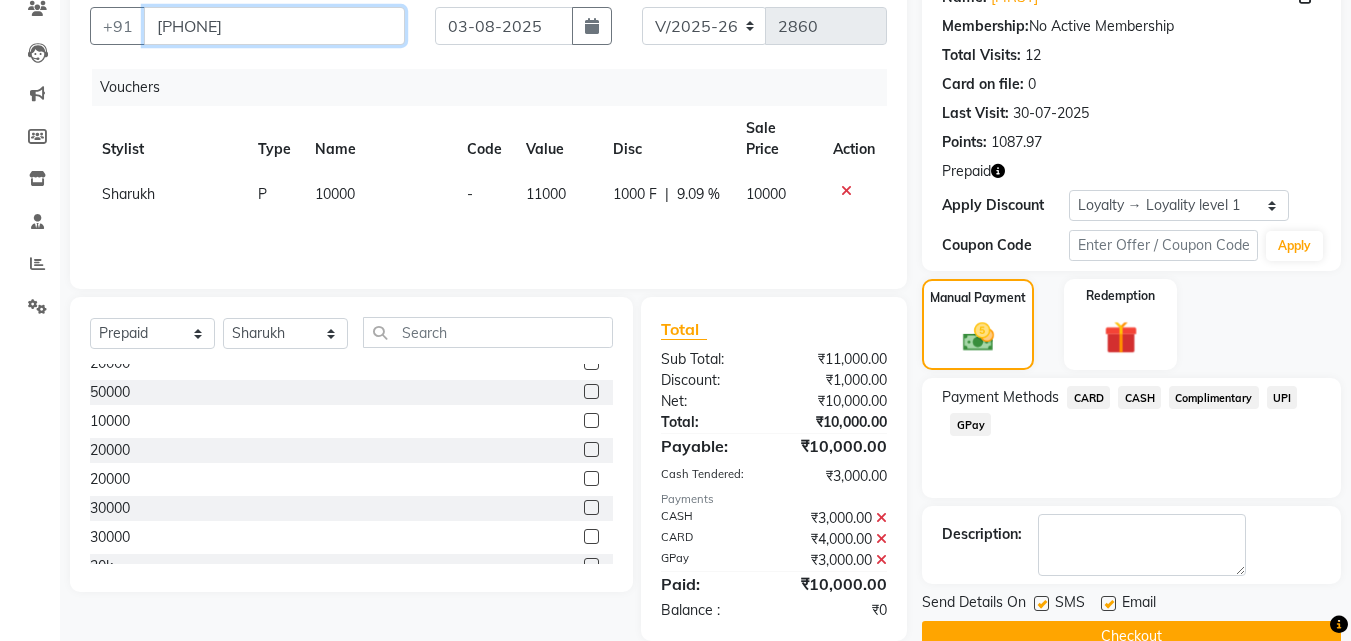 scroll, scrollTop: 178, scrollLeft: 0, axis: vertical 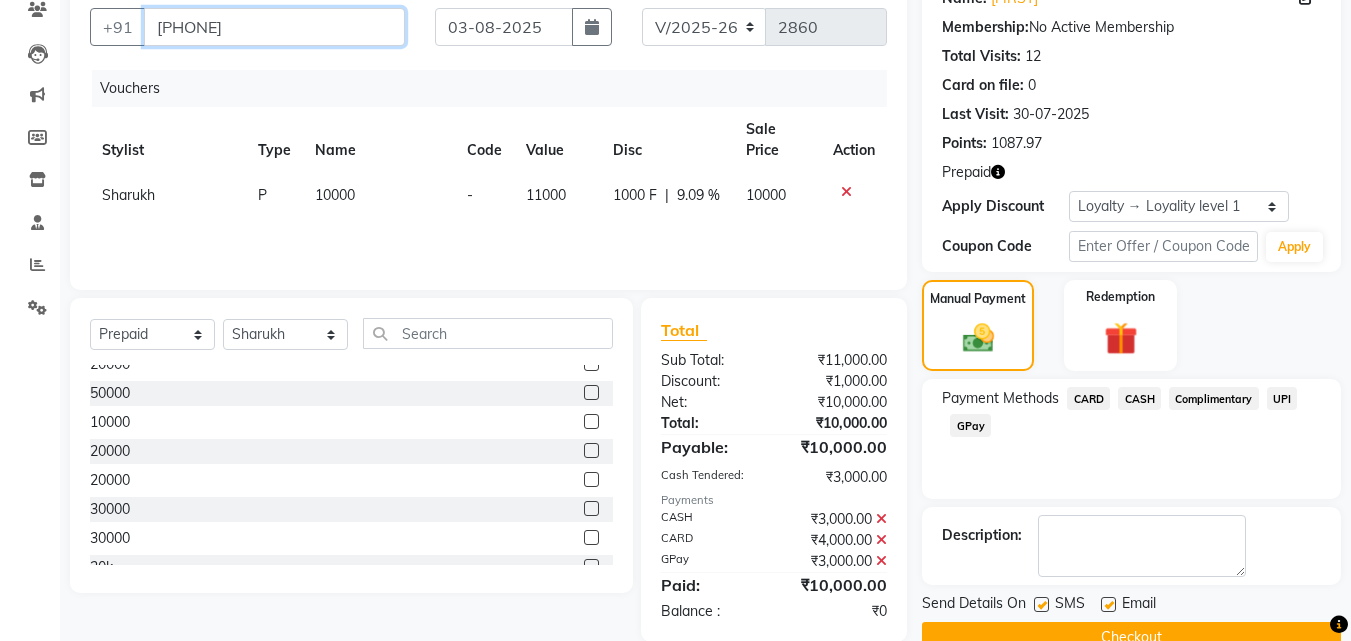 drag, startPoint x: 266, startPoint y: 26, endPoint x: 303, endPoint y: 24, distance: 37.054016 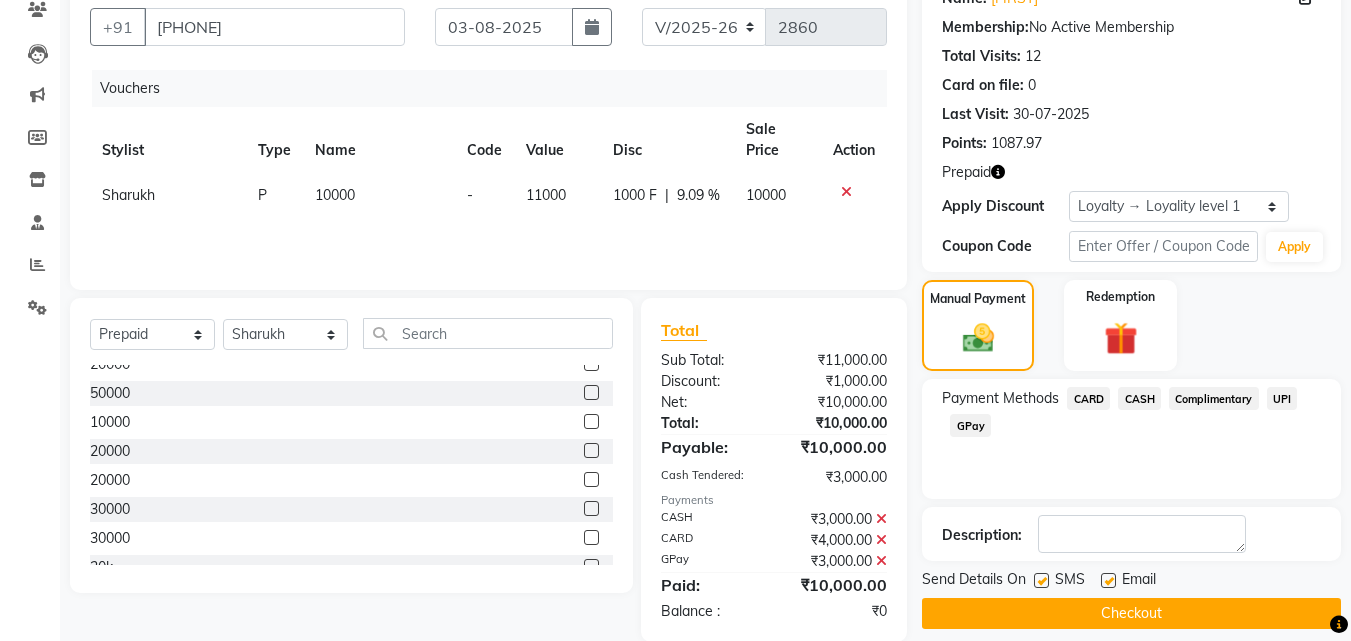 click on "Checkout" 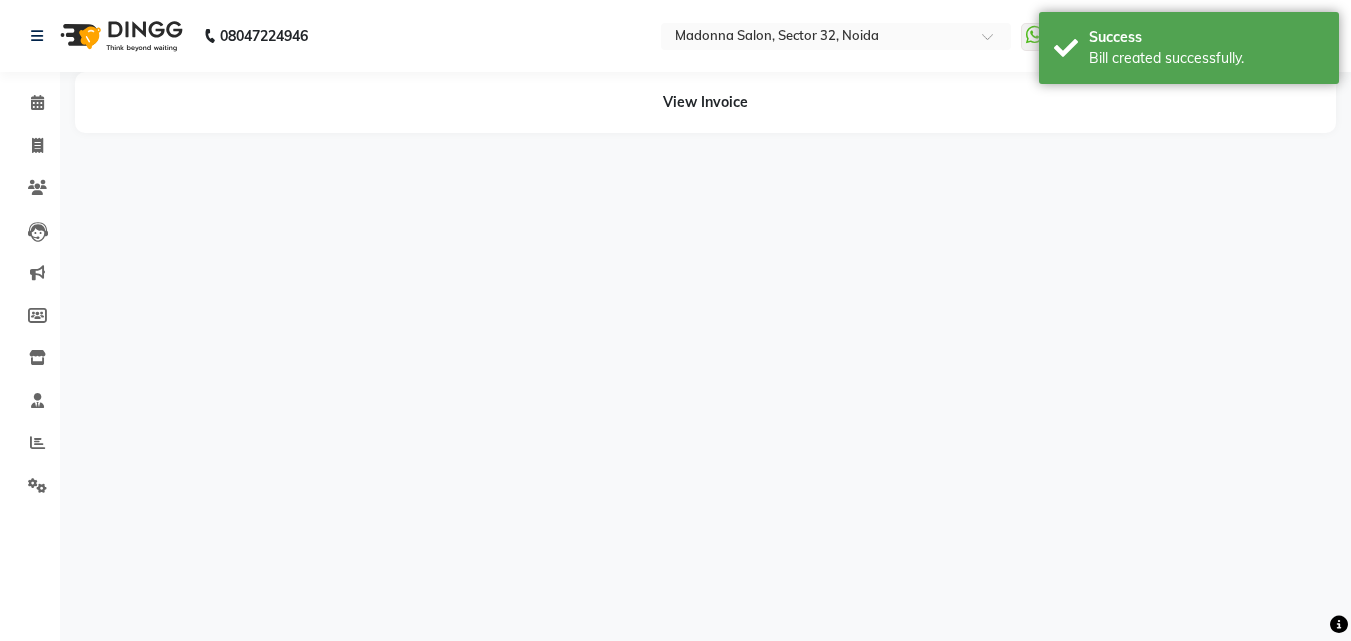 scroll, scrollTop: 0, scrollLeft: 0, axis: both 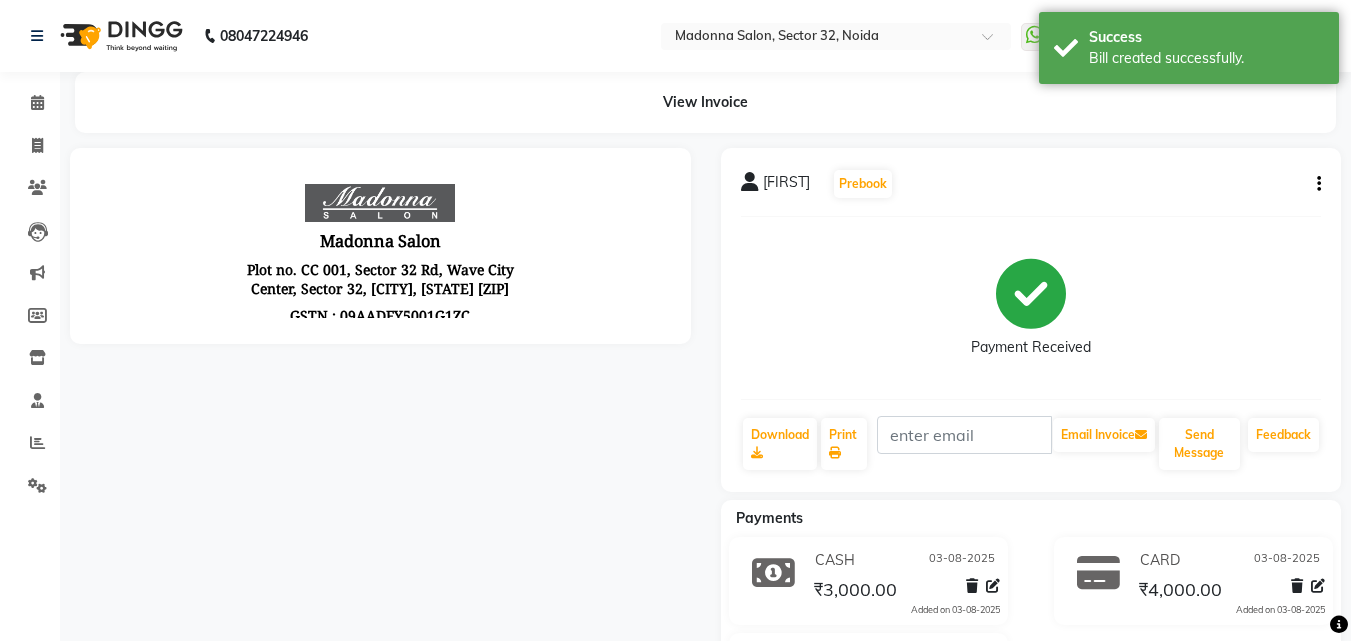 click on "Send Message" 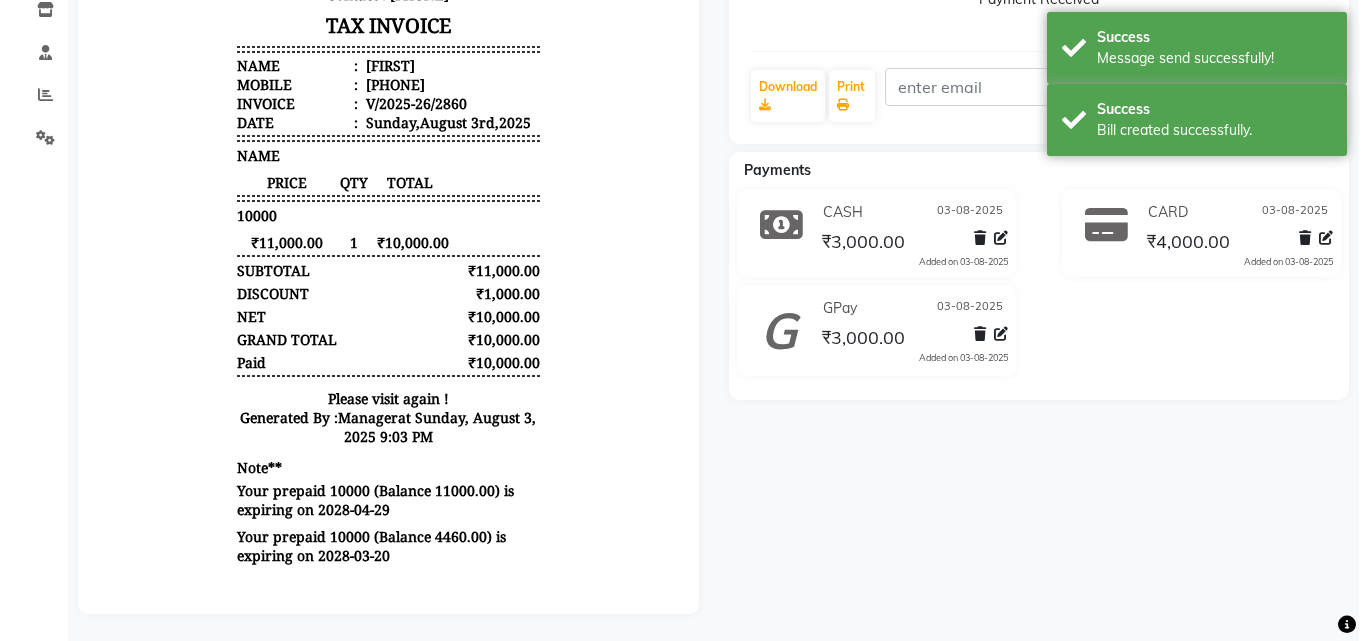 scroll, scrollTop: 0, scrollLeft: 0, axis: both 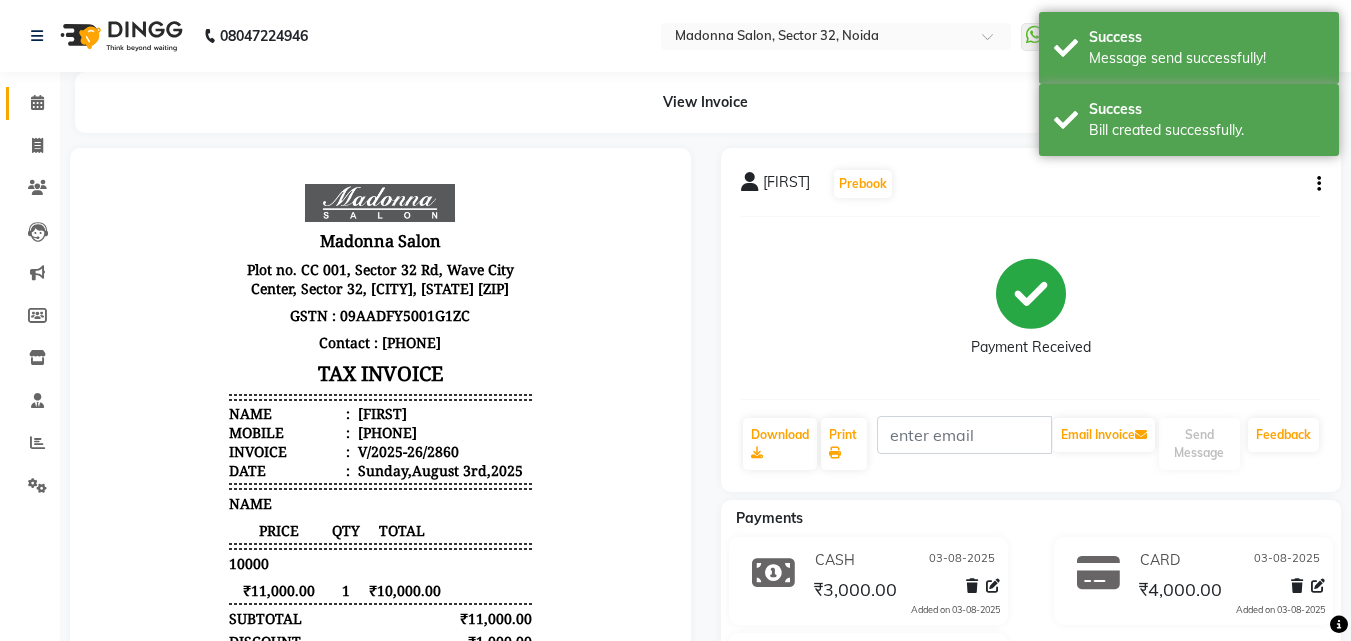click 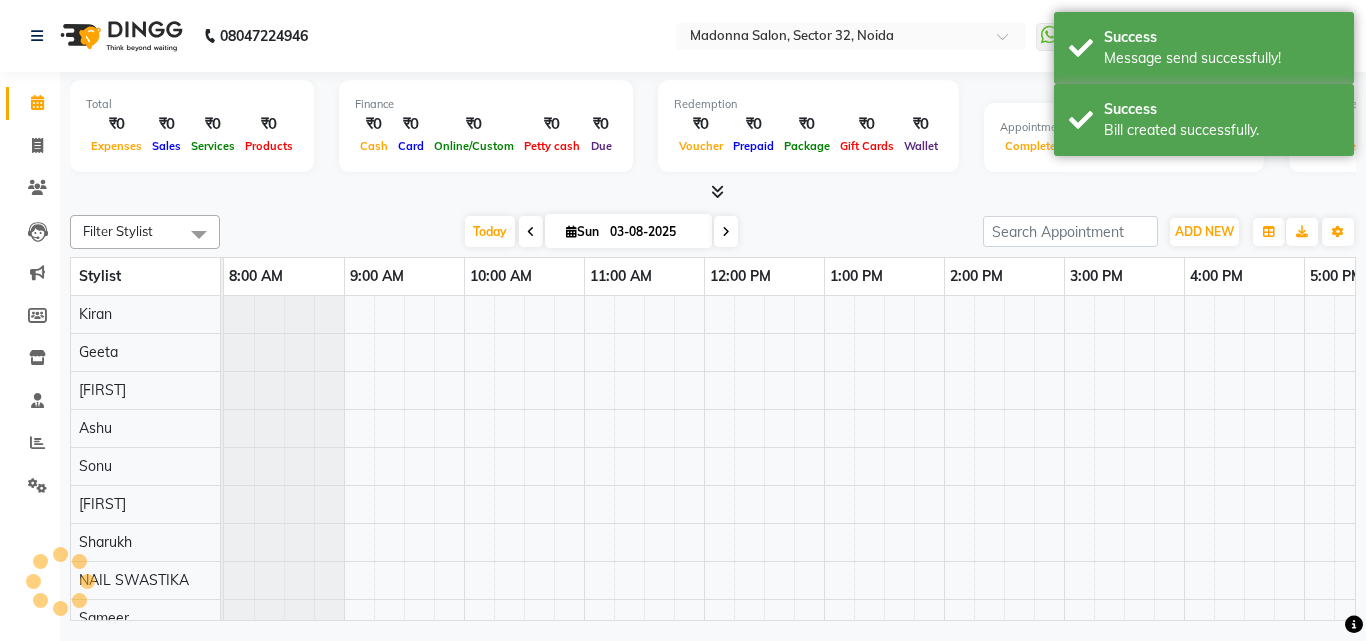 scroll, scrollTop: 0, scrollLeft: 0, axis: both 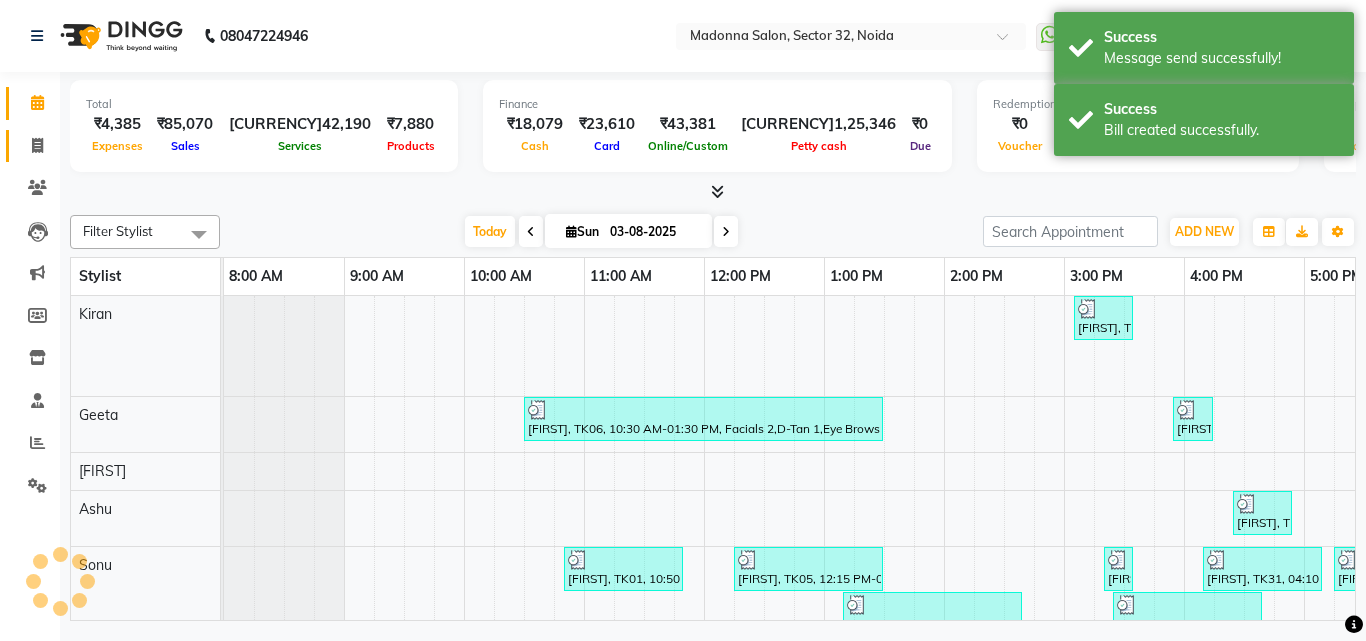 click 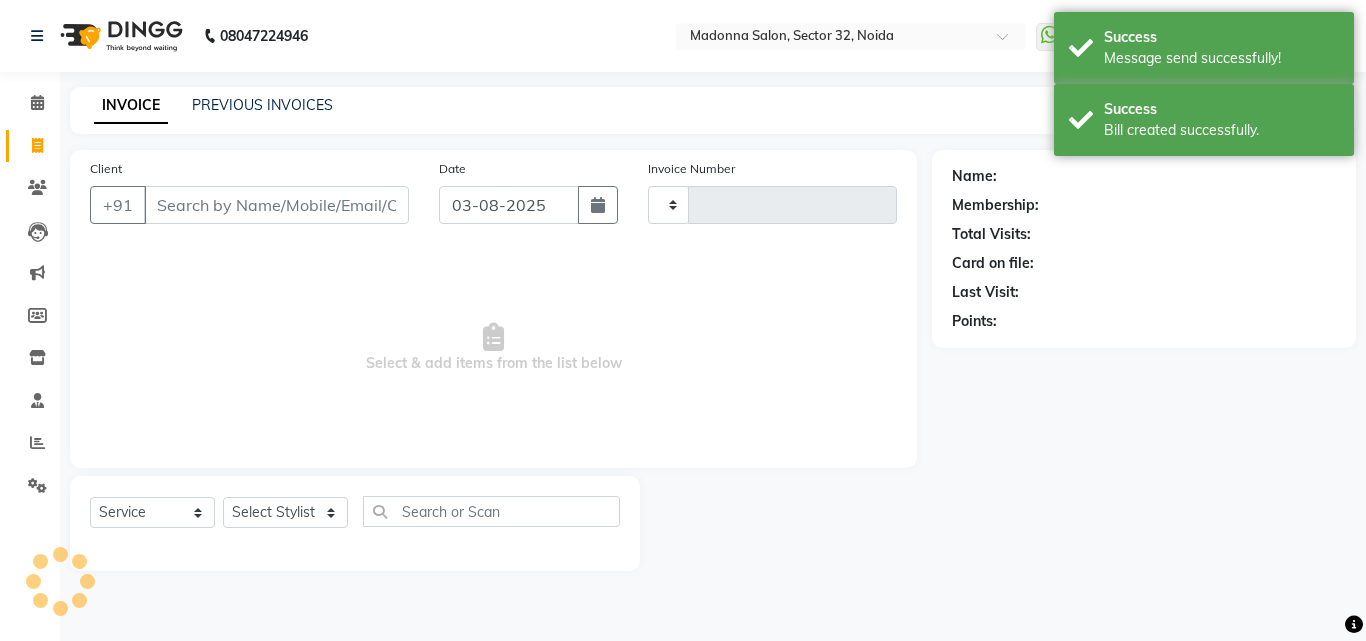 type on "2861" 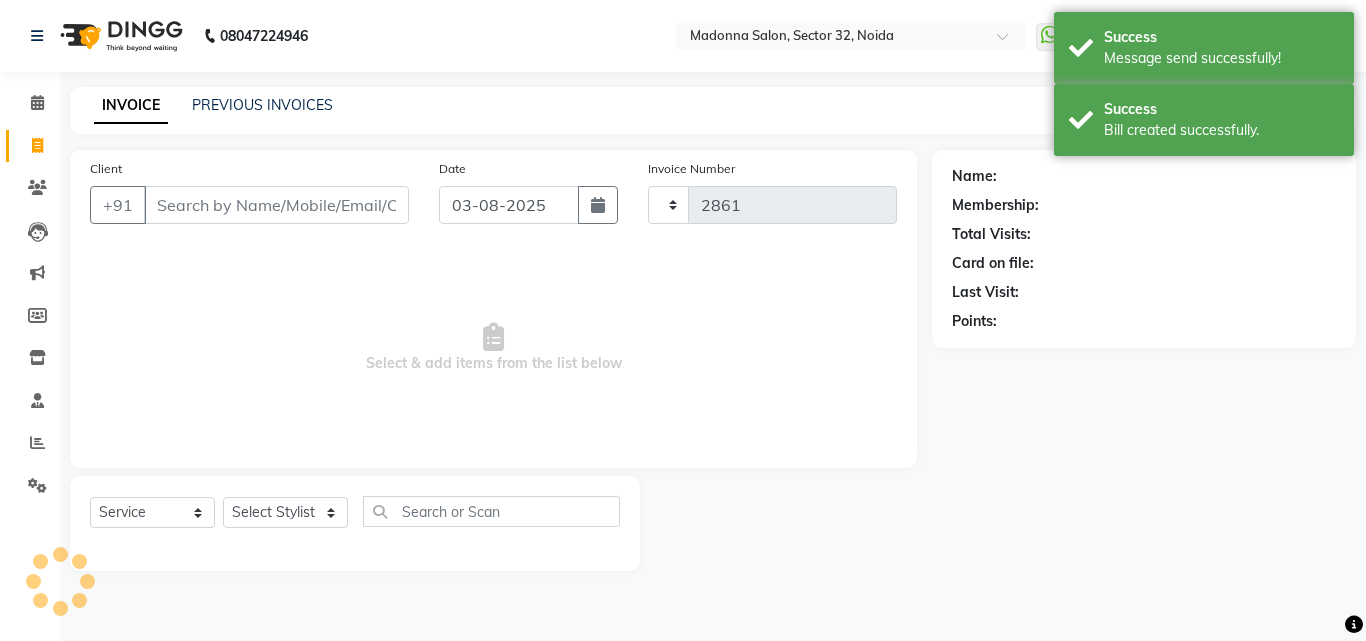 select on "7229" 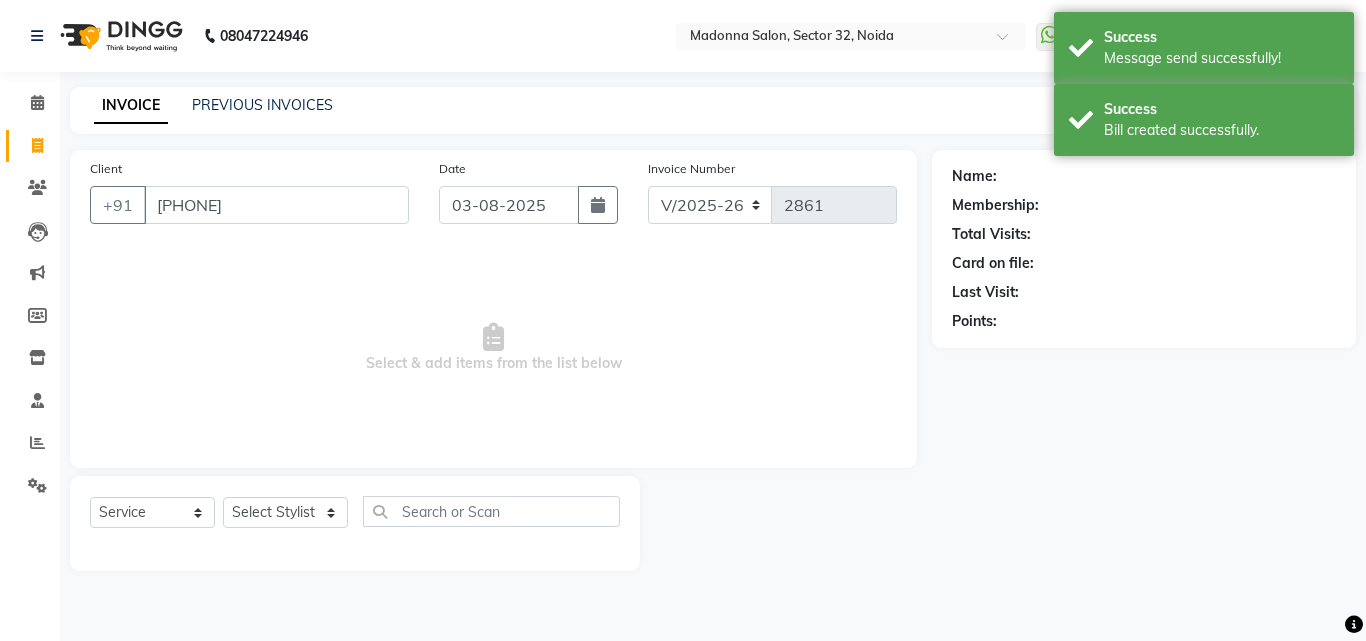 type on "[PHONE]" 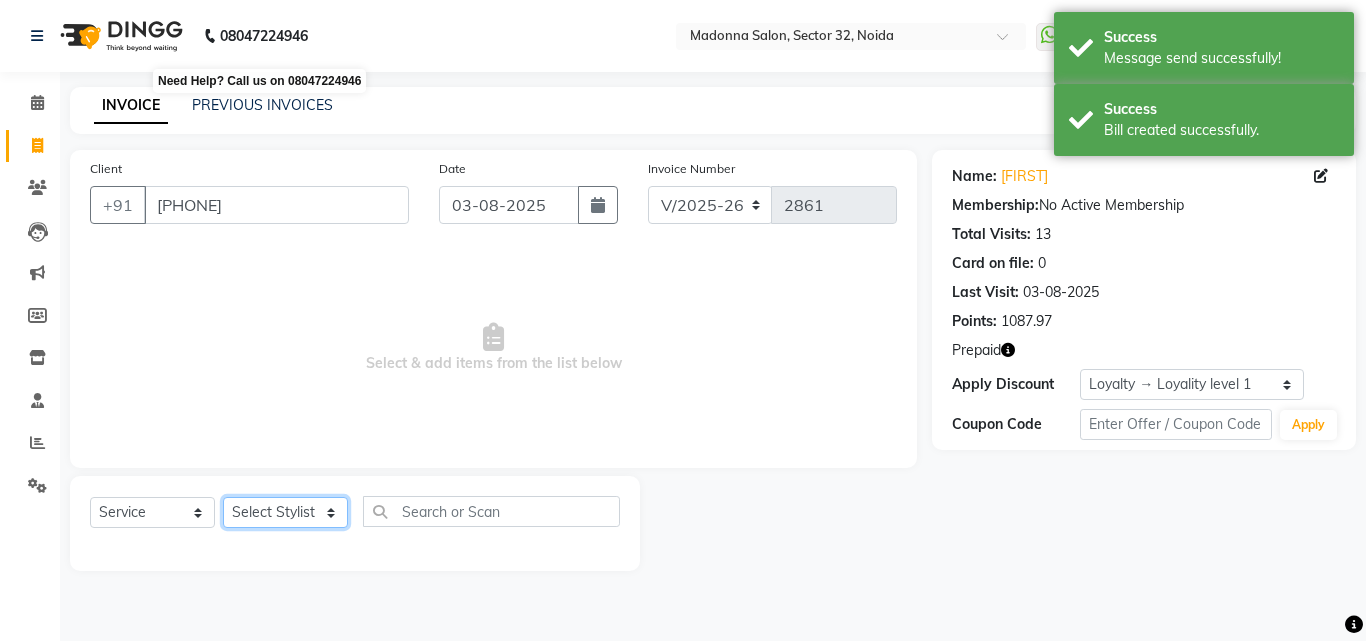 click on "Select Stylist Aayan Account  Ashu BHOLU Geeta Hanif JIYA SINGH Kiran LAXMAN PEDI Manager Mohit Naddy NAIL SWASTIKA Sajal Sameer Shahnawaj Sharukh Sonu VISHAL STYLIST" 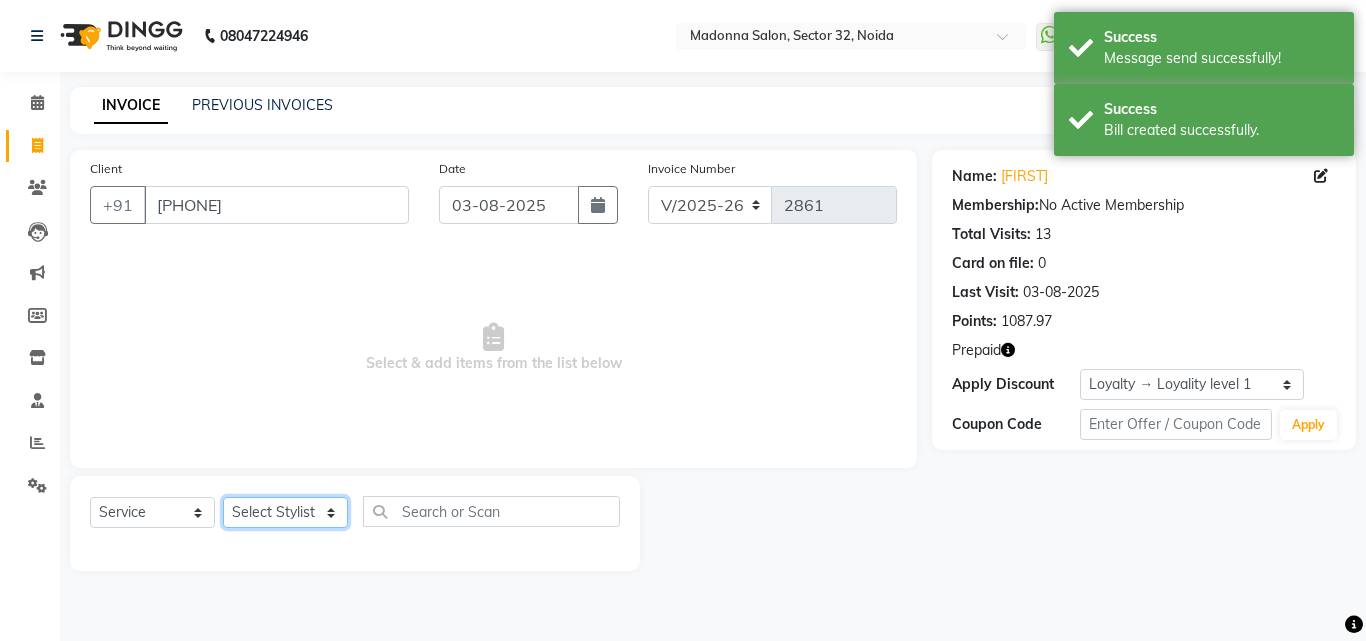 select on "61922" 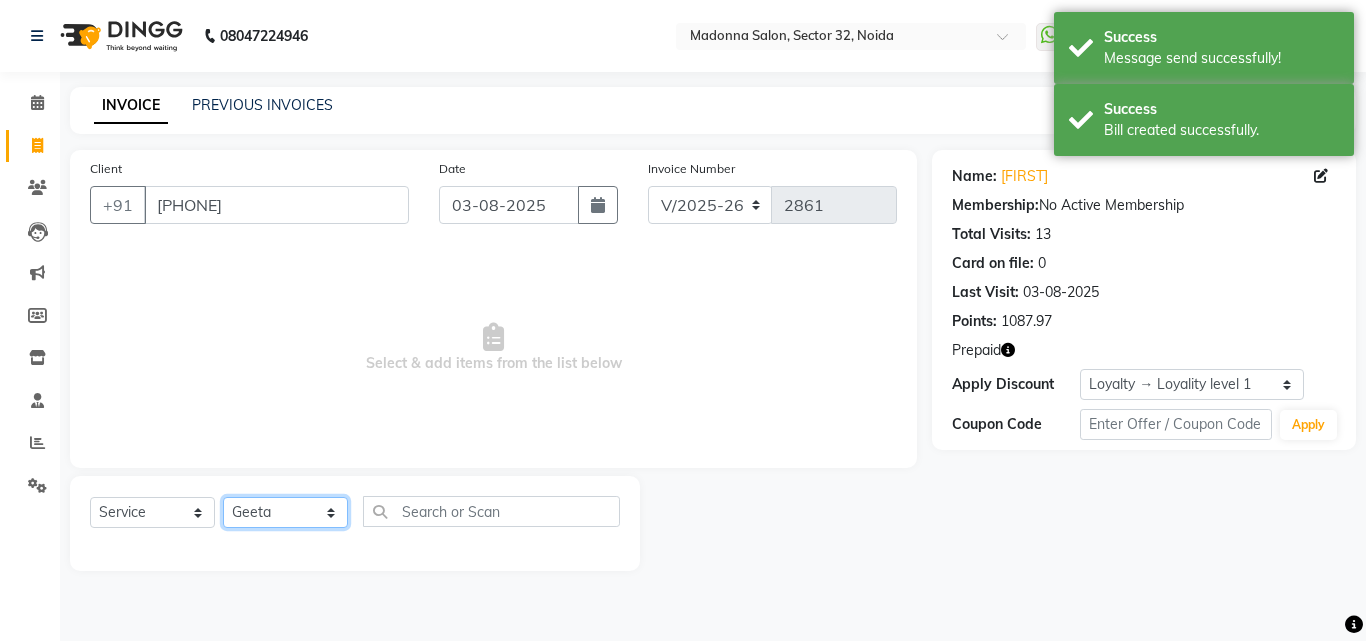 click on "Select Stylist Aayan Account  Ashu BHOLU Geeta Hanif JIYA SINGH Kiran LAXMAN PEDI Manager Mohit Naddy NAIL SWASTIKA Sajal Sameer Shahnawaj Sharukh Sonu VISHAL STYLIST" 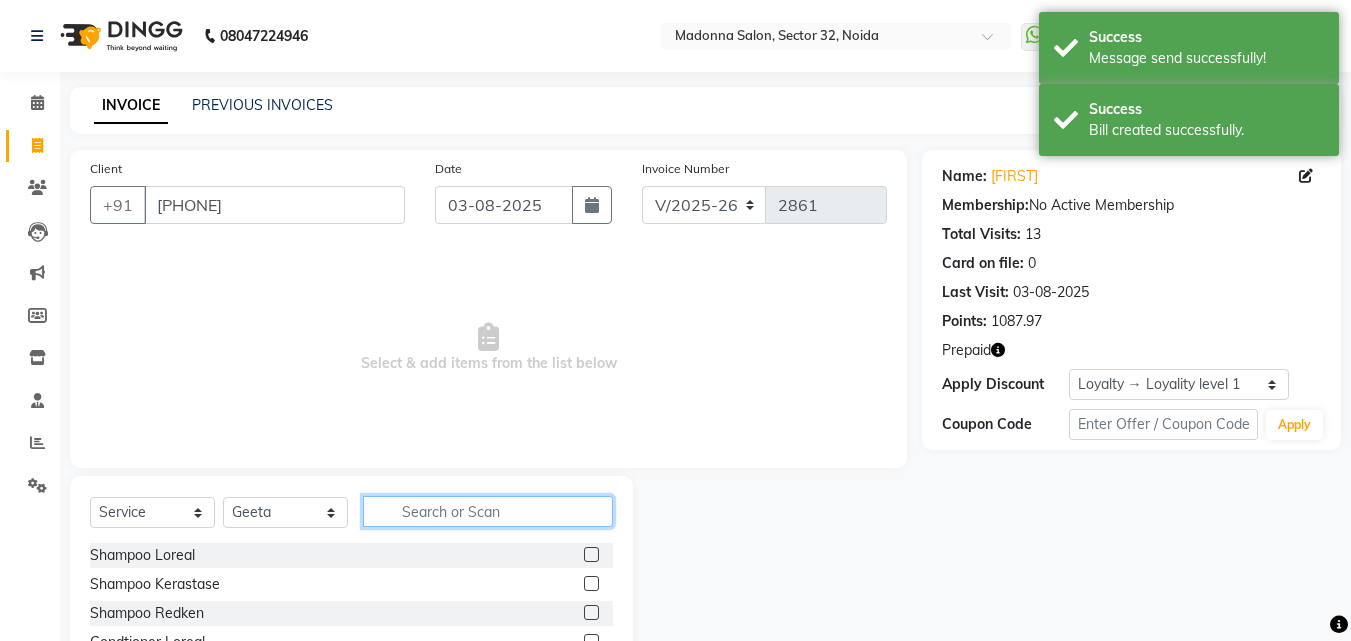 click 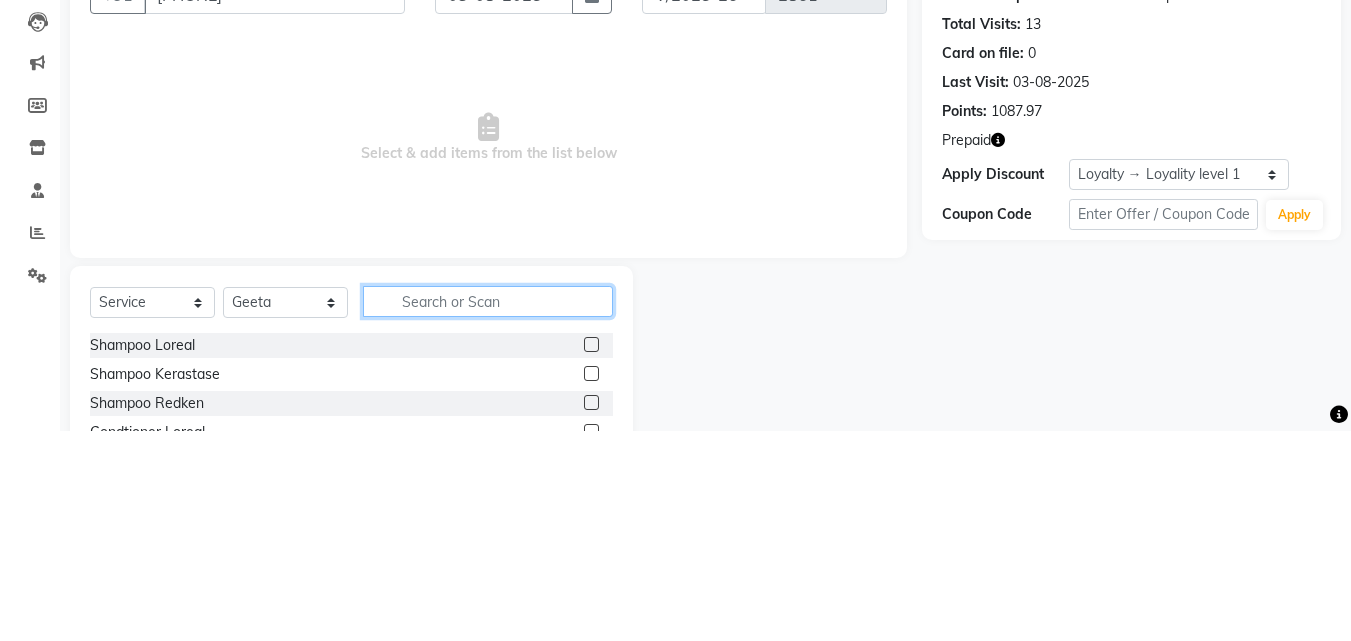 scroll, scrollTop: 48, scrollLeft: 0, axis: vertical 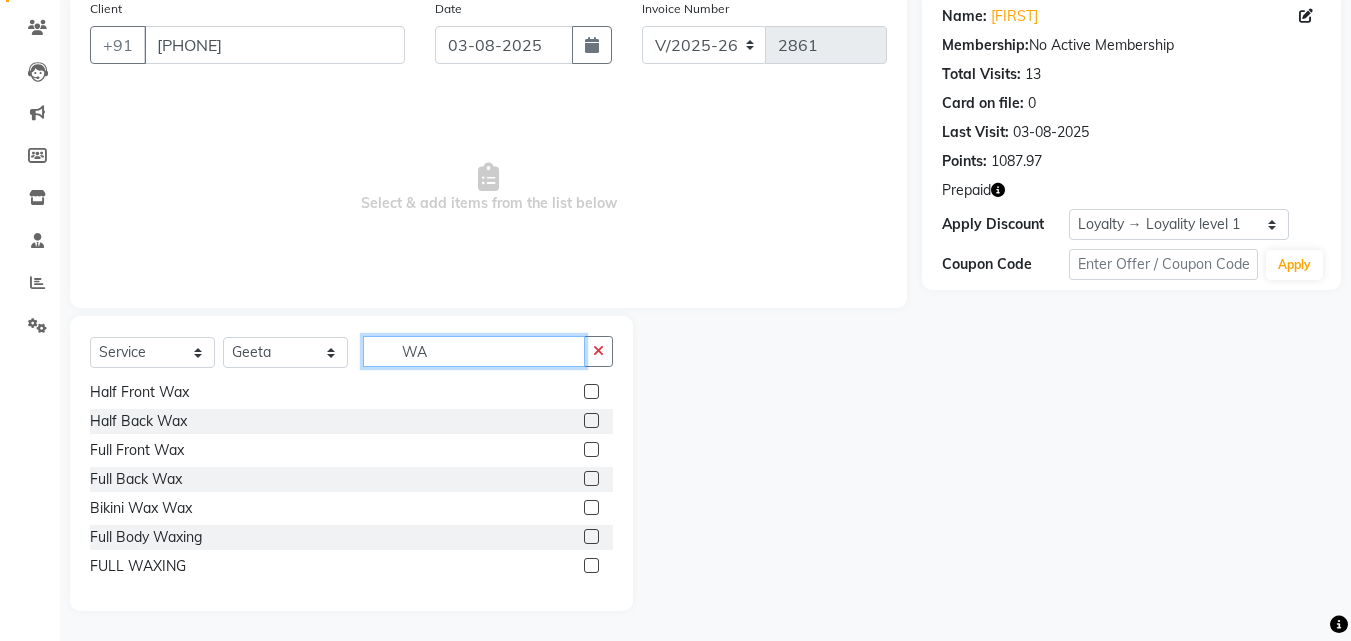 type on "WA" 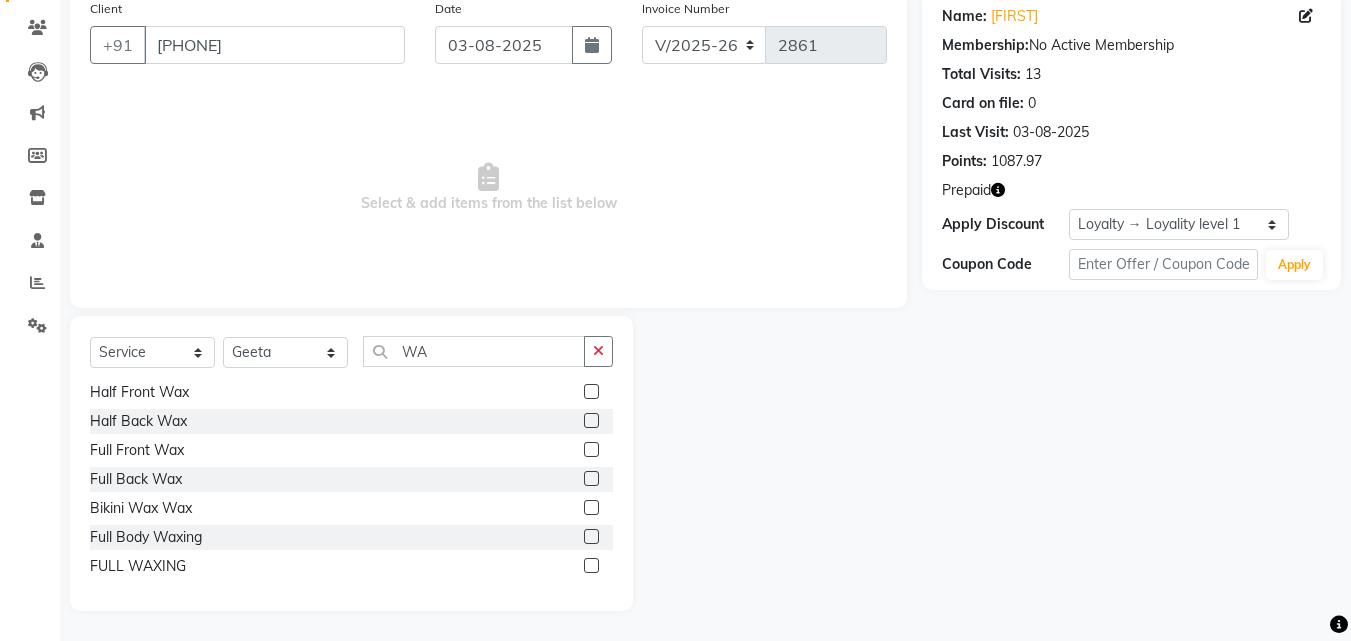 click 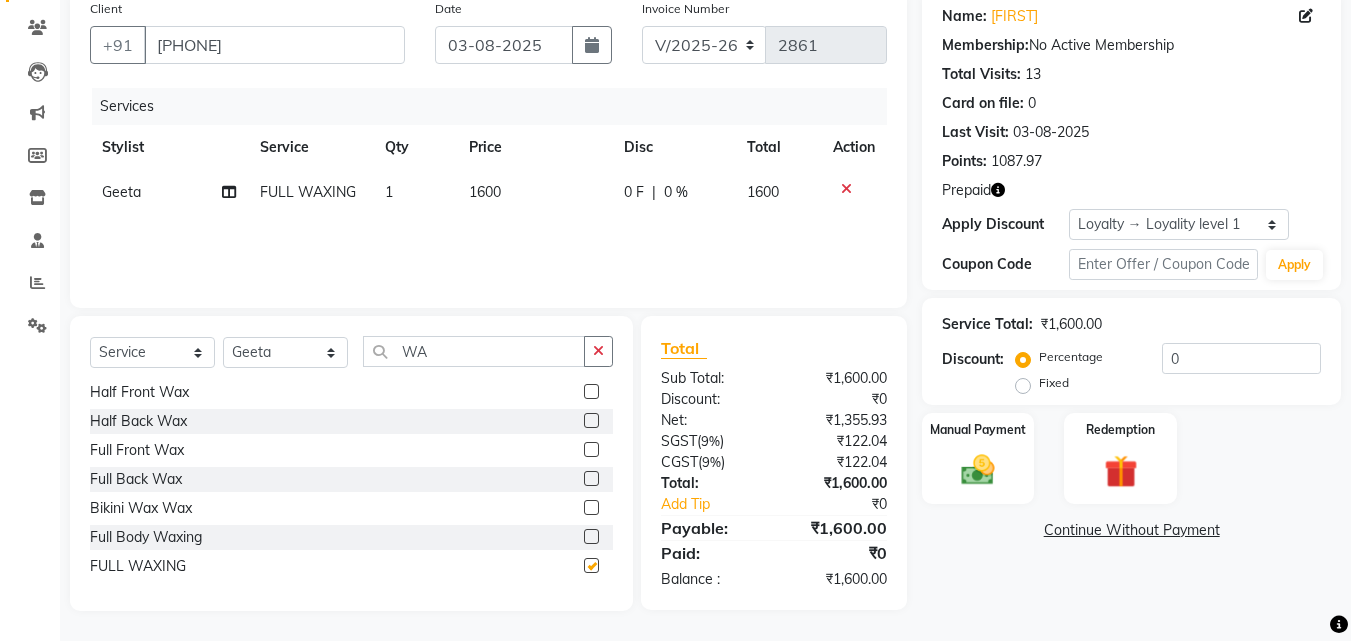 click on "1600" 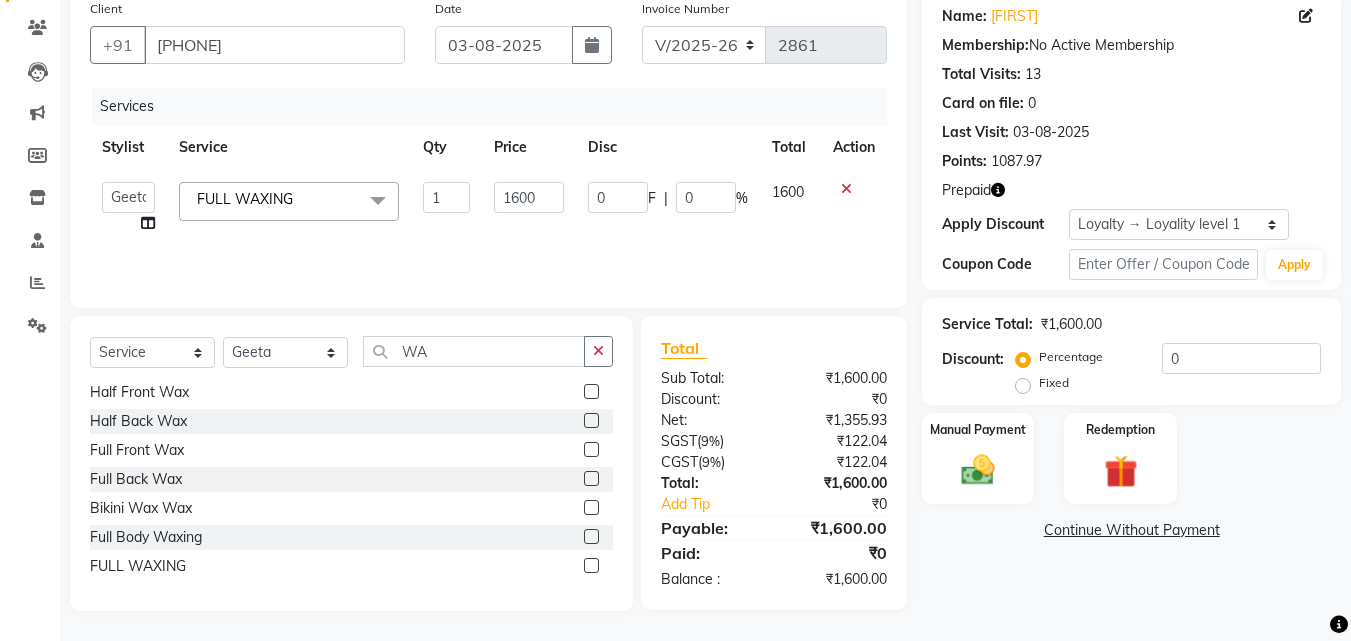 checkbox on "false" 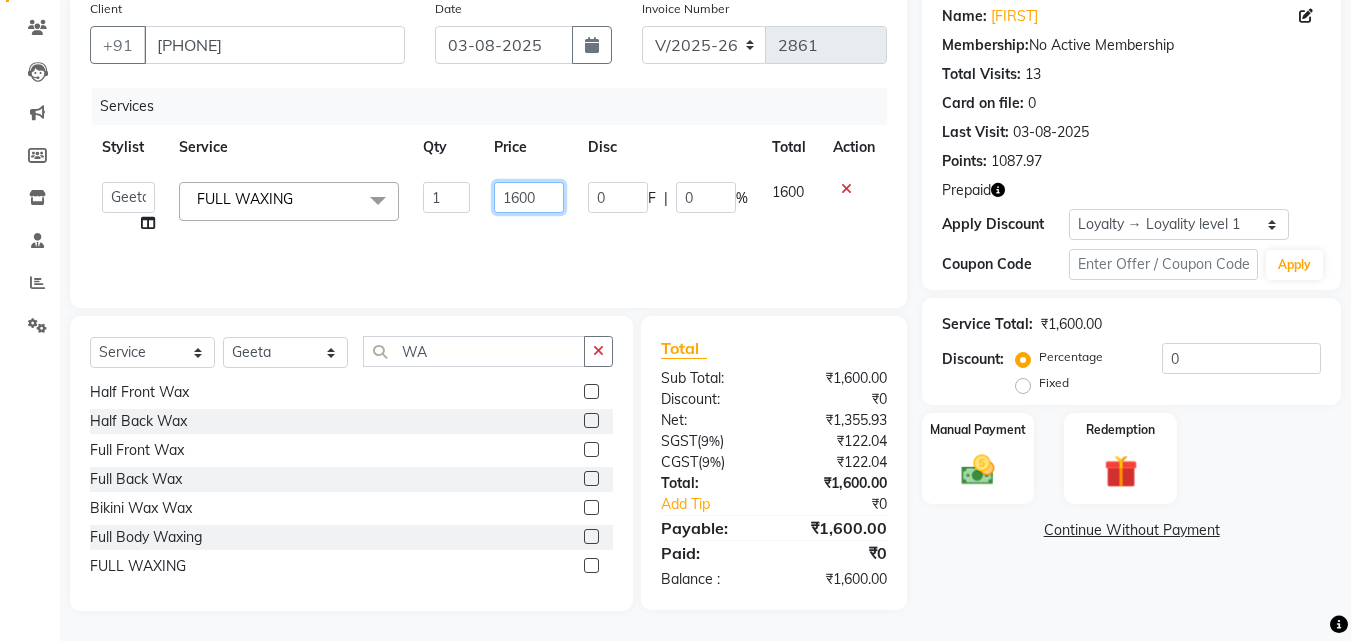 click on "1600" 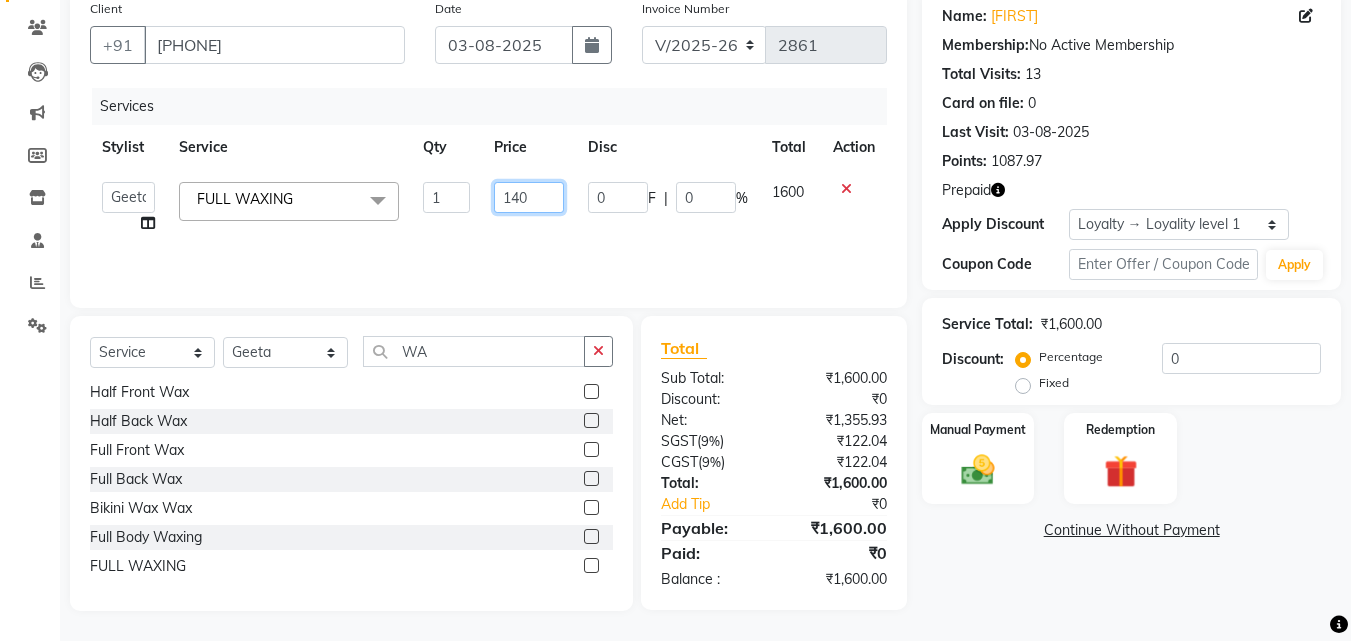 type on "1400" 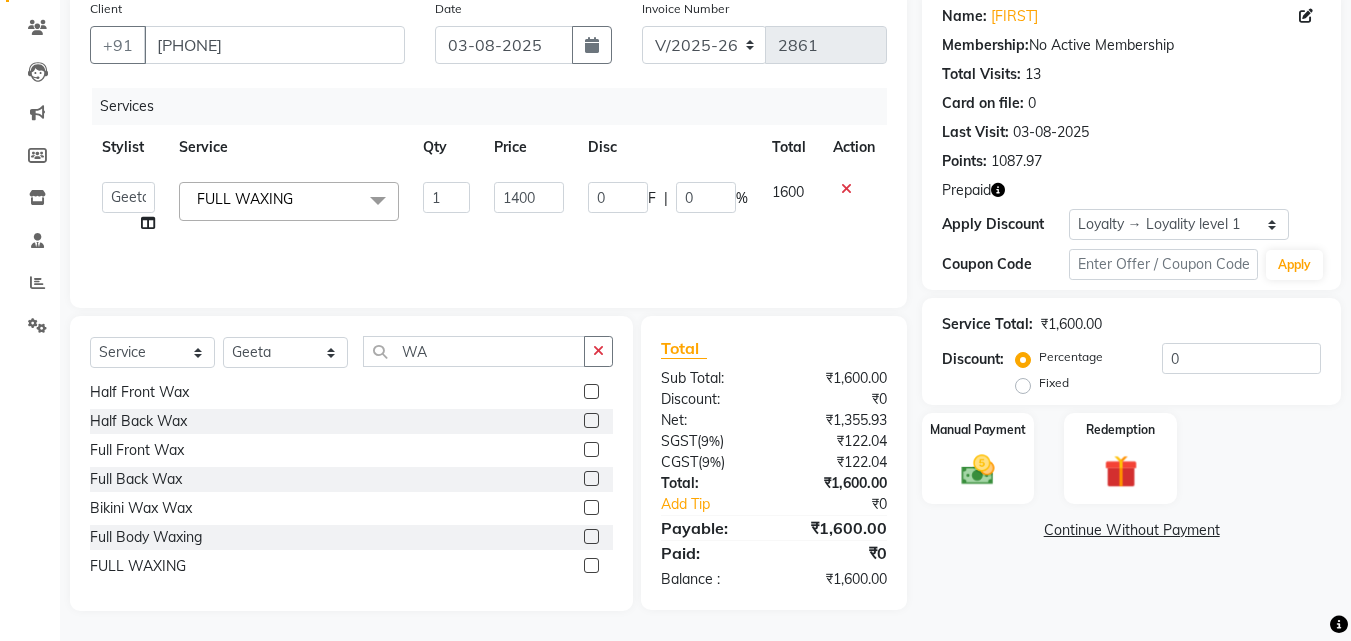 click on "Services Stylist Service Qty Price Disc Total Action  [FIRST]   Account    Ashu   [FIRST]   [FIRST]   [FIRST]   [FIRST] [LAST]   [FIRST]   [FIRST] PEDI   Manager   Mohit   Naddy   NAIL SWASTIKA   Sajal   Sameer   Shahnawaj   Sharukh   Sonu   [FIRST] STYLIST  FULL WAXING   x Shampoo Loreal Shampoo Kerastase Shampoo Redken Condtioner Loreal Condtioner Kerastase Condtioner Redken Hair cut Women Hair Cut Child (5 Years) Women Change Of Style Women Blow Dry Women Iron Curls Women Hair Do Women Oil Massage Women Plex Treatment Women Color Touch-Up 1 Women Color Touch-Up 2 Women Highlight Strips Women Highlights Global Women Global Color Women Rebonding Women Smoothning Women Keratin Women Botox Women Hair Cut Children Women Balayage /Ombre Women French Glossing Women Hair Cut Men Hair Cut Child (5 Years) Men Oil Massage Men Plex Treatment Men Hair Spa Men Color Touch-Up Men Highlights Men Rebonding Men Smoothening Men Keratin  Men Botox Men Perming Men Shave Beard Color Ear Wax Scalp scrub Face massage Beard  Iron curls  Hair do" 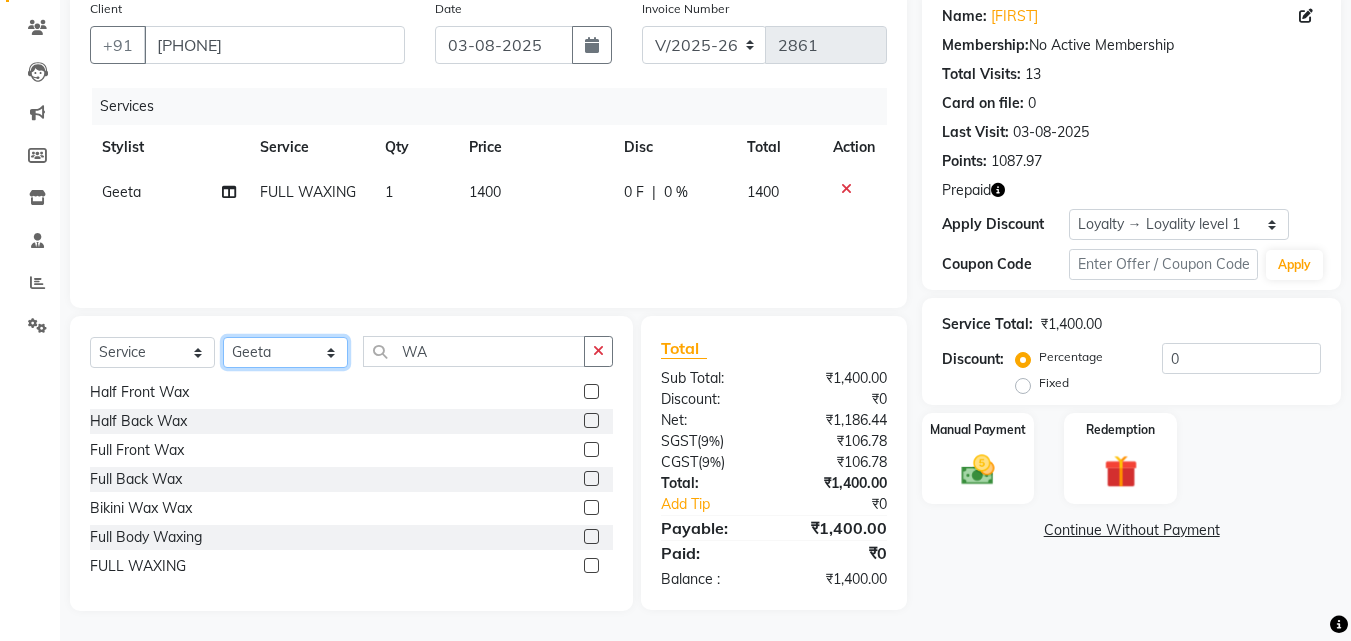 click on "Select Stylist Aayan Account  Ashu BHOLU Geeta Hanif JIYA SINGH Kiran LAXMAN PEDI Manager Mohit Naddy NAIL SWASTIKA Sajal Sameer Shahnawaj Sharukh Sonu VISHAL STYLIST" 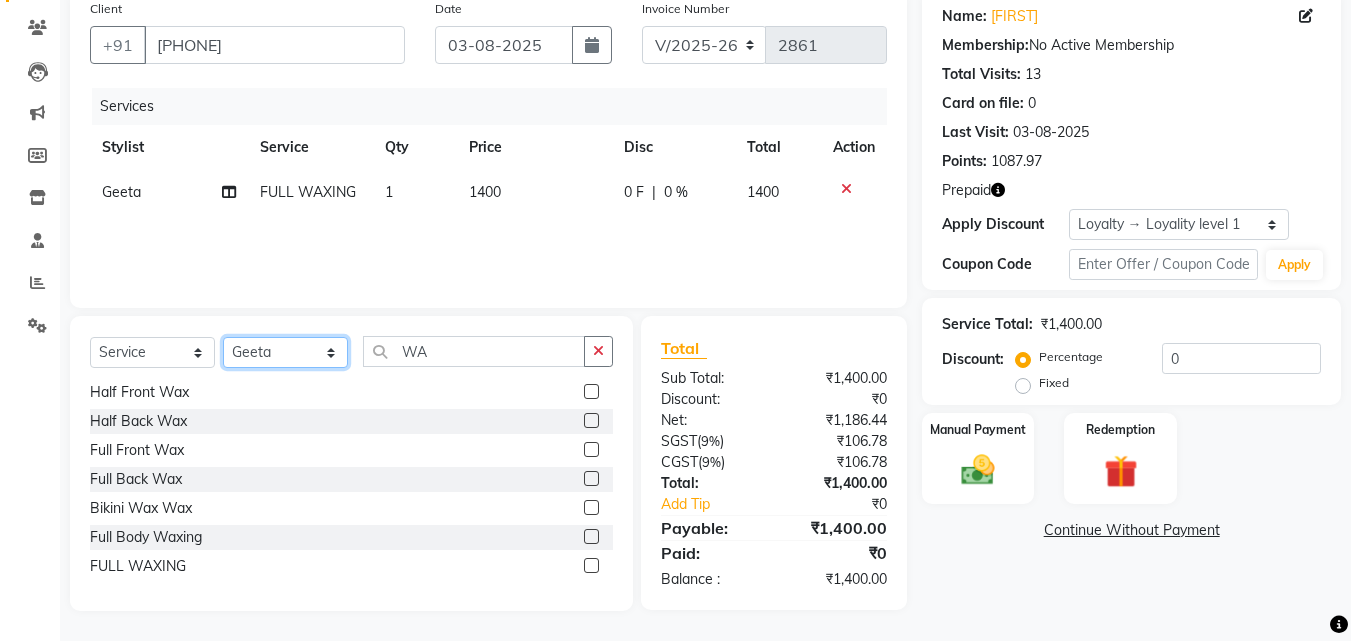 select on "61919" 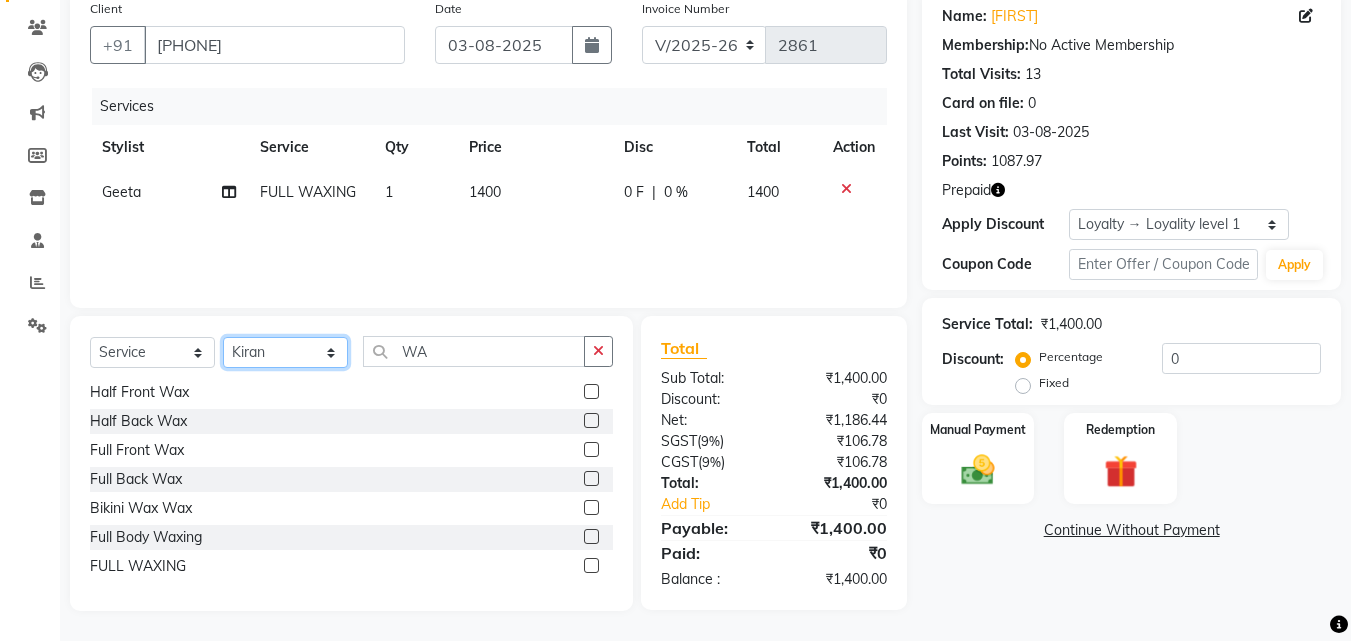 click on "Select Stylist Aayan Account  Ashu BHOLU Geeta Hanif JIYA SINGH Kiran LAXMAN PEDI Manager Mohit Naddy NAIL SWASTIKA Sajal Sameer Shahnawaj Sharukh Sonu VISHAL STYLIST" 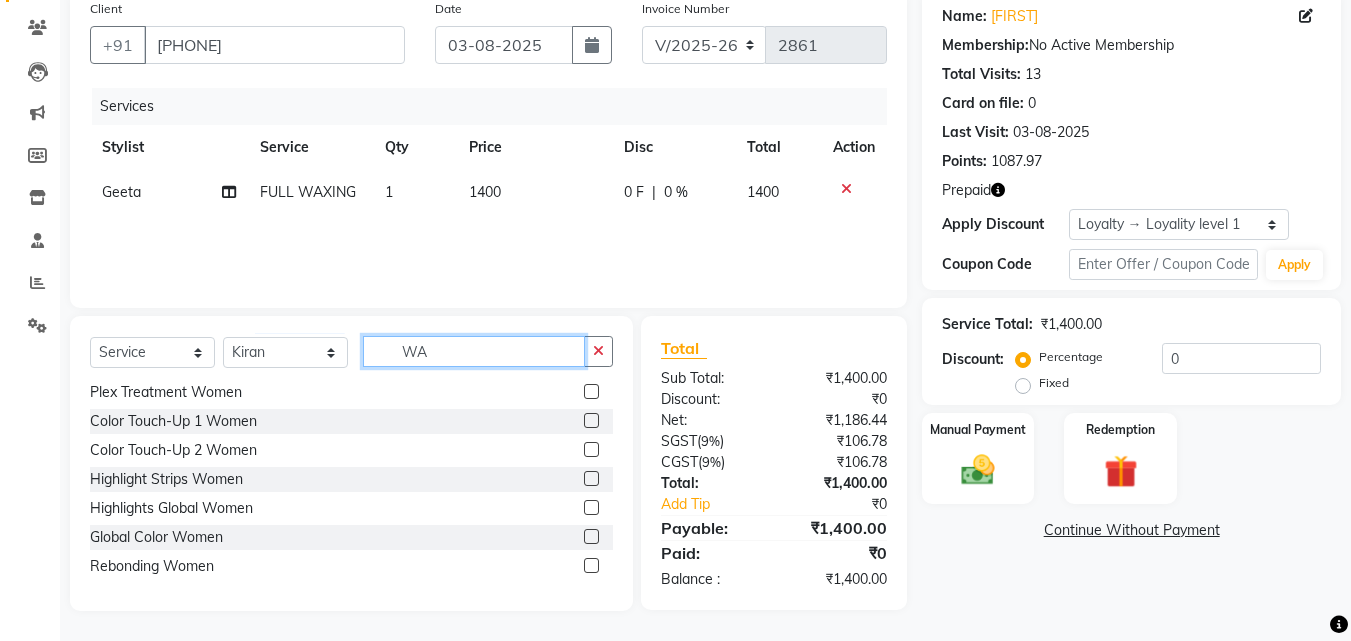 click on "WA" 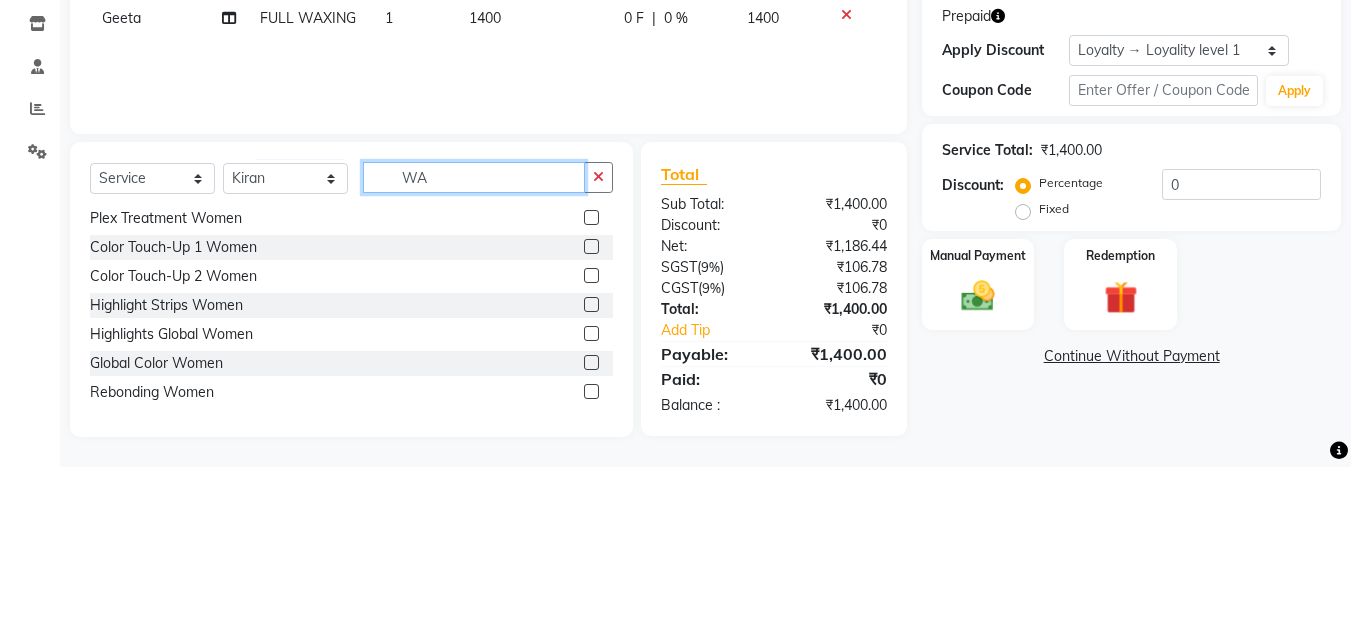 type on "W" 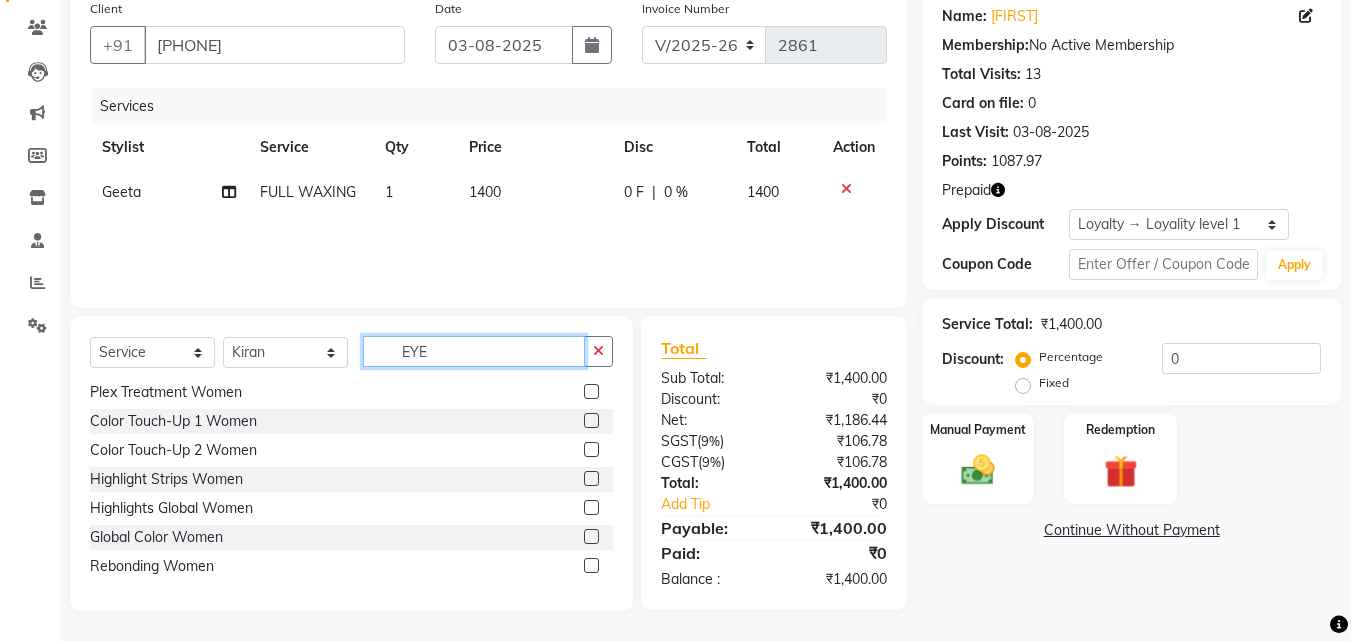 scroll, scrollTop: 0, scrollLeft: 0, axis: both 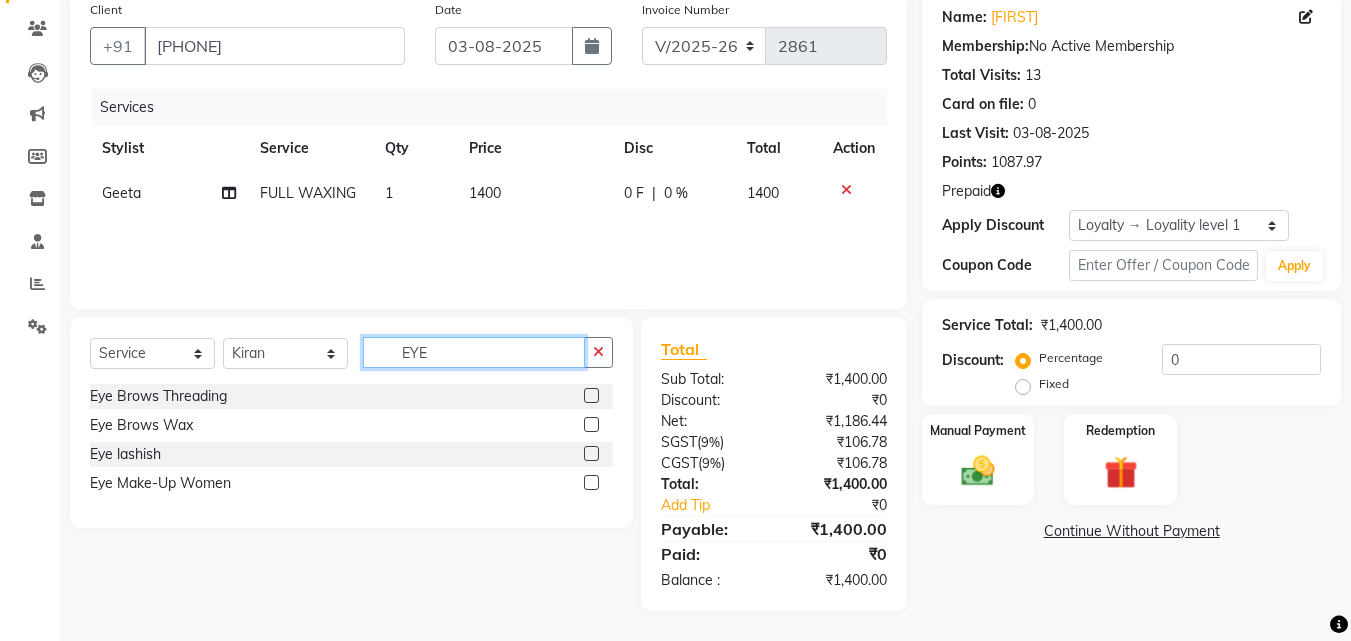 type on "EYE" 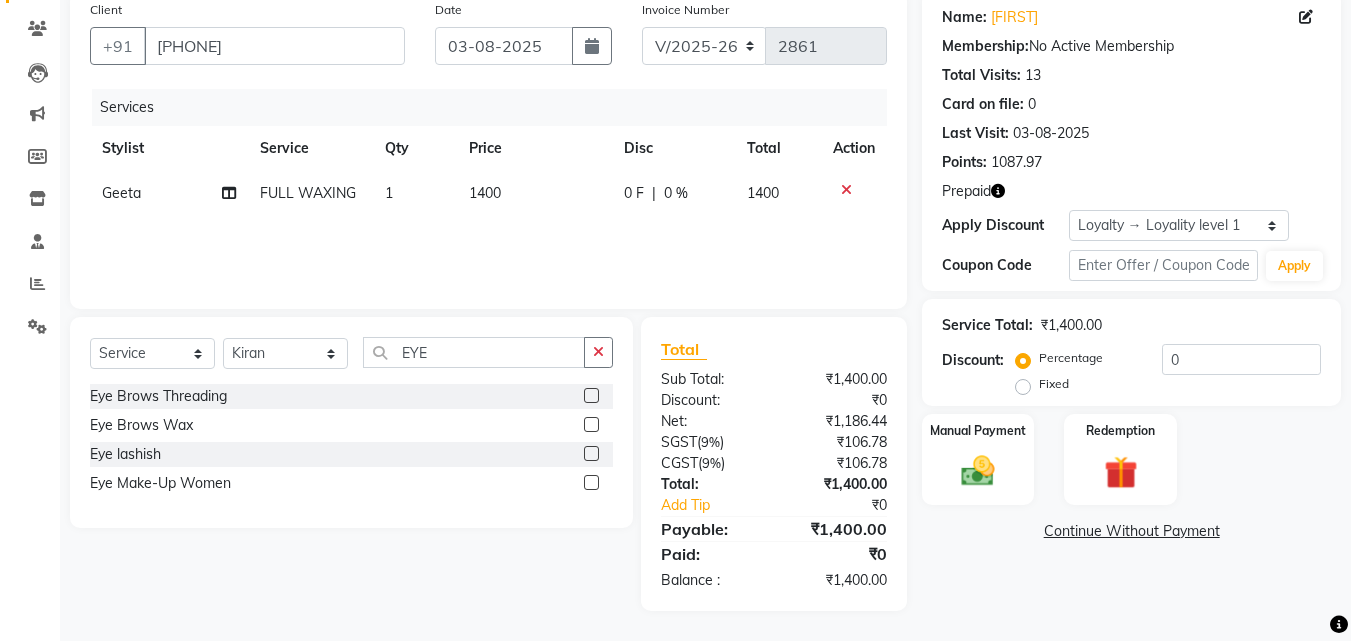 click 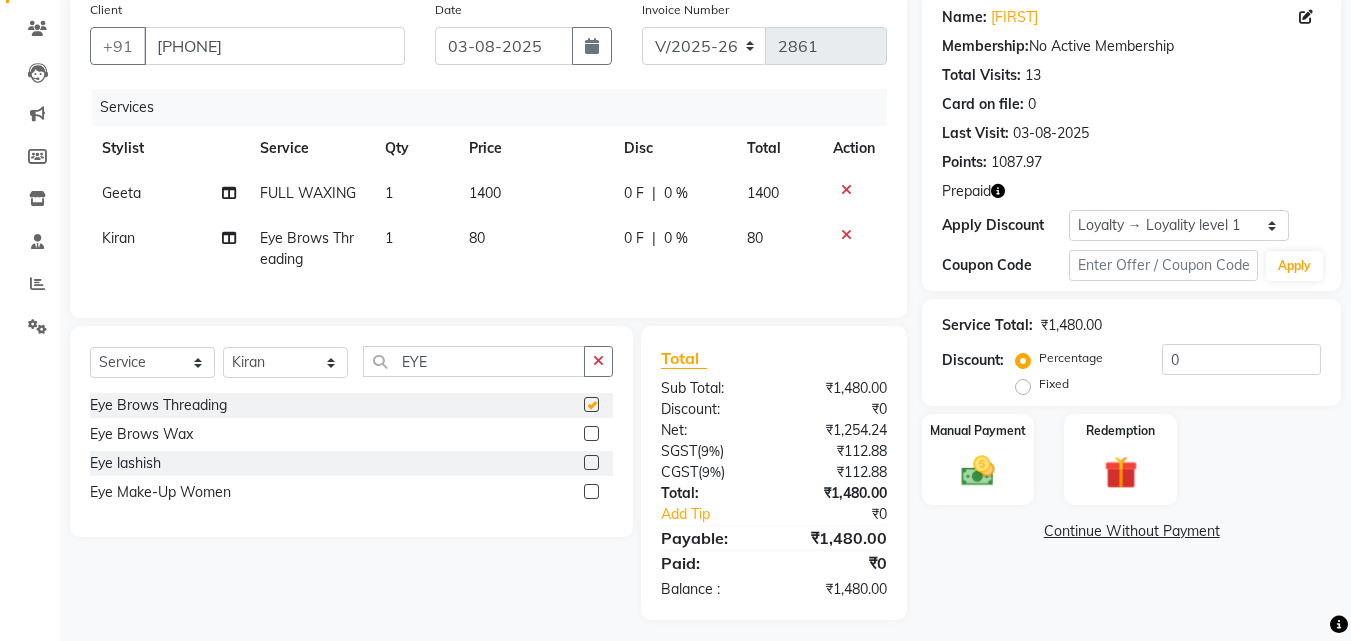 checkbox on "false" 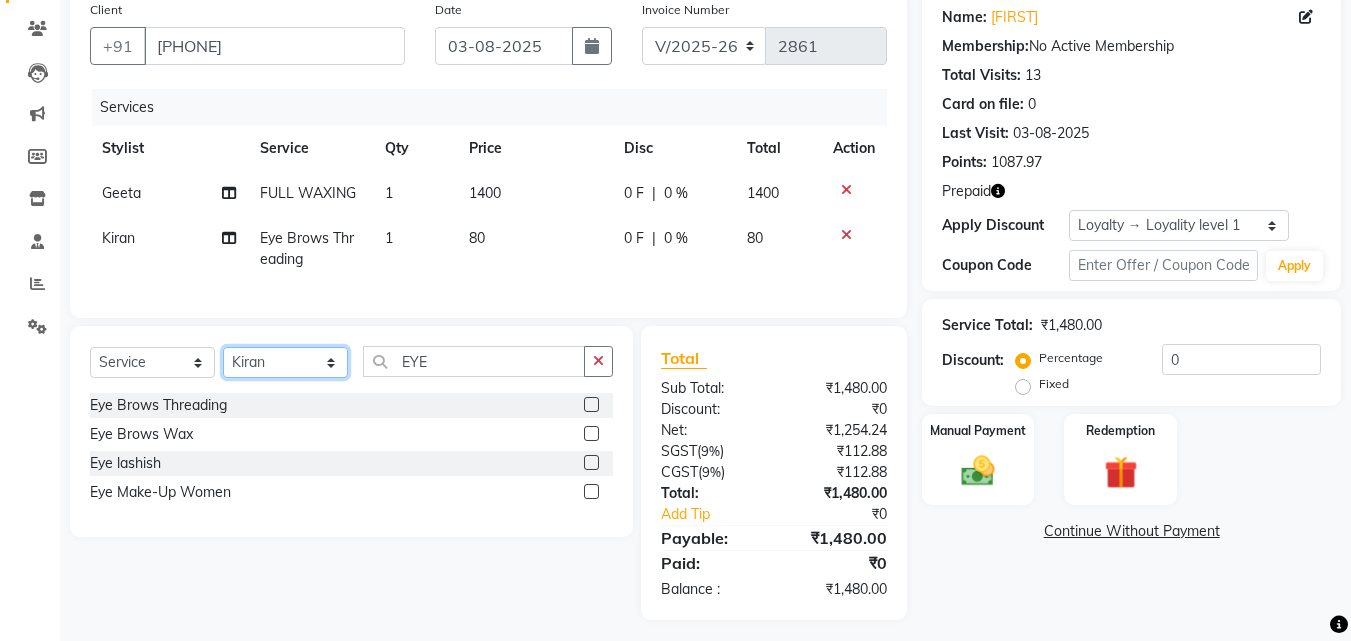 click on "Select Stylist Aayan Account  Ashu BHOLU Geeta Hanif JIYA SINGH Kiran LAXMAN PEDI Manager Mohit Naddy NAIL SWASTIKA Sajal Sameer Shahnawaj Sharukh Sonu VISHAL STYLIST" 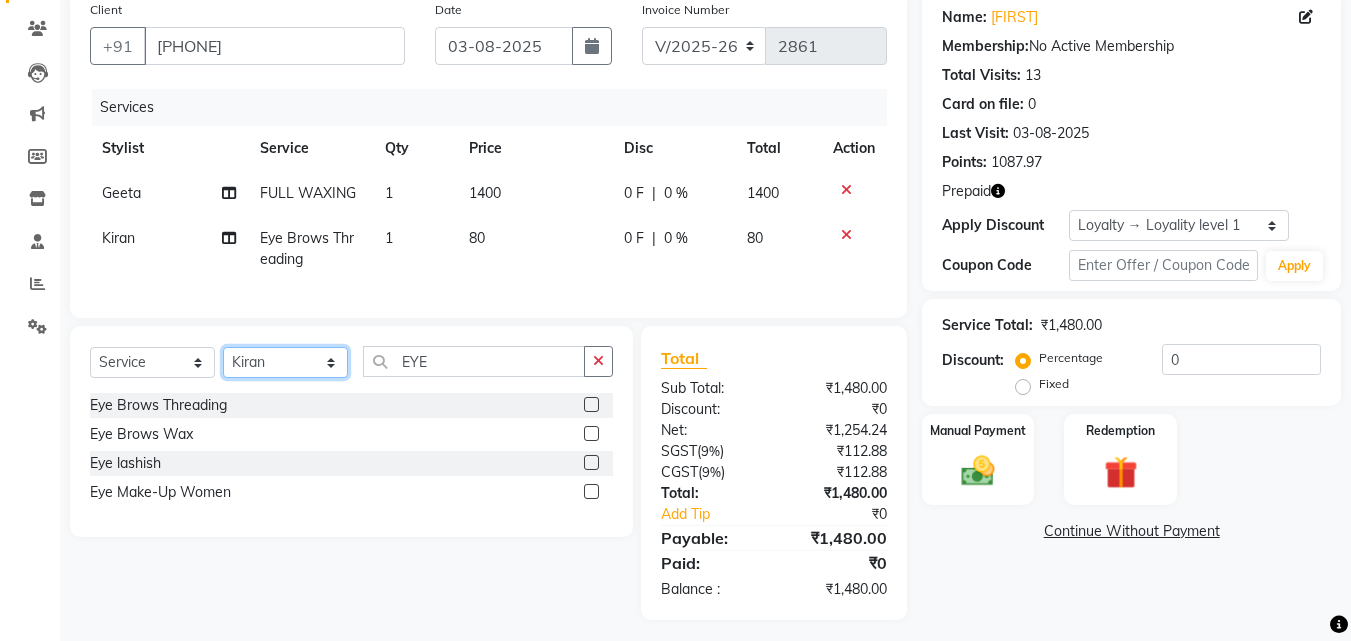 select on "63511" 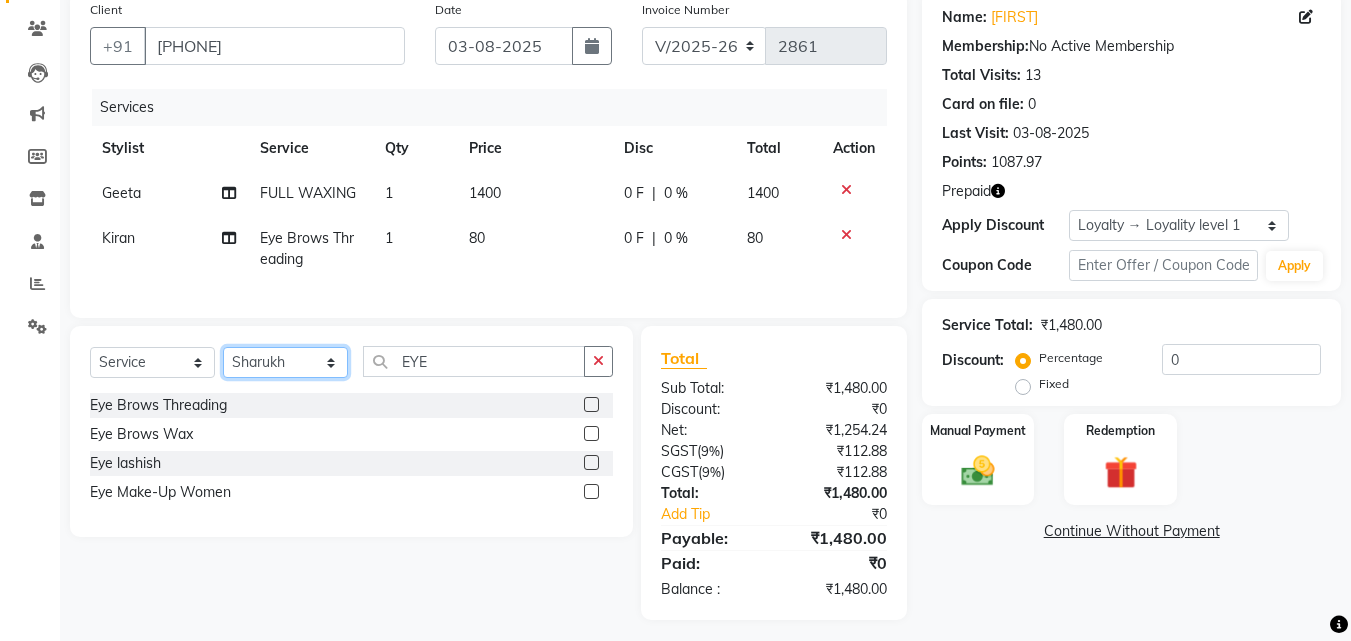 click on "Select Stylist Aayan Account  Ashu BHOLU Geeta Hanif JIYA SINGH Kiran LAXMAN PEDI Manager Mohit Naddy NAIL SWASTIKA Sajal Sameer Shahnawaj Sharukh Sonu VISHAL STYLIST" 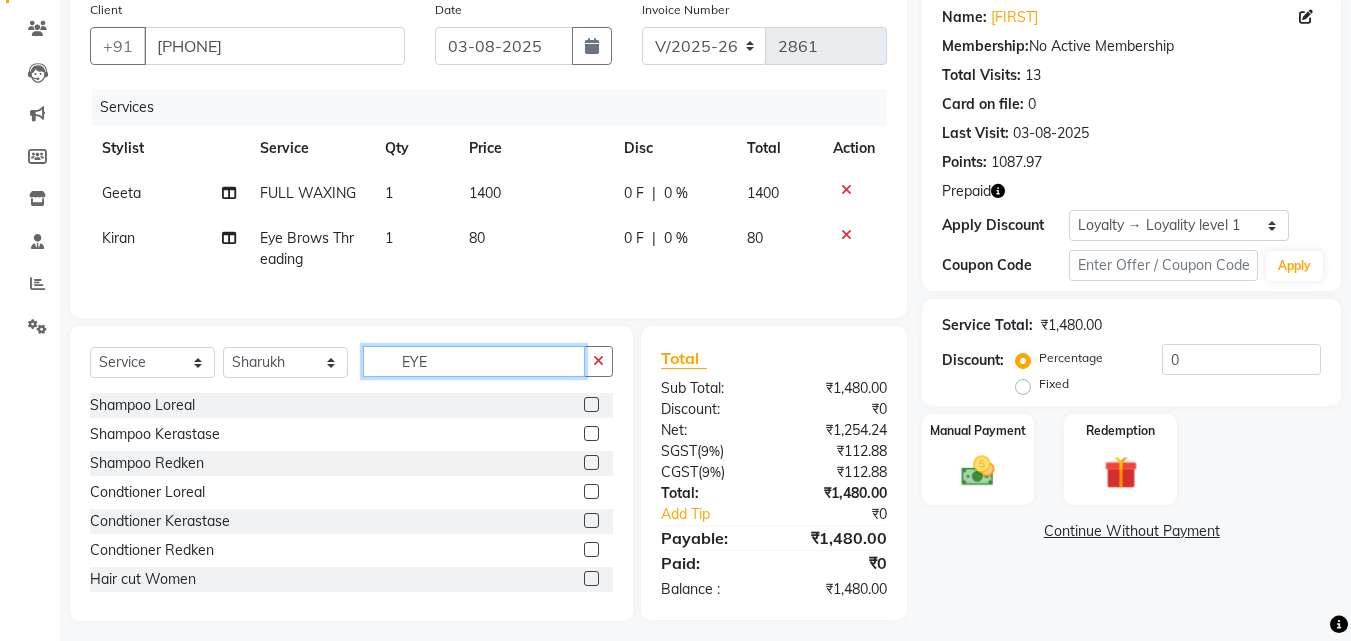 click on "EYE" 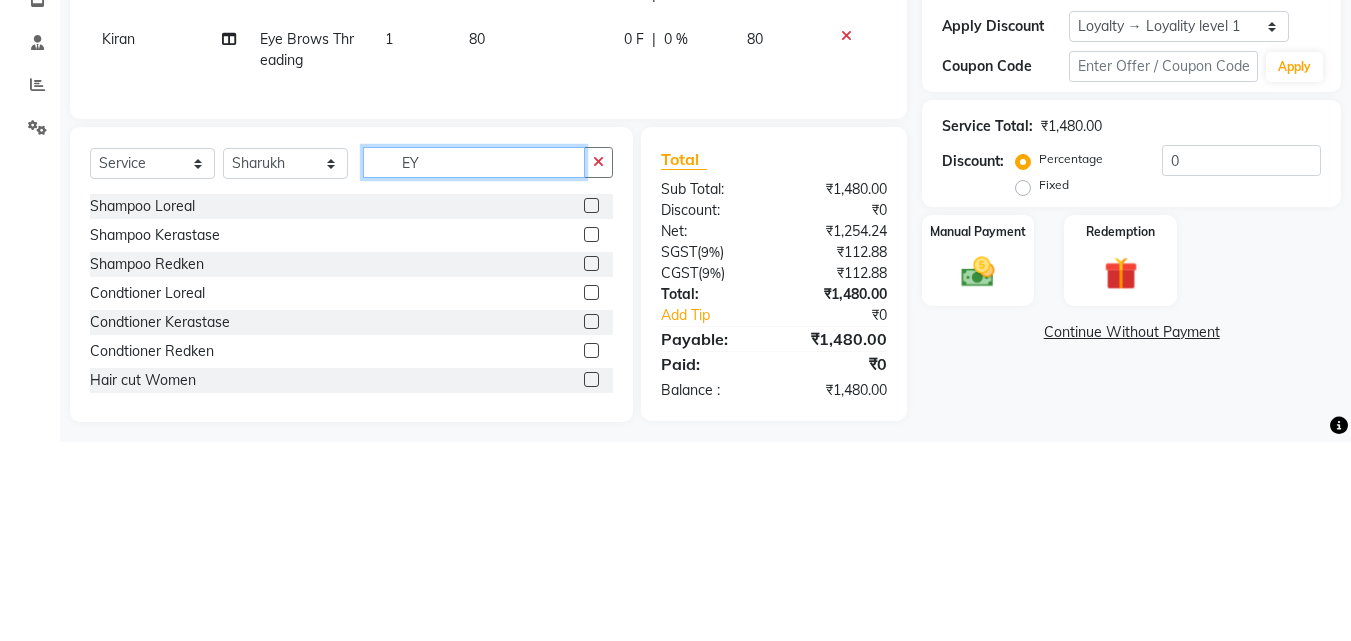 type on "E" 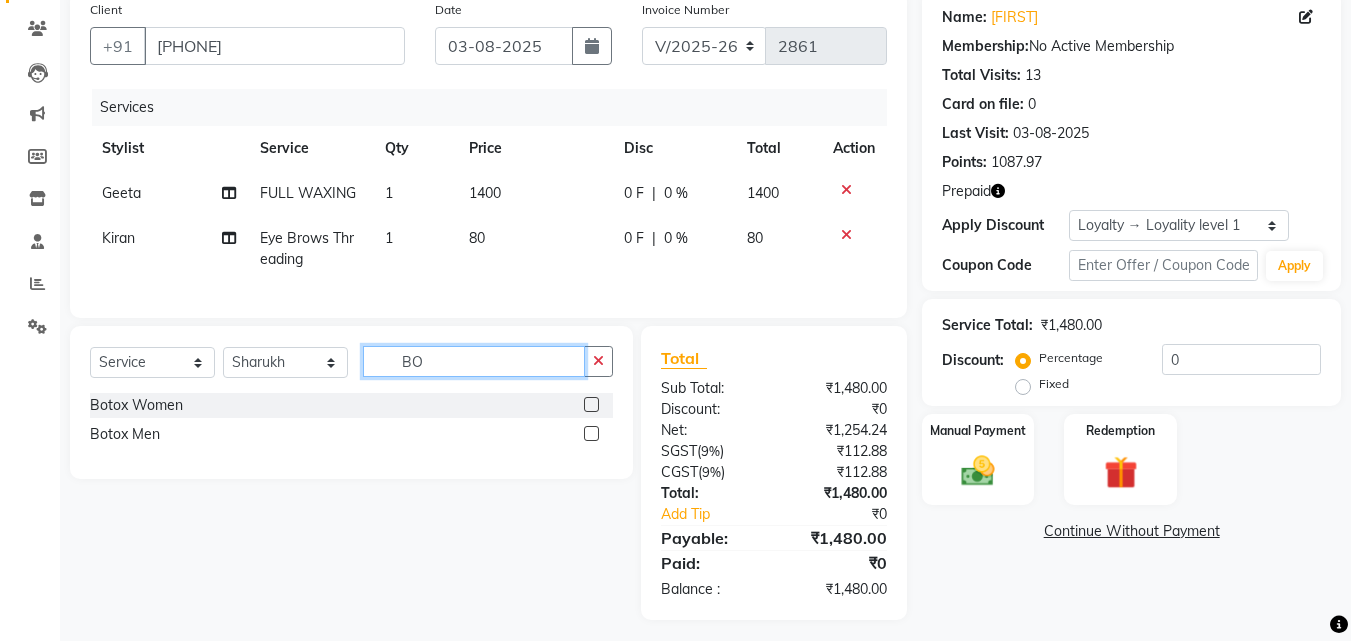 type on "B" 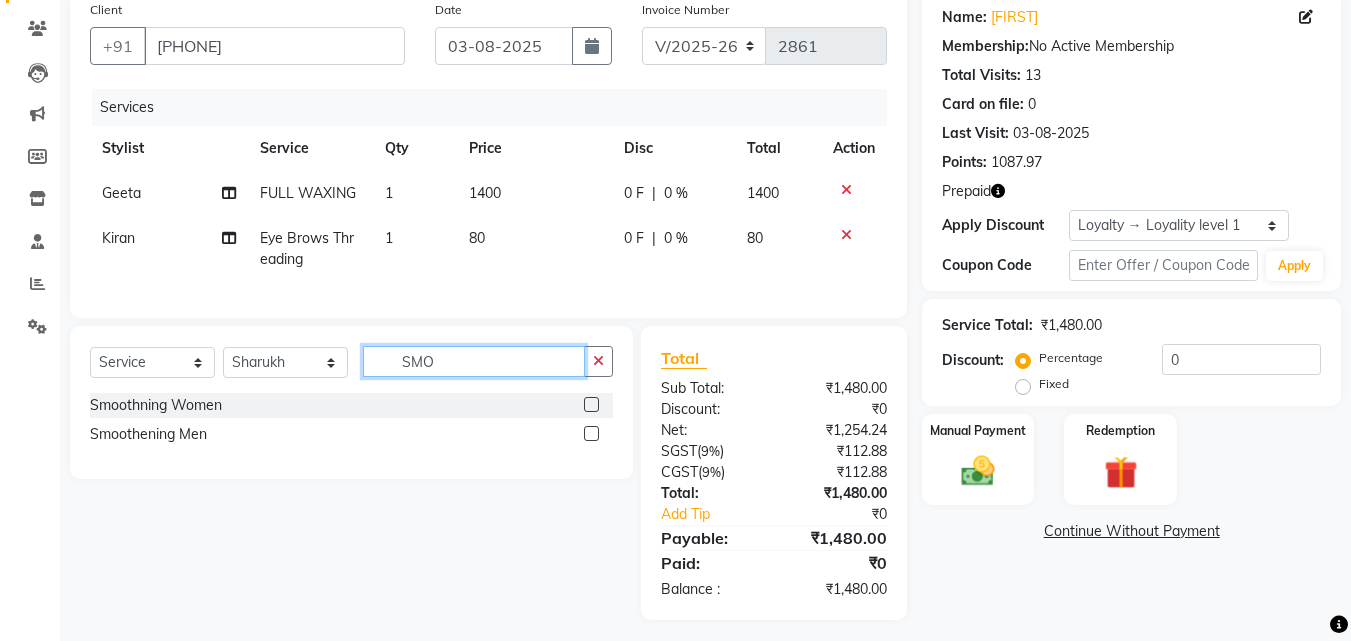 type on "SMO" 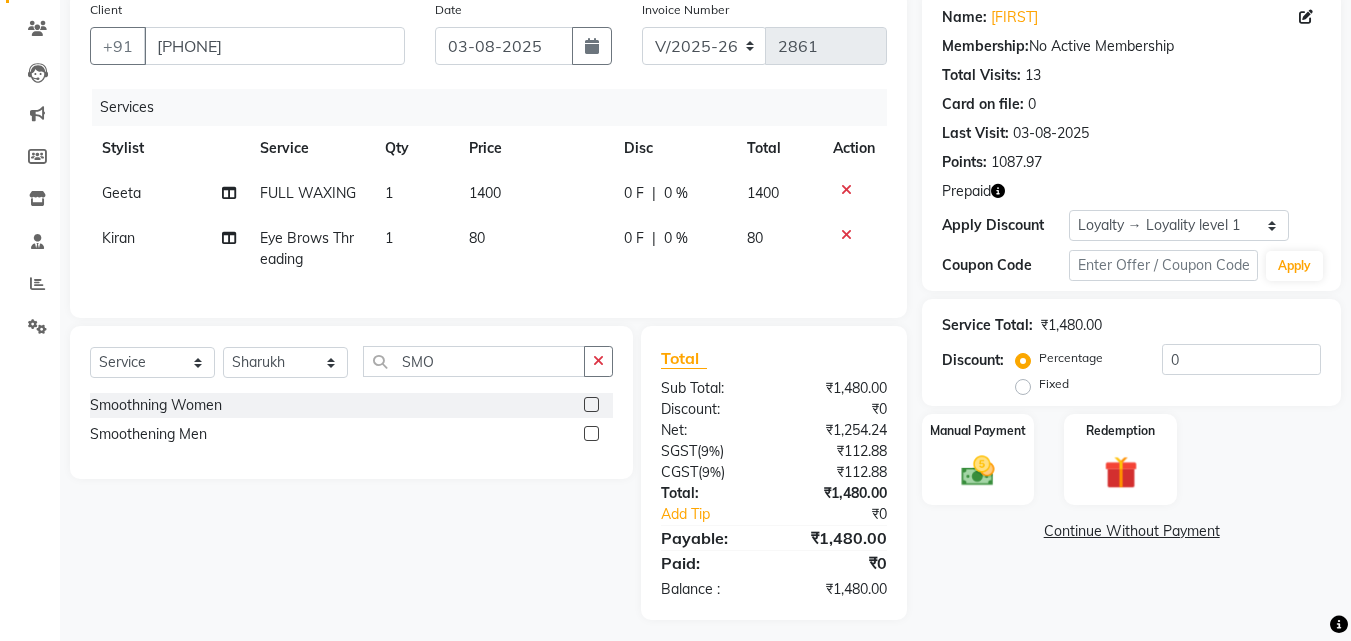 click 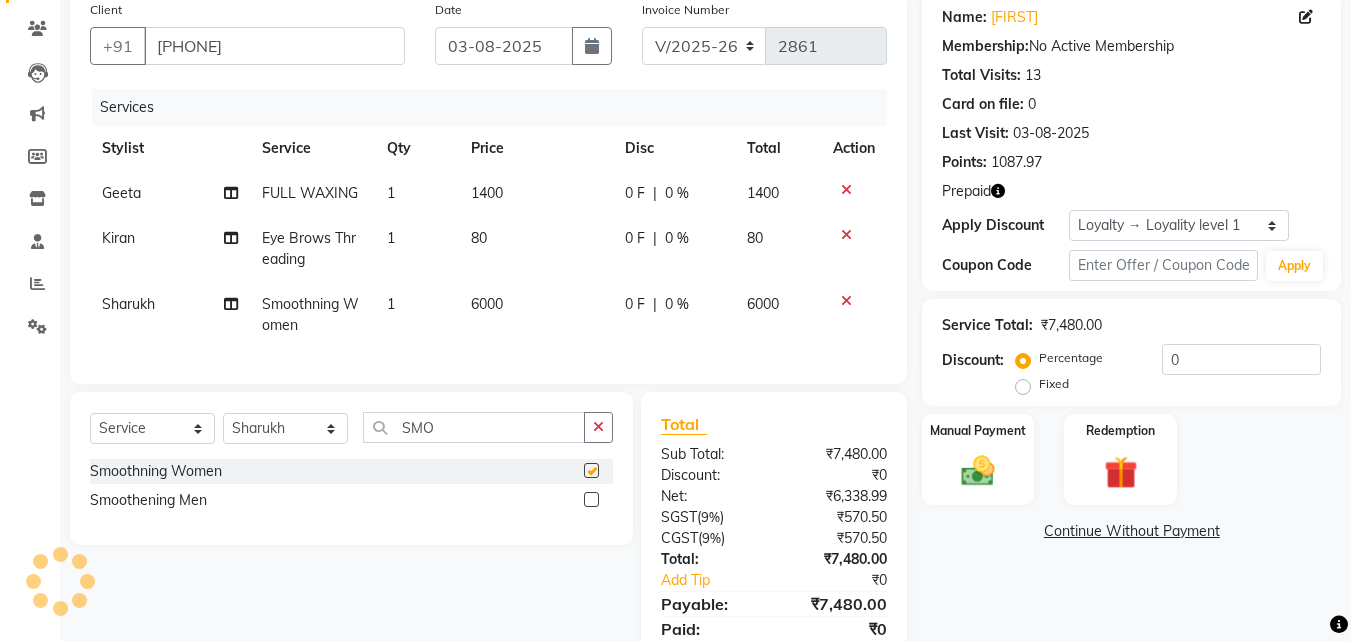 checkbox on "false" 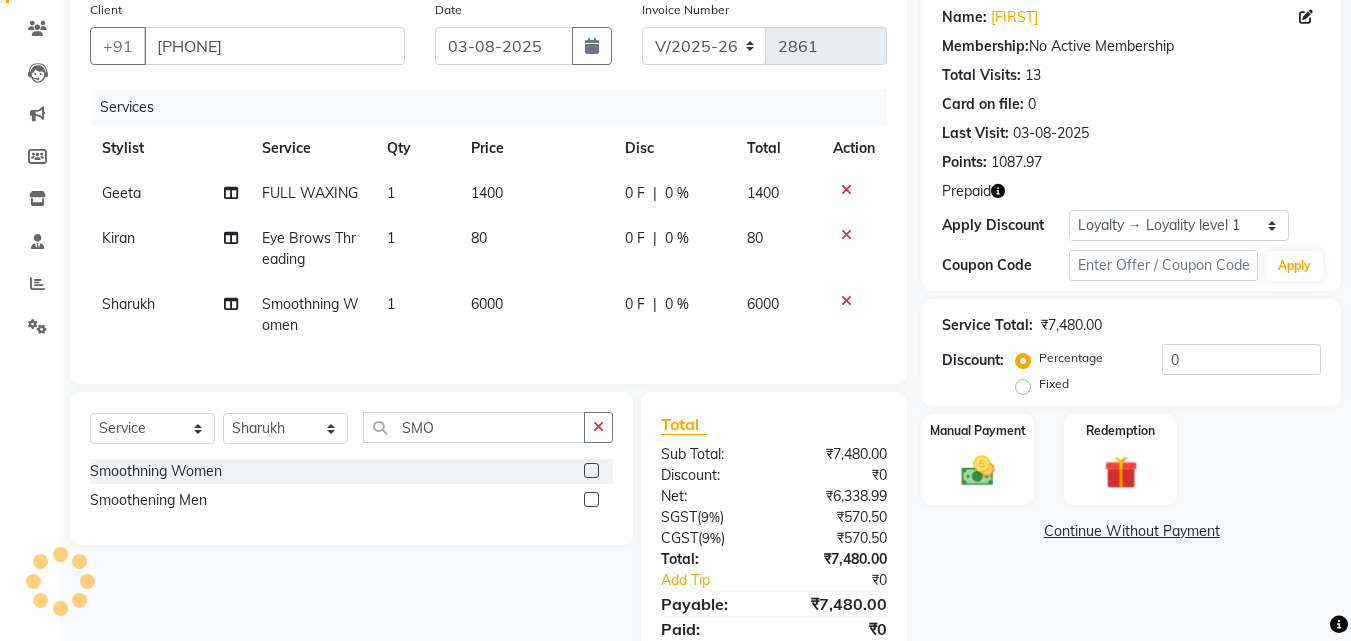 click on "6000" 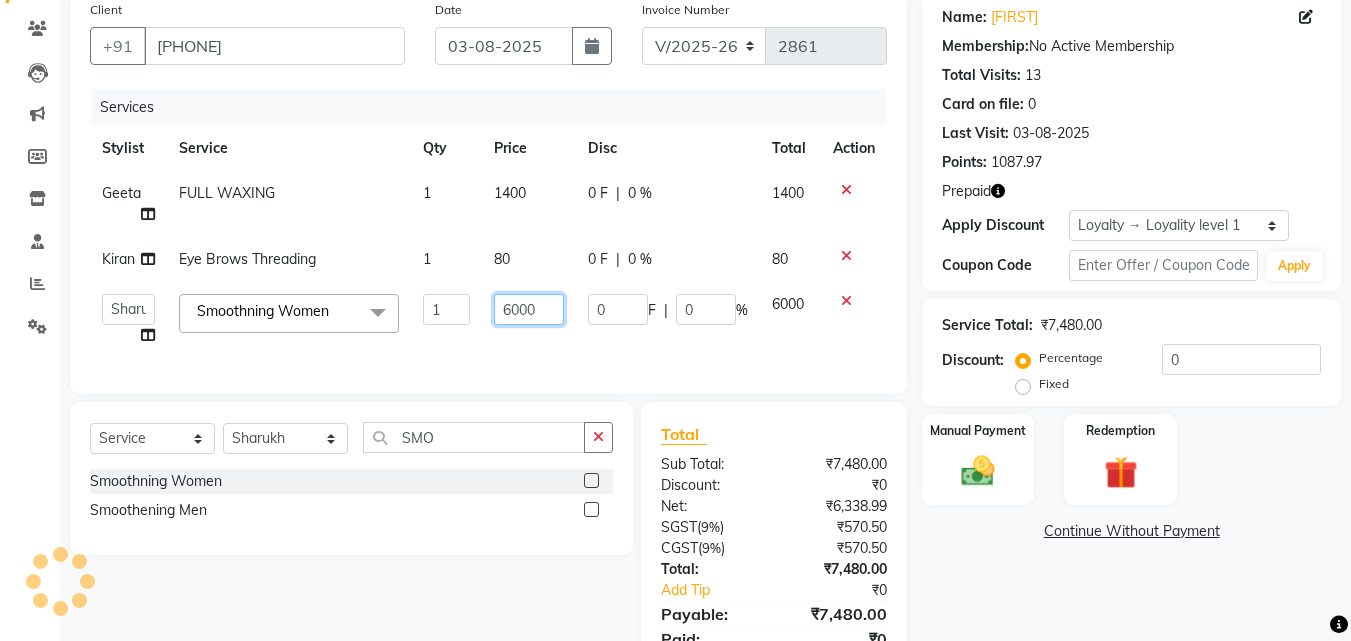 click on "6000" 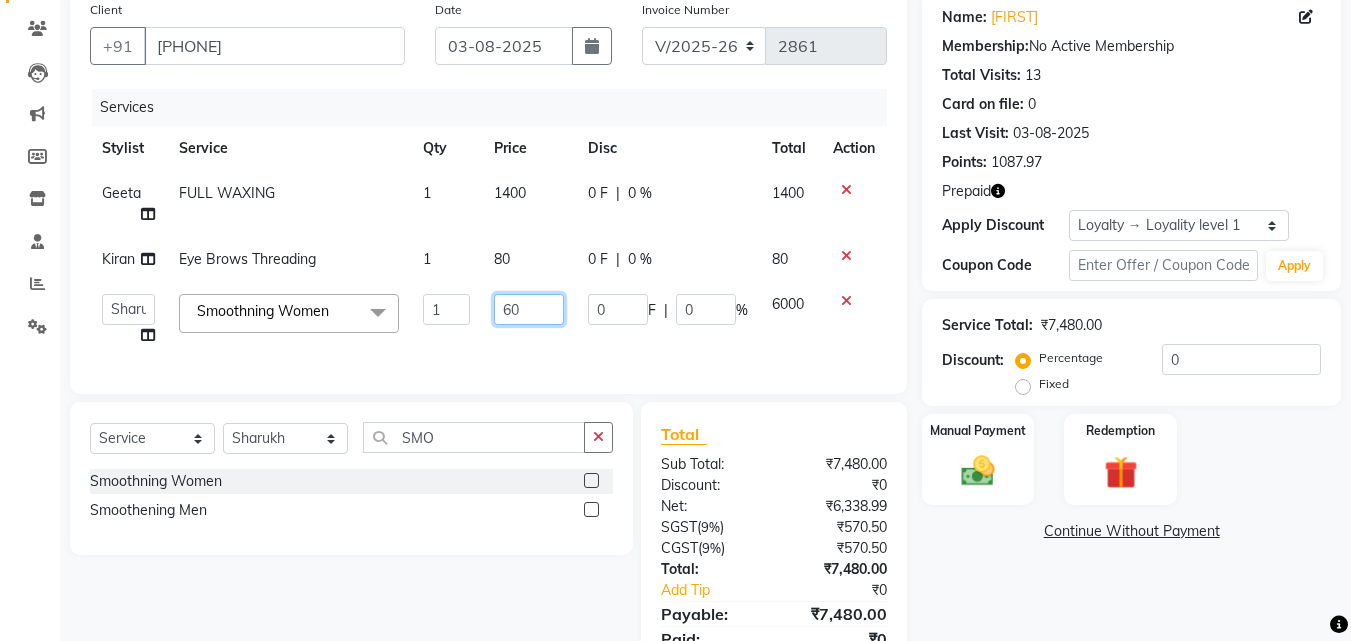type on "6" 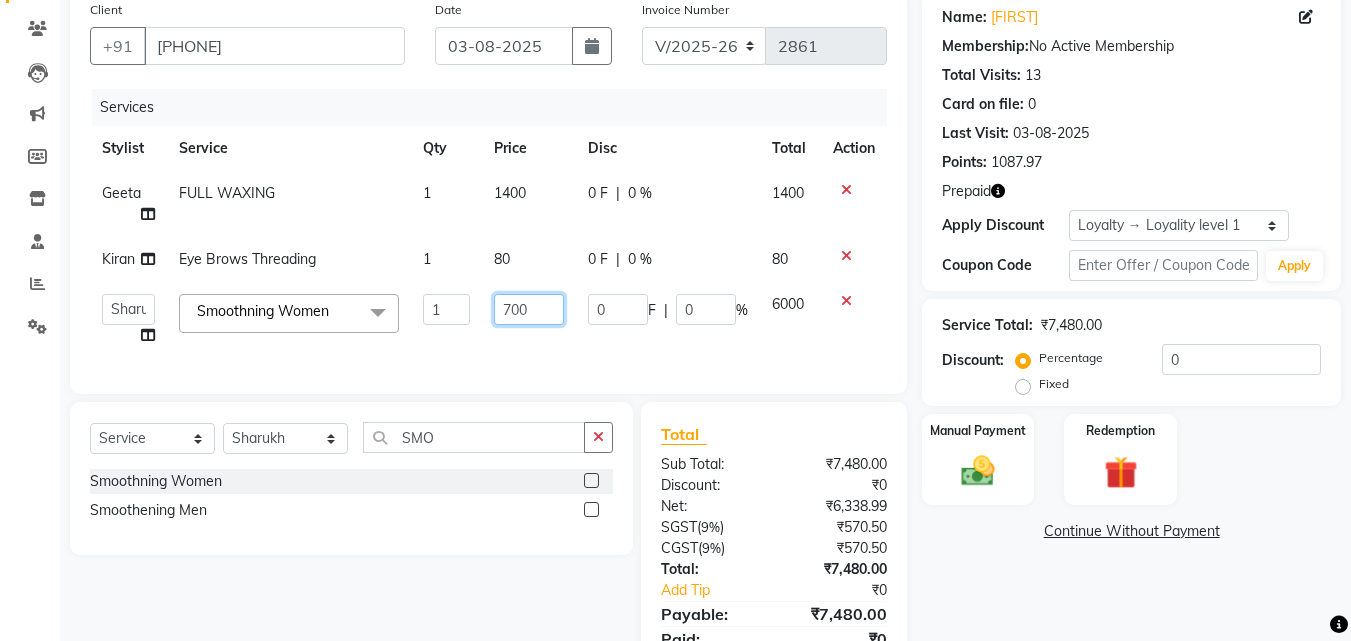 type on "7000" 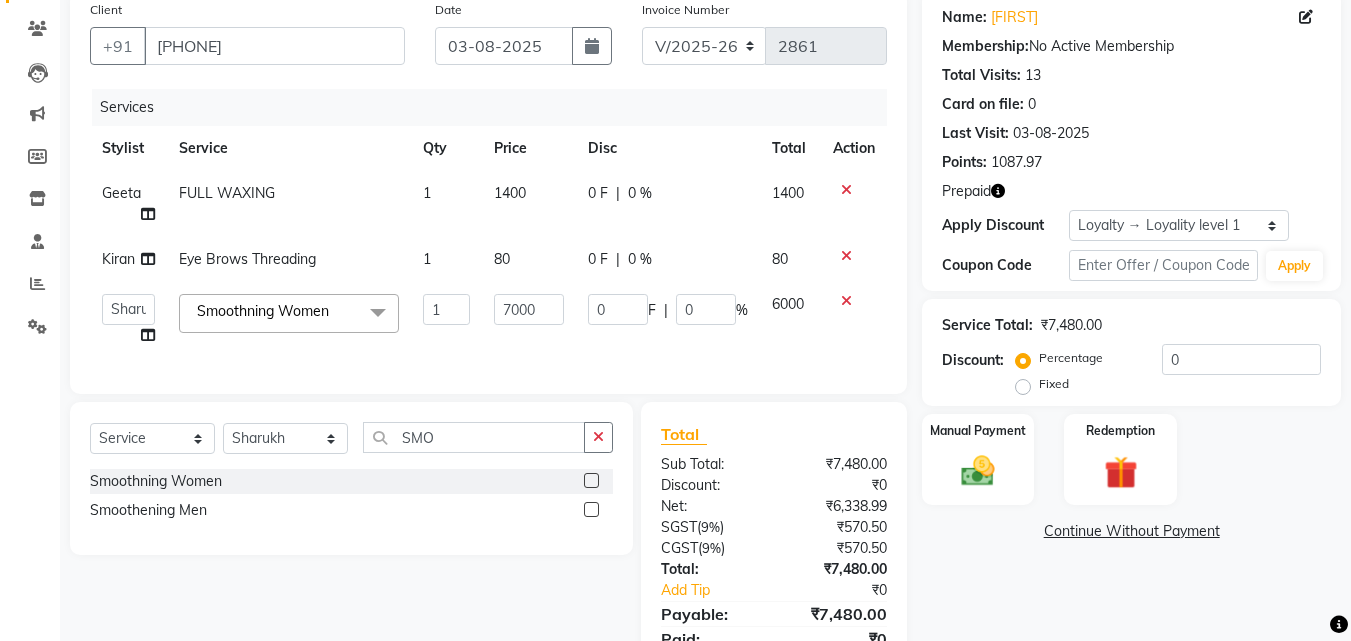 click on "Services Stylist Service Qty Price Disc Total Action [FIRST]   Account    Ashu   [FIRST]   [FIRST]   [FIRST]   [FIRST] [LAST]   [FIRST]   [FIRST] PEDI   Manager   Mohit   Naddy   NAIL SWASTIKA   Sajal   Sameer   Shahnawaj   Sharukh   Sonu   [FIRST] STYLIST  Smoothning Women  x Shampoo Loreal Shampoo Kerastase Shampoo Redken Condtioner Loreal Condtioner Kerastase Condtioner Redken Hair cut Women Hair Cut Child (5 Years) Women Change Of Style Women Blow Dry Women Iron Curls Women Hair Do Women Oil Massage Women Plex Treatment Women Color Touch-Up 1 Women Color Touch-Up 2 Women Highlight Strips Women Highlights Global Women Global Color Women Rebonding Women Smoothning Women Keratin Women Botox Women Hair Cut Children Women Balayage /Ombre Women French Glossing Women Hair Cut Men Hair Cut Child (5 Years) Men Oil Massage Men Plex Treatment Men Hair Spa Men Color Touch-Up Men Highlights Men Rebonding Men Smoothening Men Keratin  Men Botox Men 1" 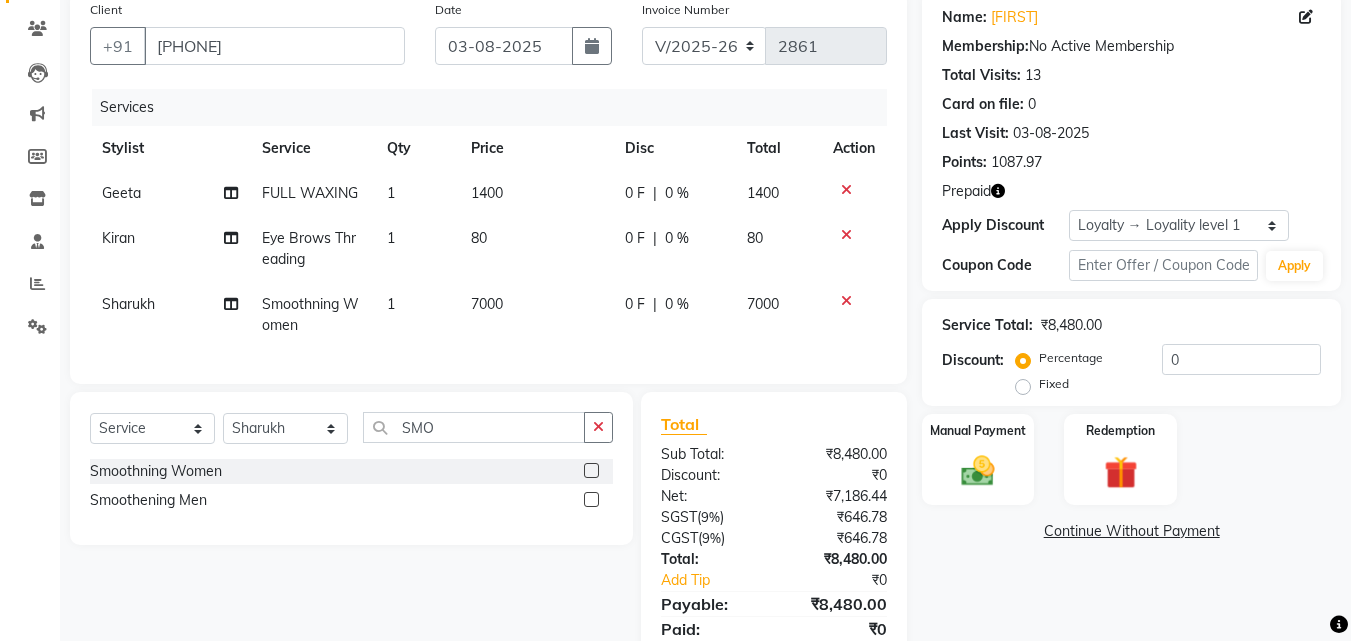 click 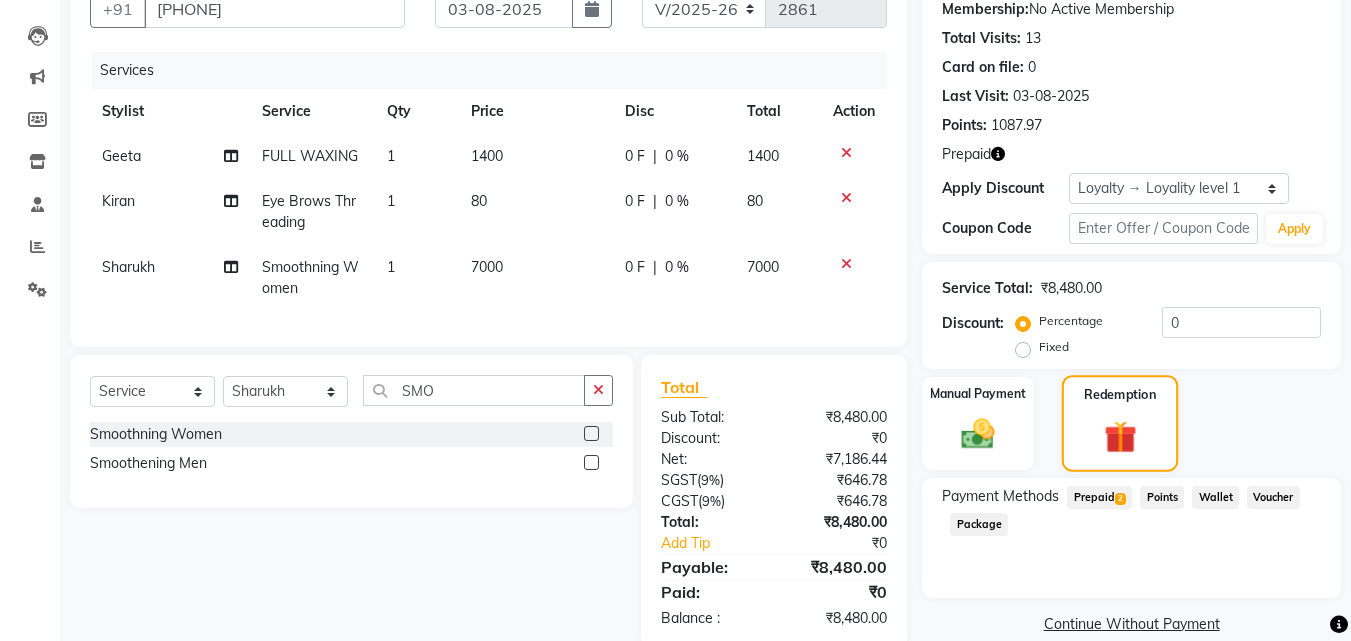scroll, scrollTop: 249, scrollLeft: 0, axis: vertical 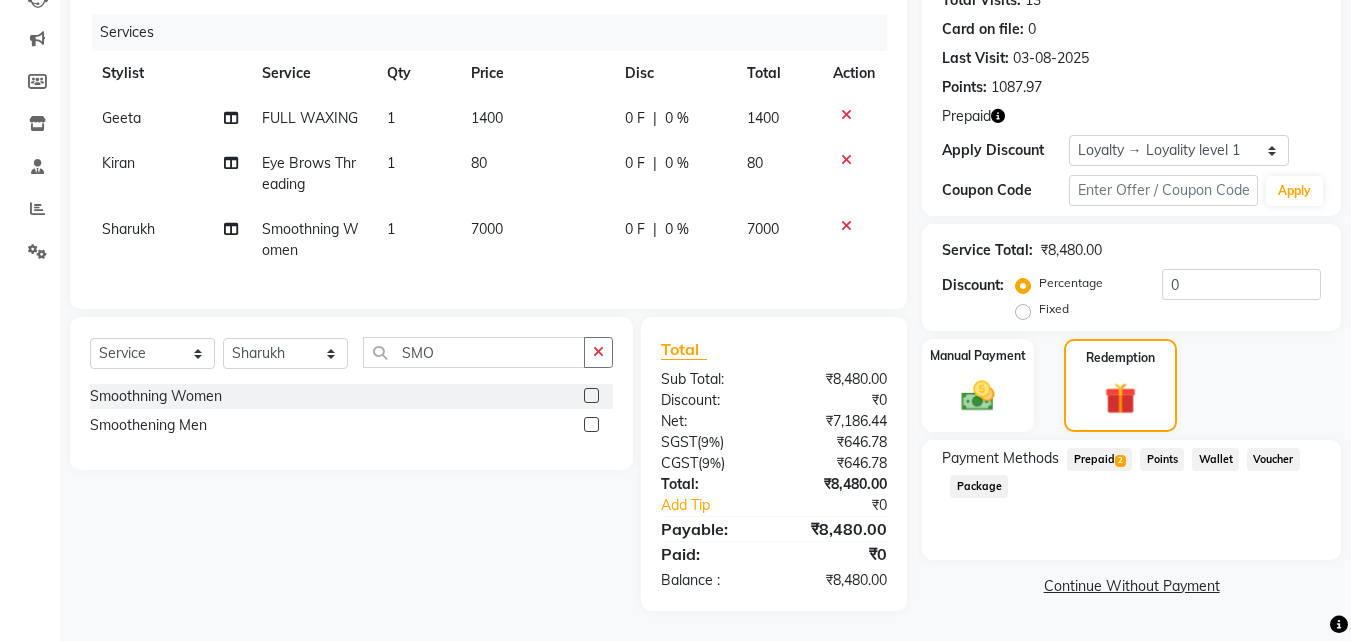 click on "Prepaid  2" 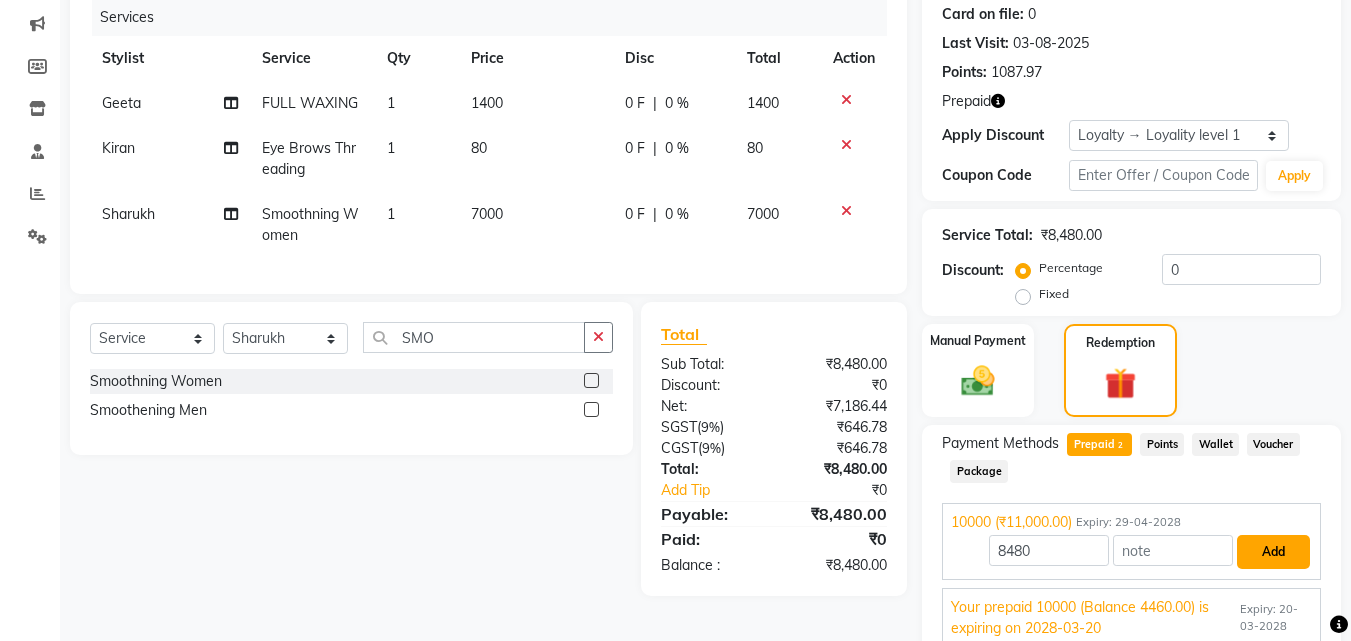click on "Add" at bounding box center (1273, 552) 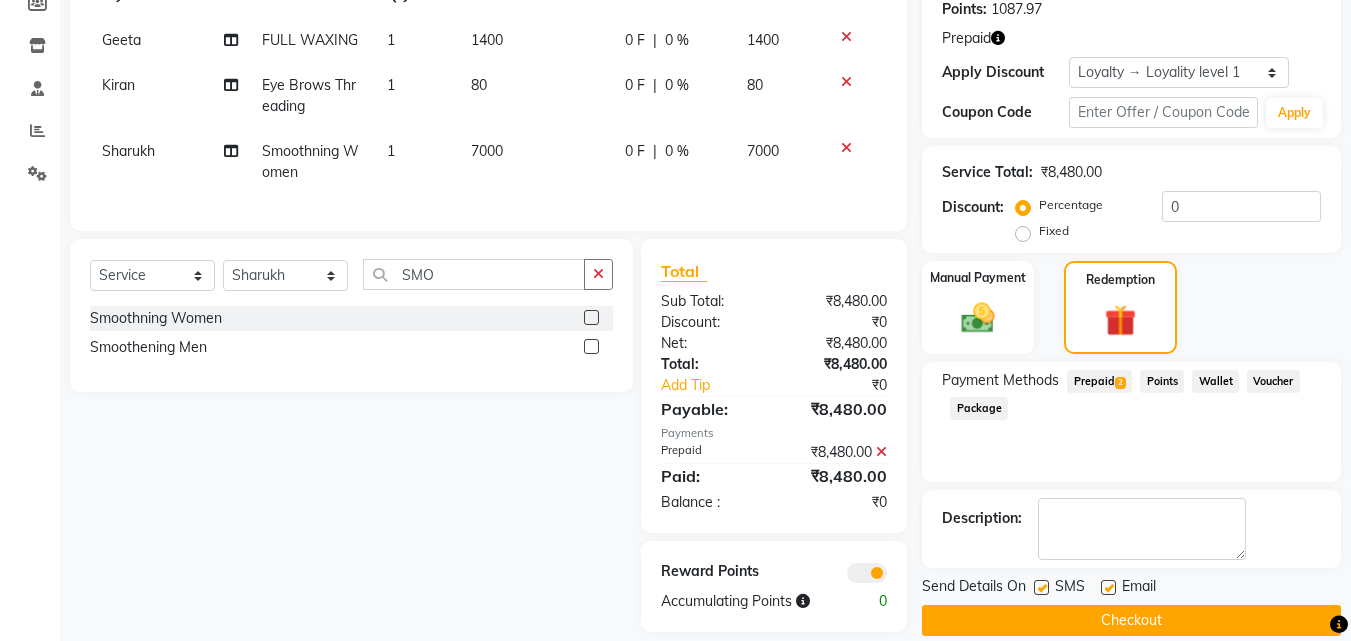 scroll, scrollTop: 348, scrollLeft: 0, axis: vertical 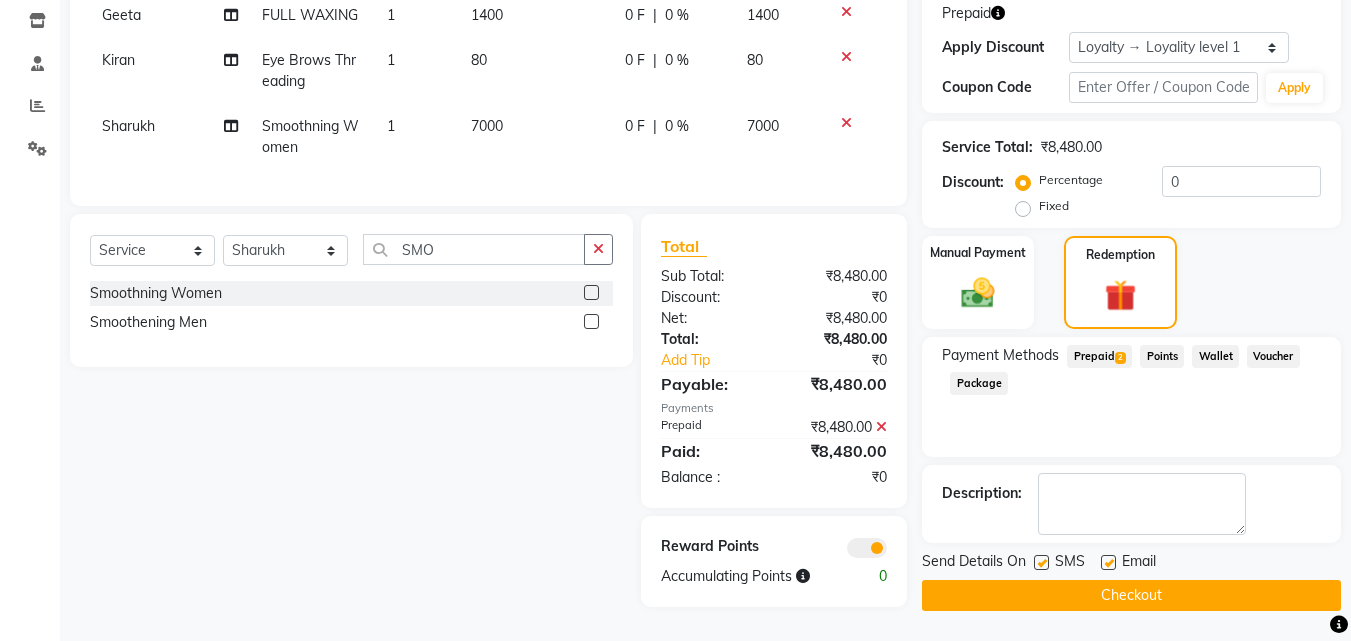click on "Checkout" 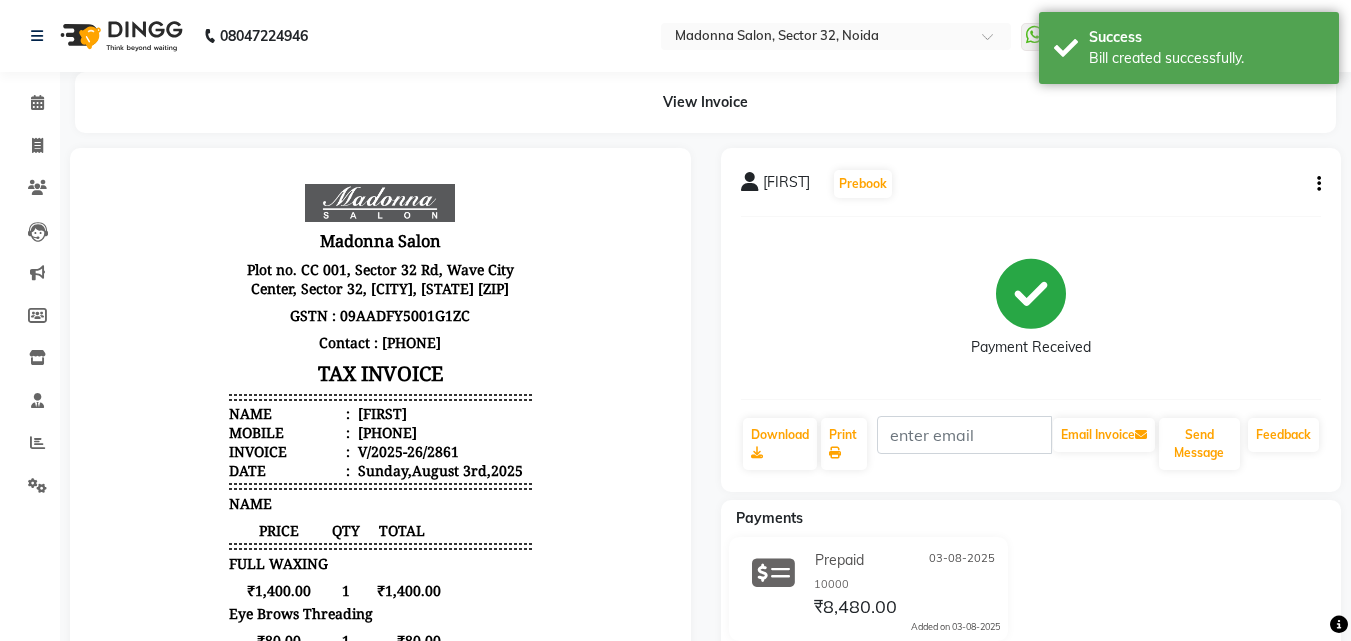 scroll, scrollTop: 0, scrollLeft: 0, axis: both 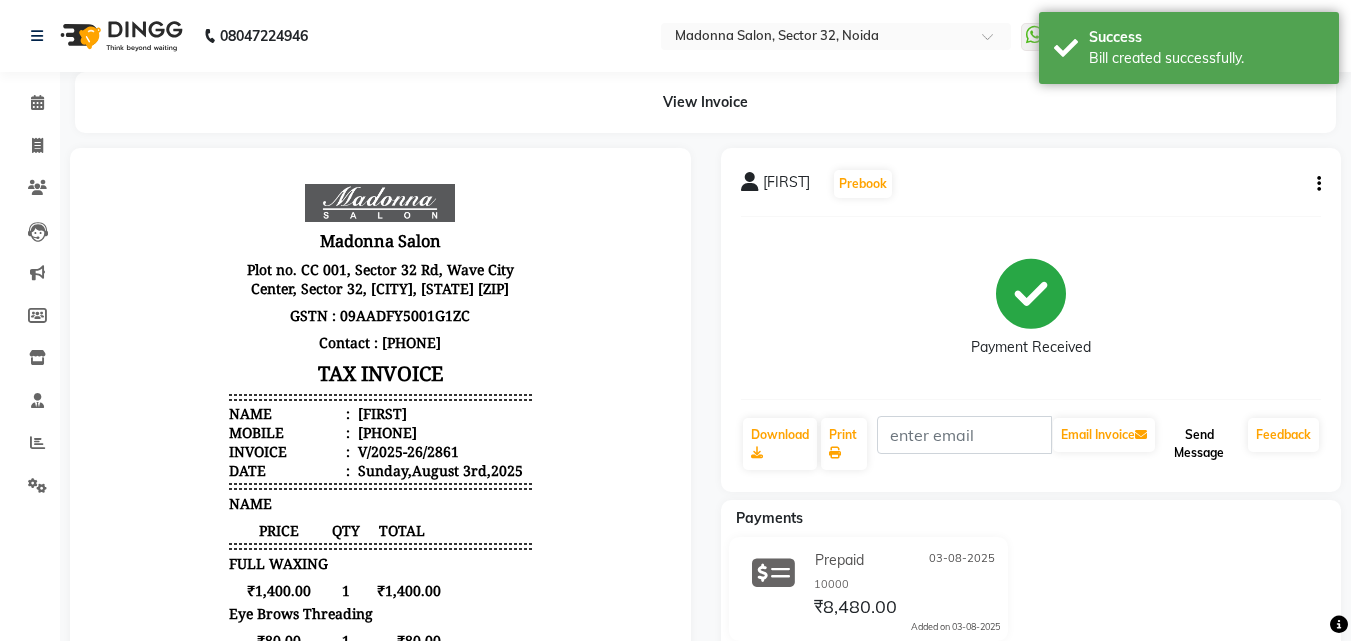 click on "Send Message" 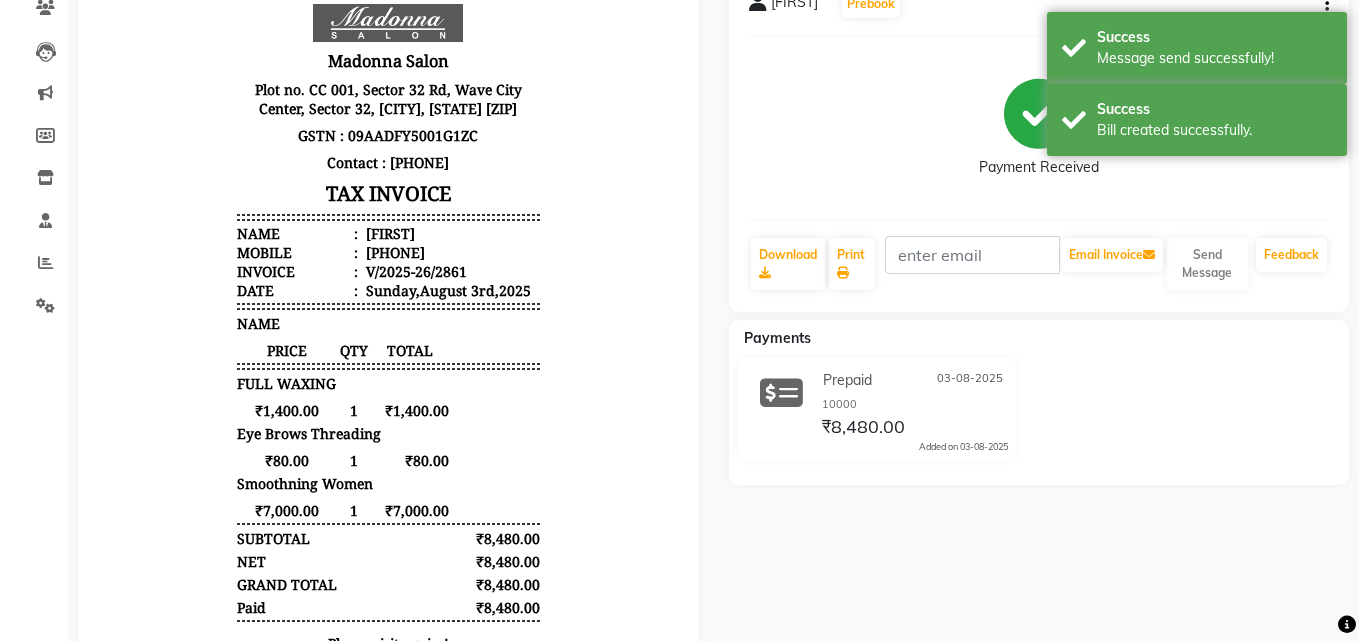 scroll, scrollTop: 0, scrollLeft: 0, axis: both 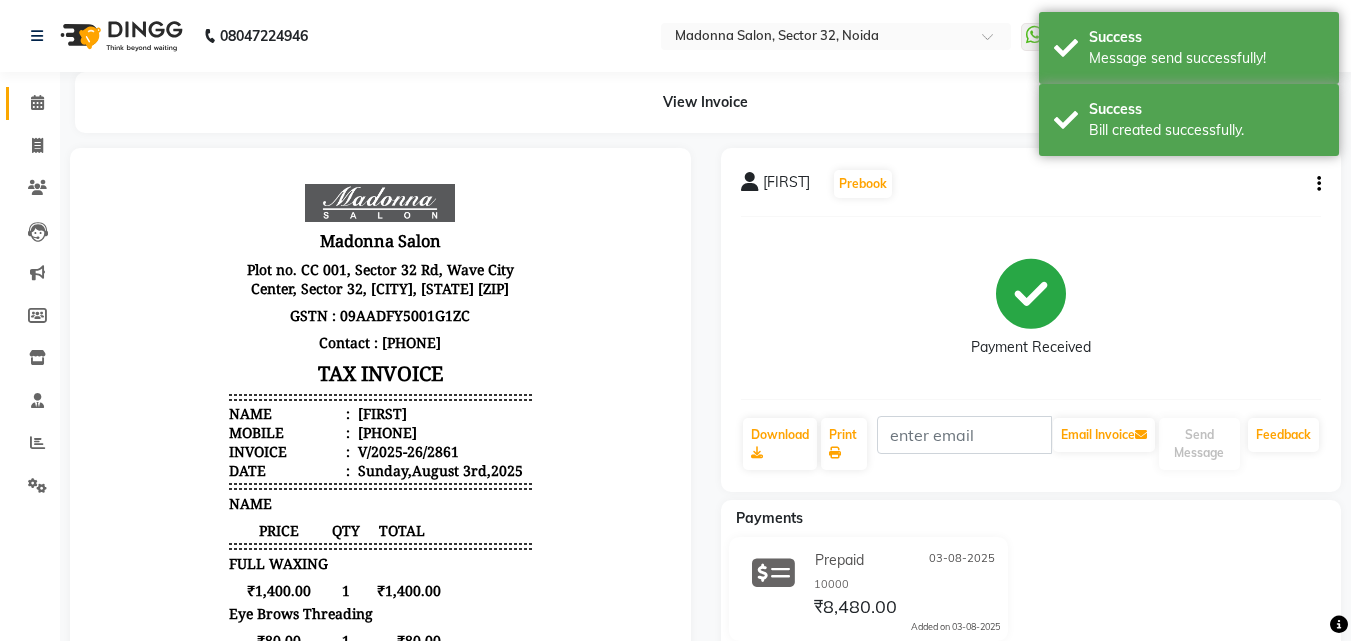 click 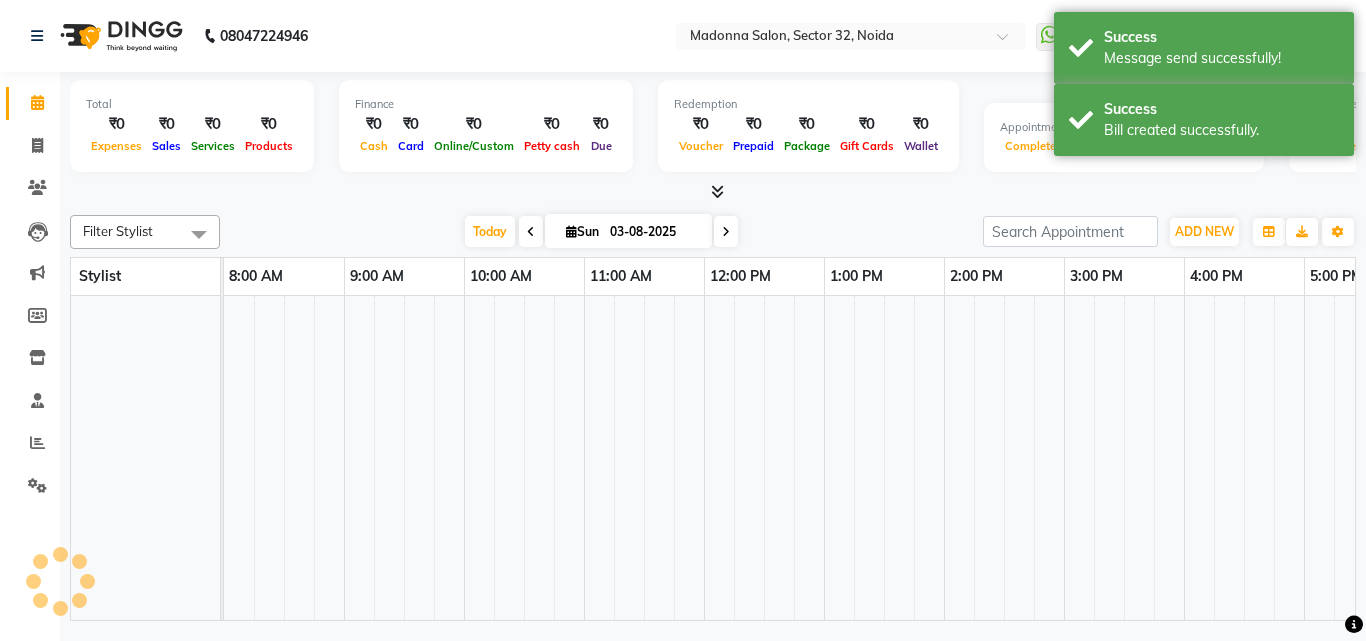 scroll, scrollTop: 0, scrollLeft: 0, axis: both 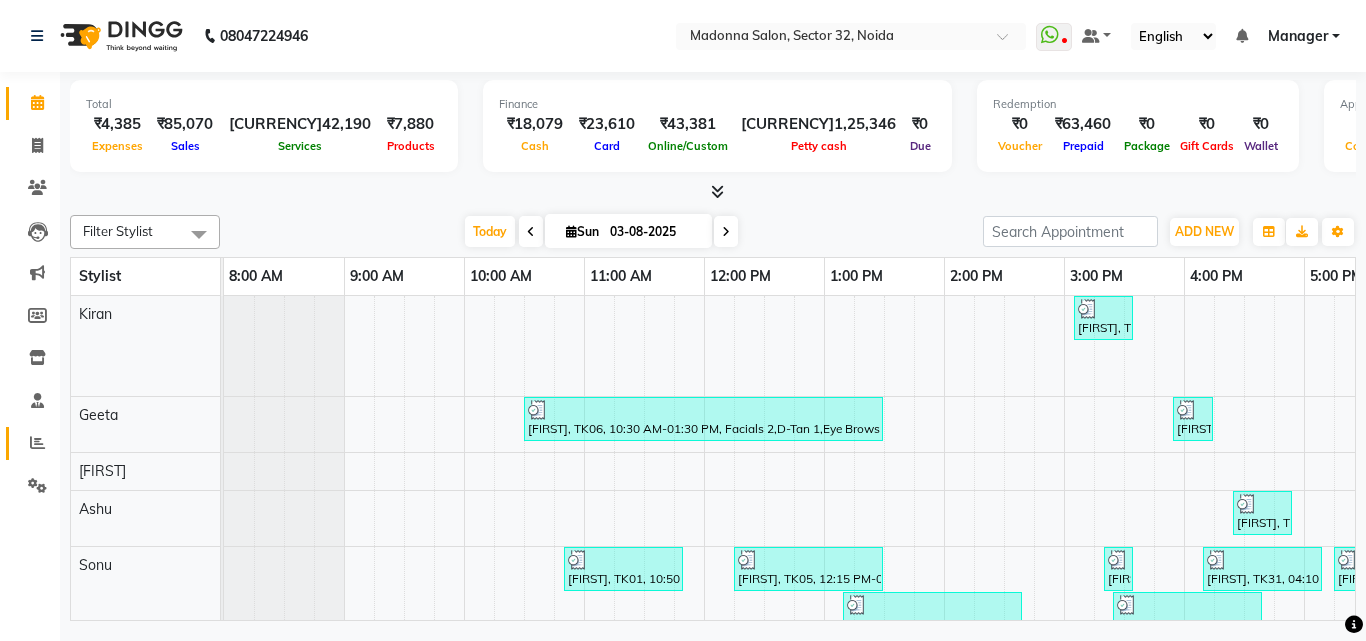 click 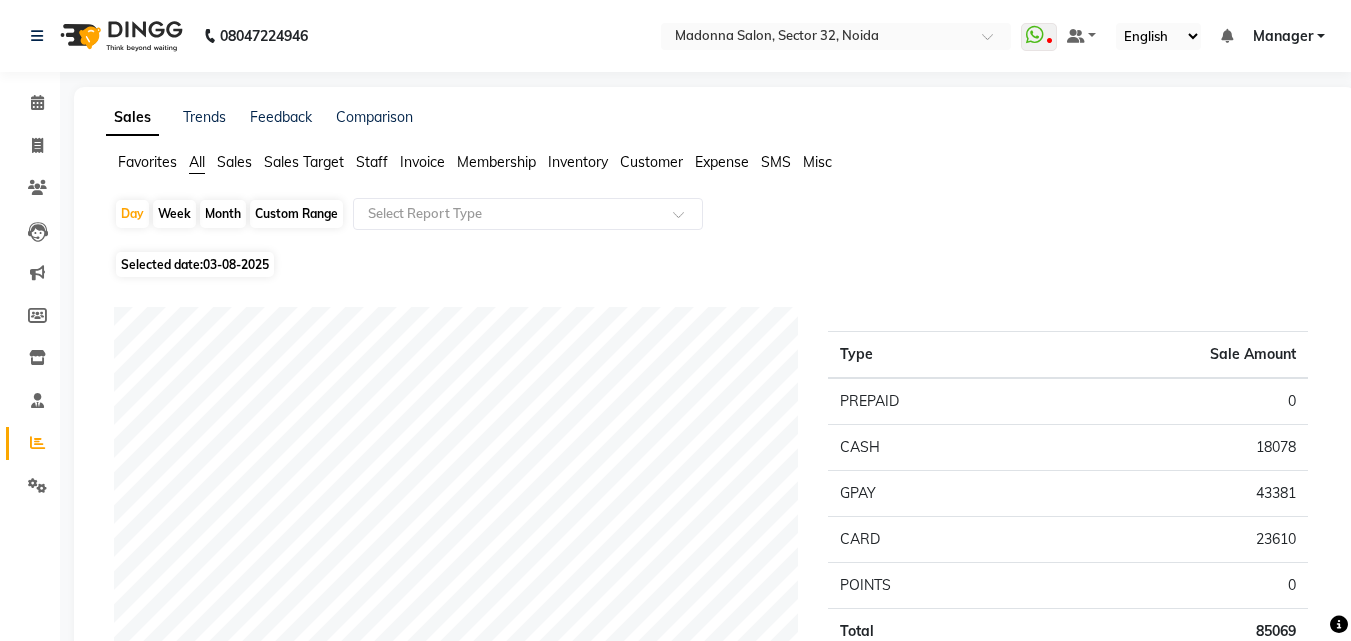 click on "Staff" 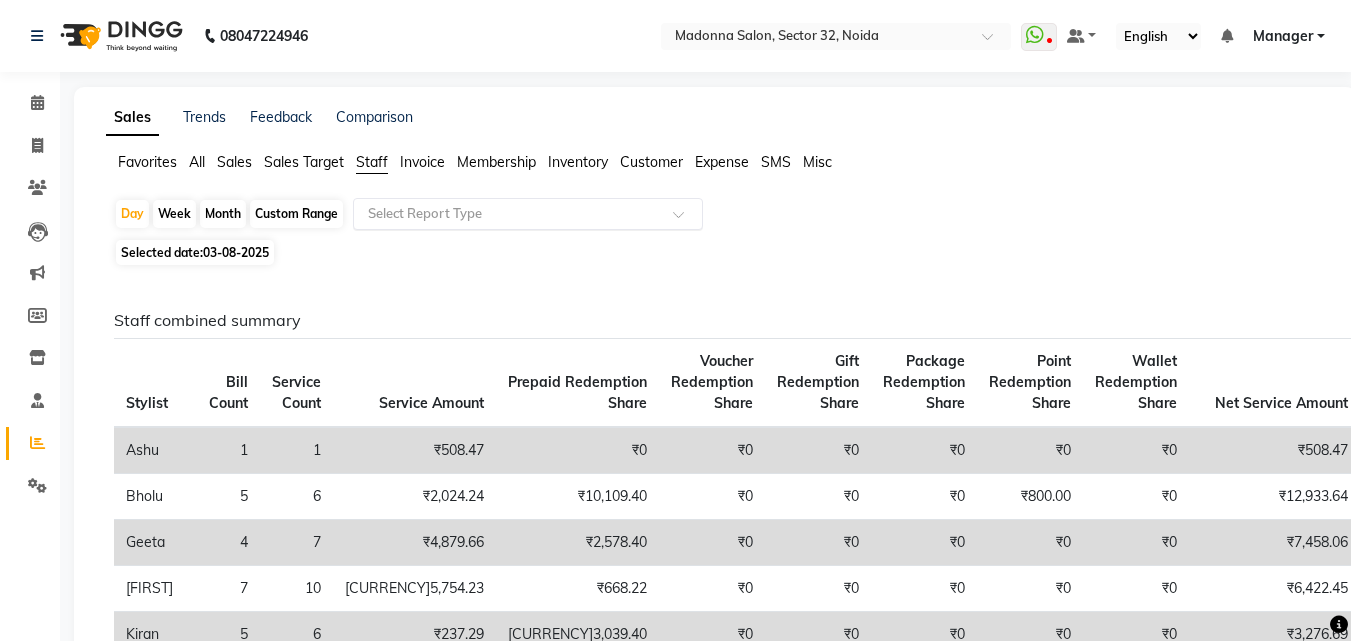click 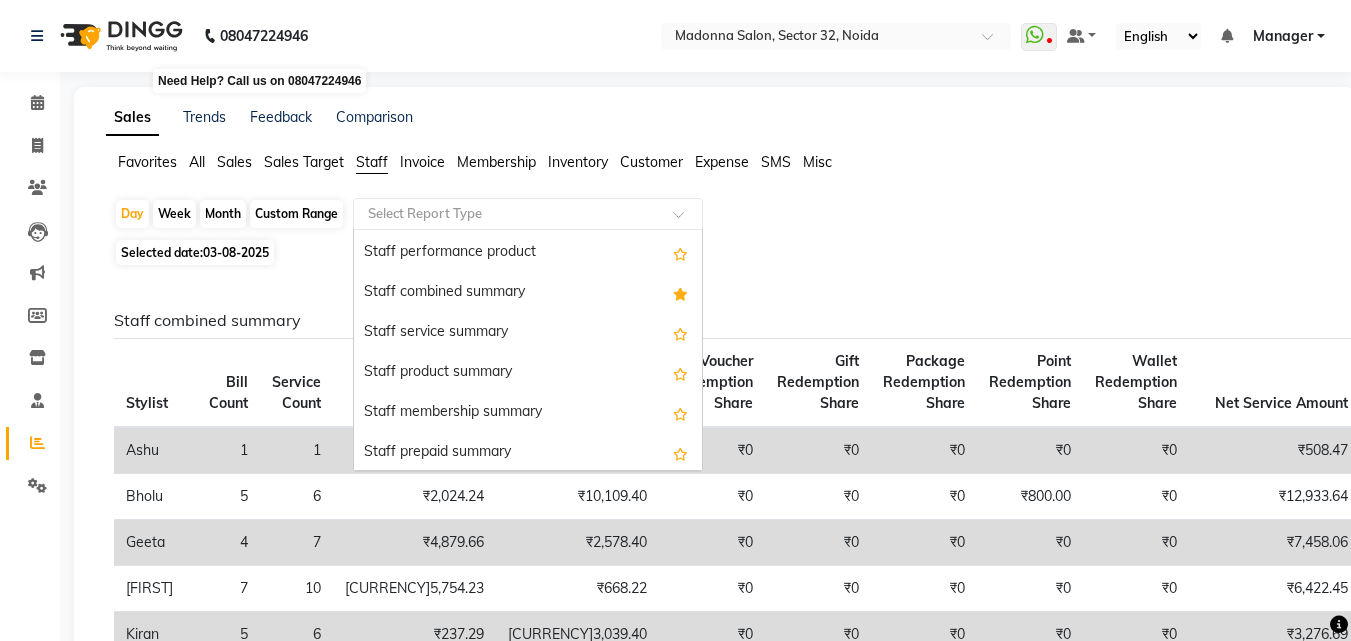 scroll, scrollTop: 398, scrollLeft: 0, axis: vertical 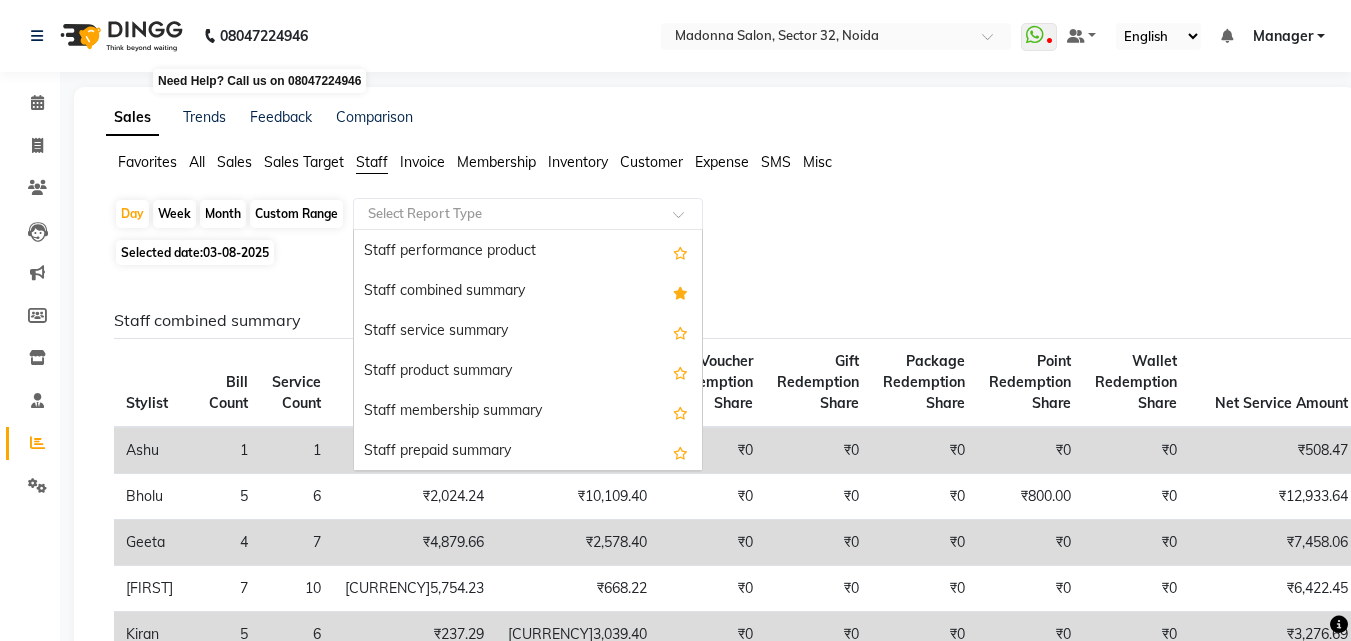 click on "Staff prepaid summary" at bounding box center (528, 452) 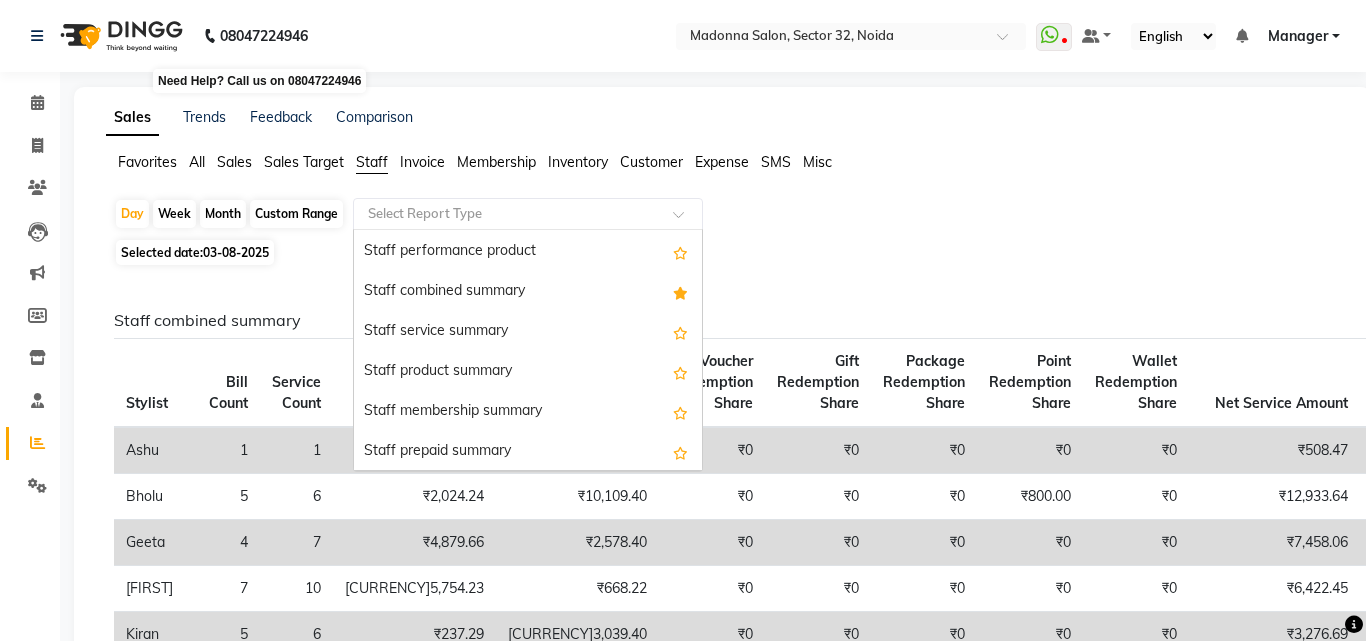 select on "csv" 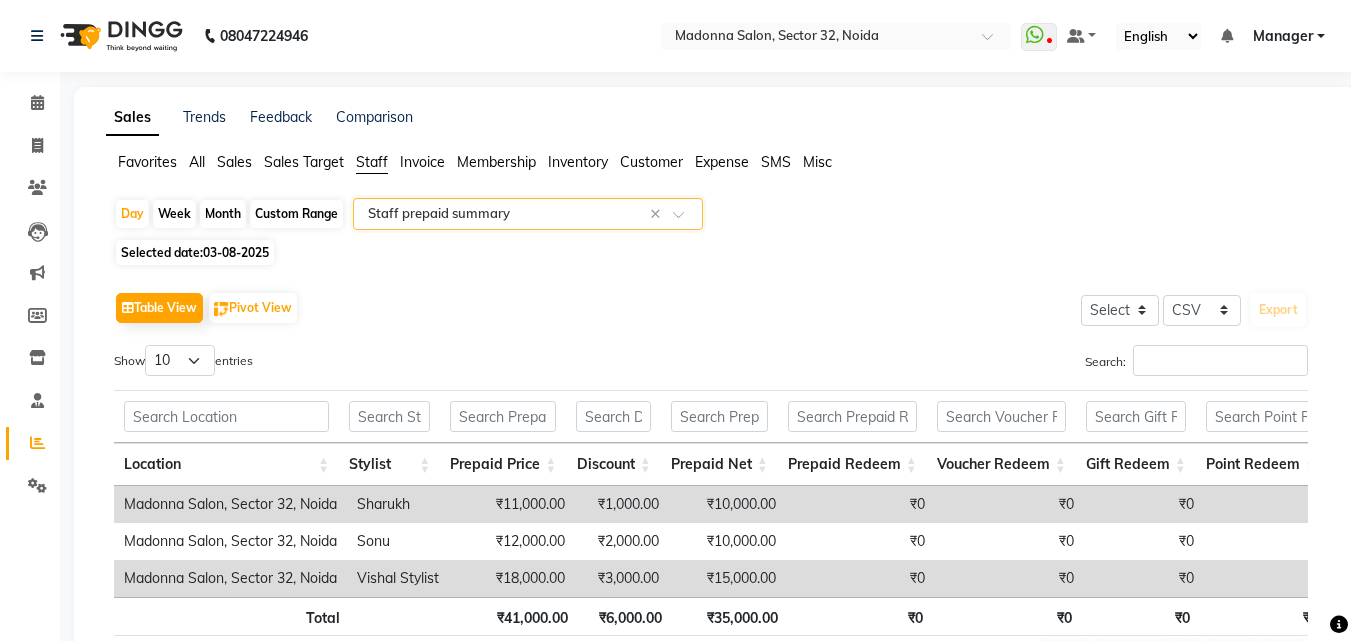click on "Selected date:  03-08-2025" 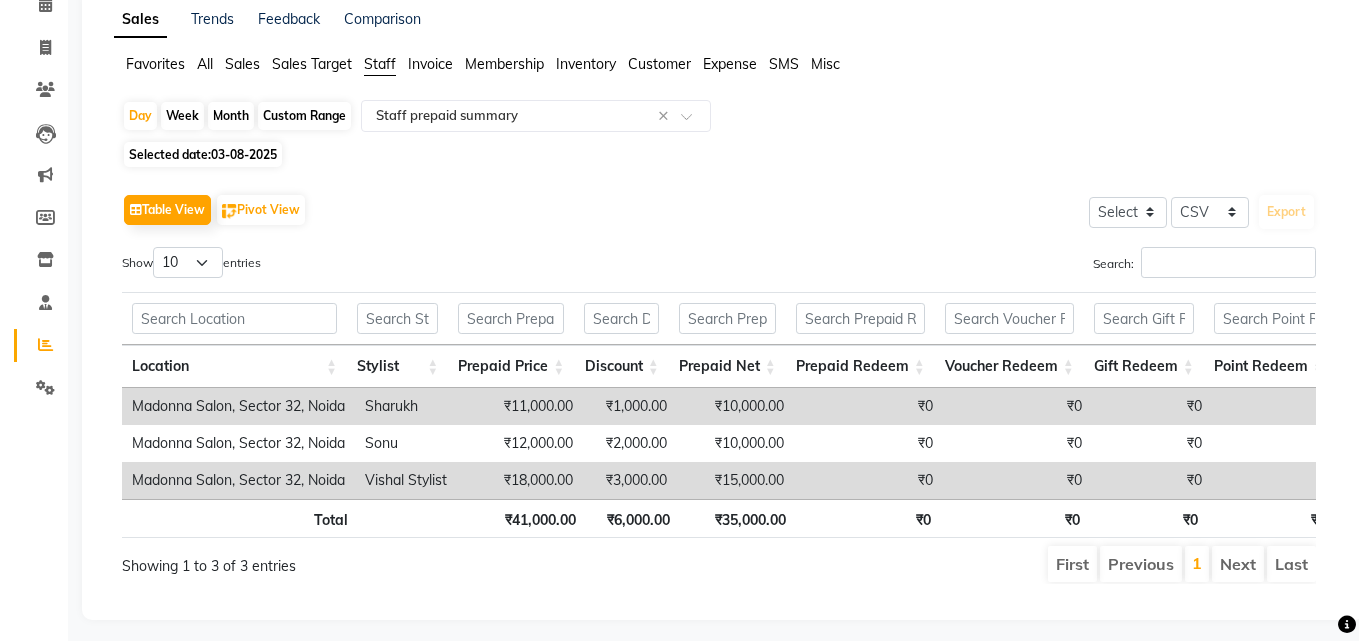 scroll, scrollTop: 0, scrollLeft: 0, axis: both 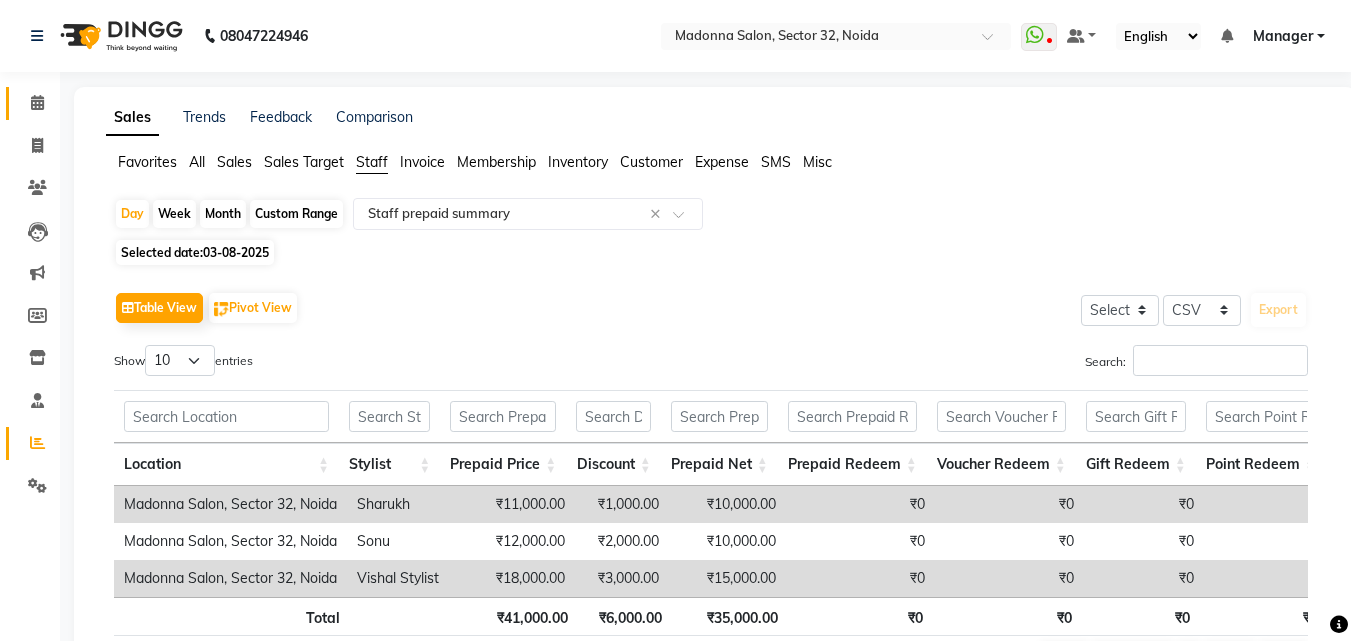 click 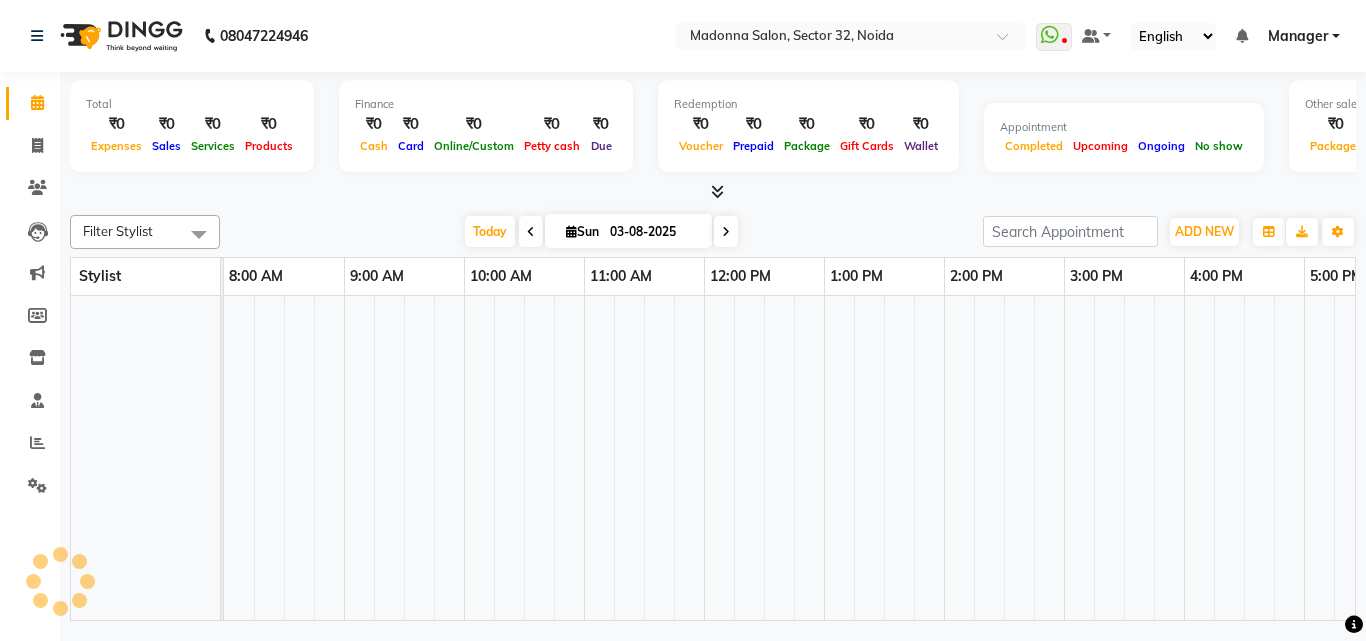 scroll, scrollTop: 0, scrollLeft: 0, axis: both 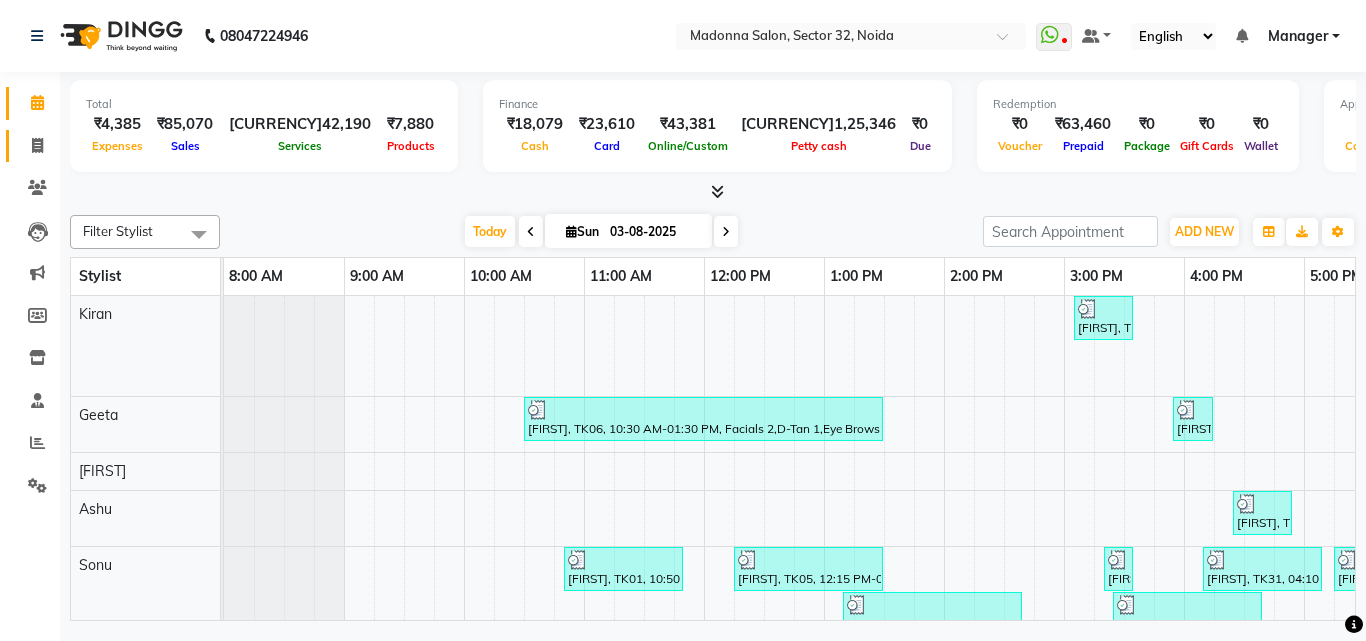 click 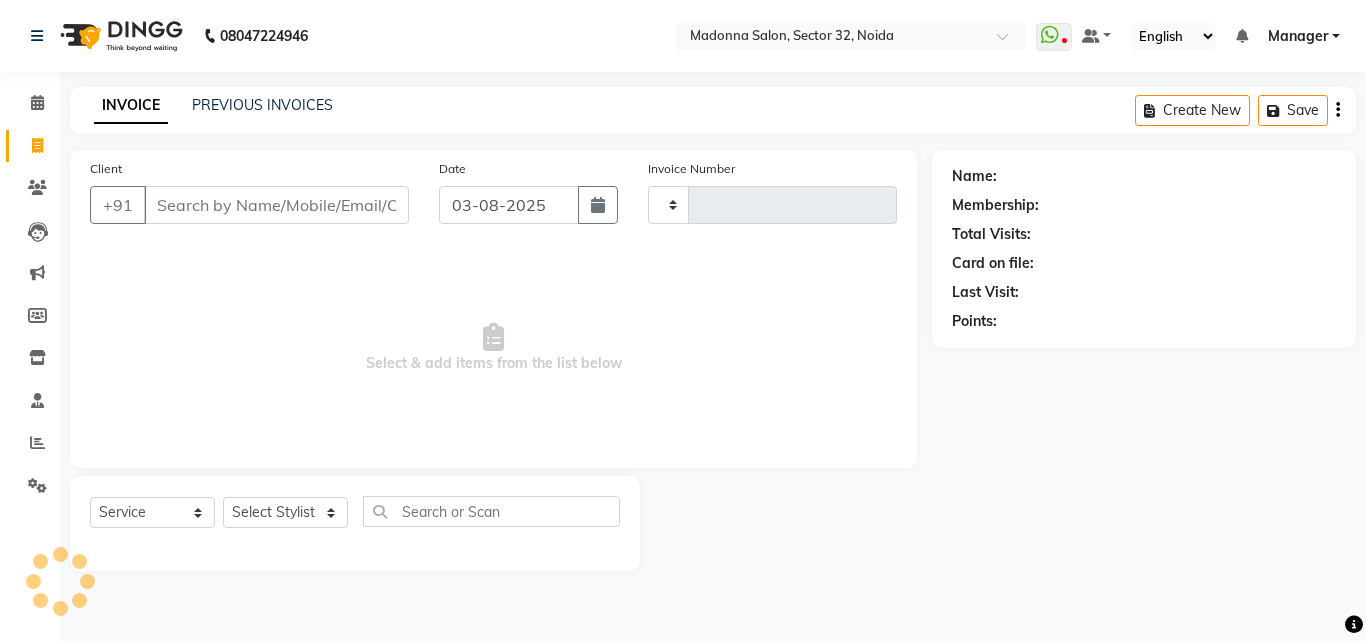 type on "2862" 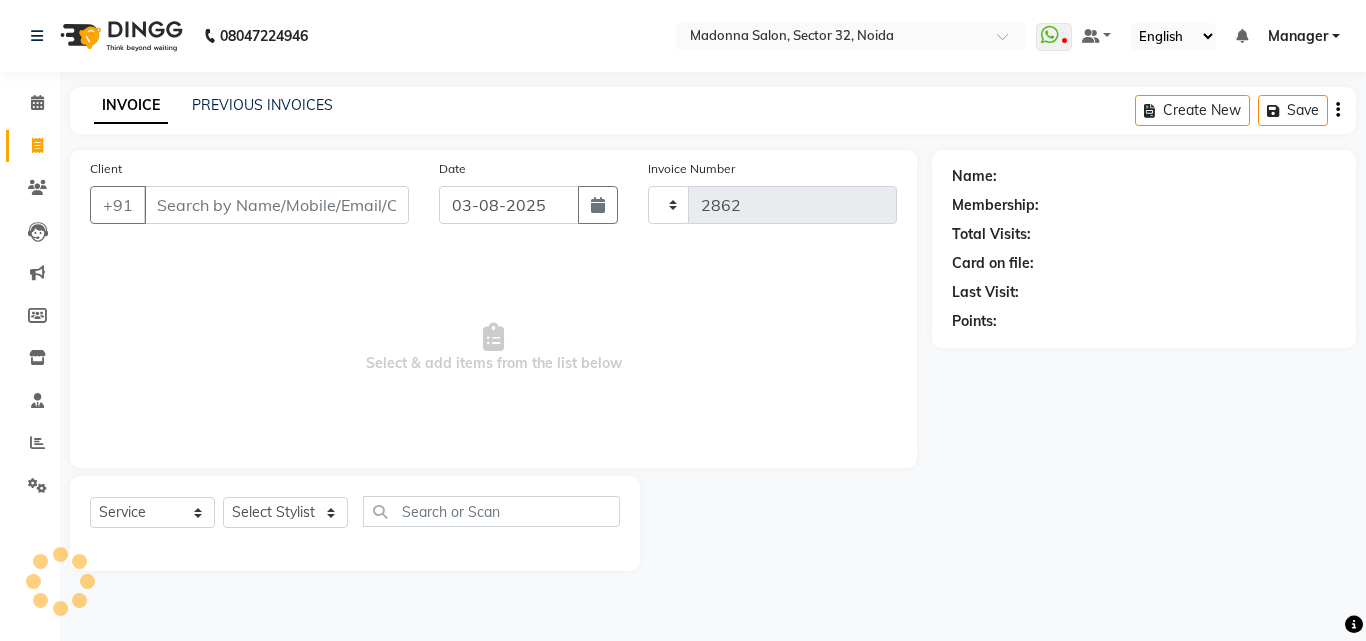 select on "7229" 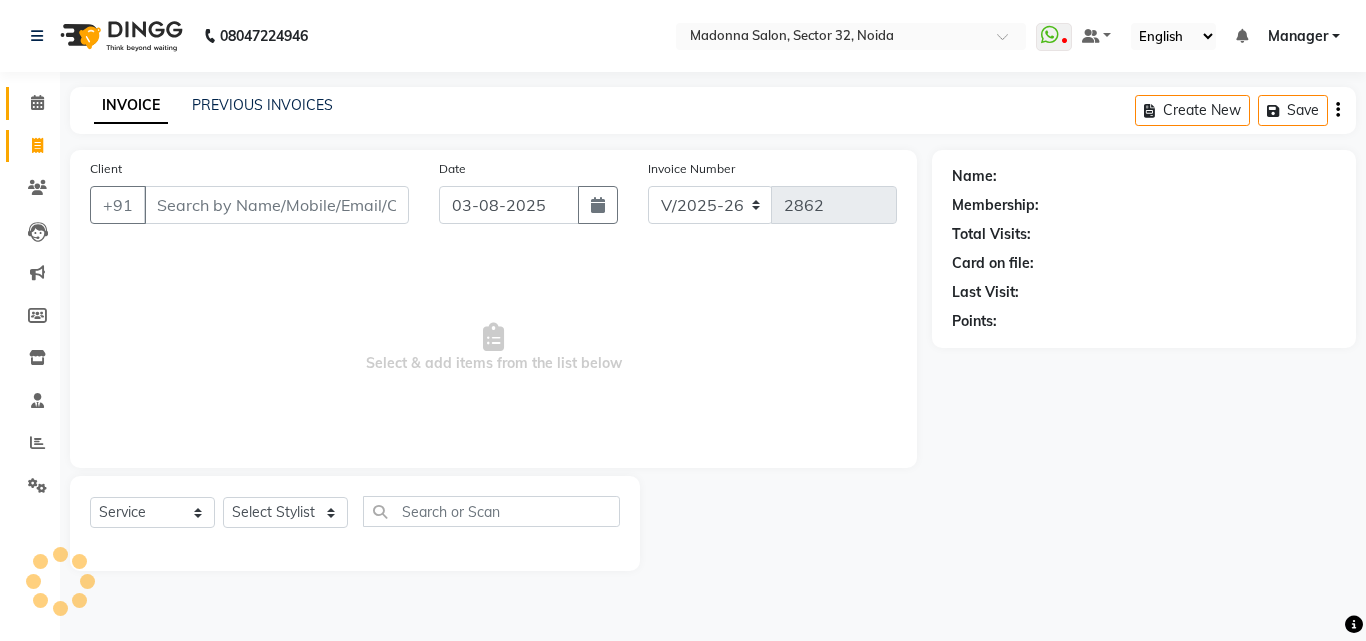 click 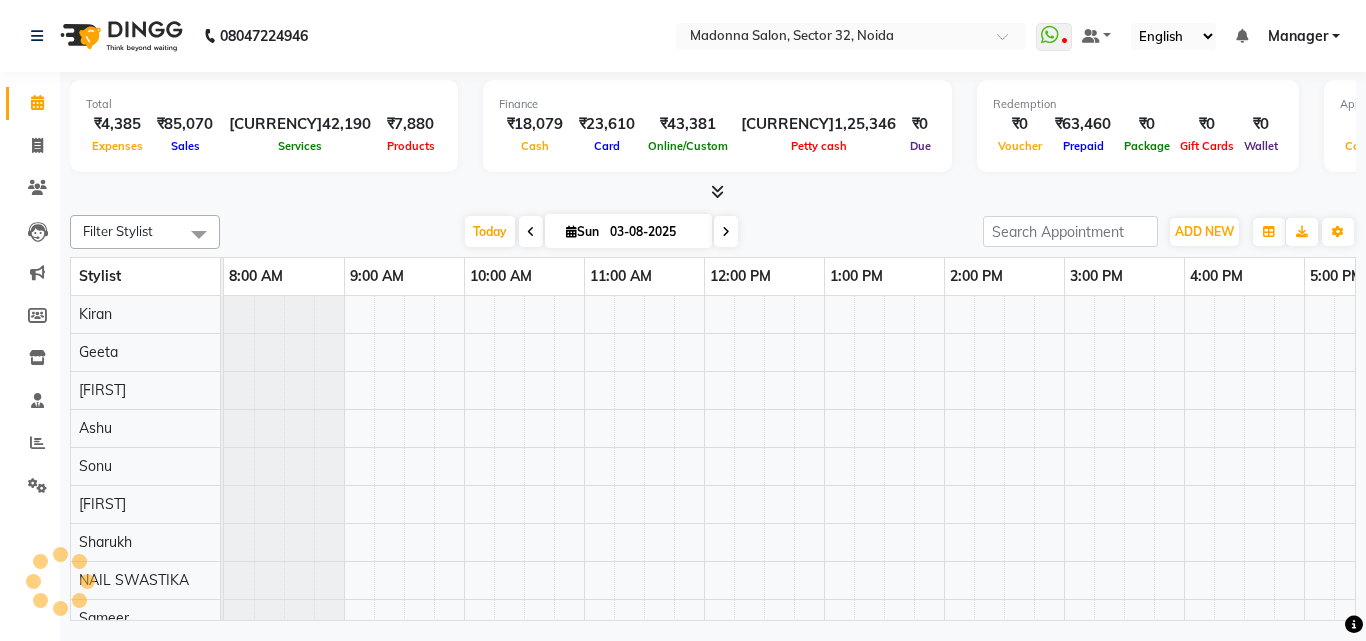 scroll, scrollTop: 0, scrollLeft: 0, axis: both 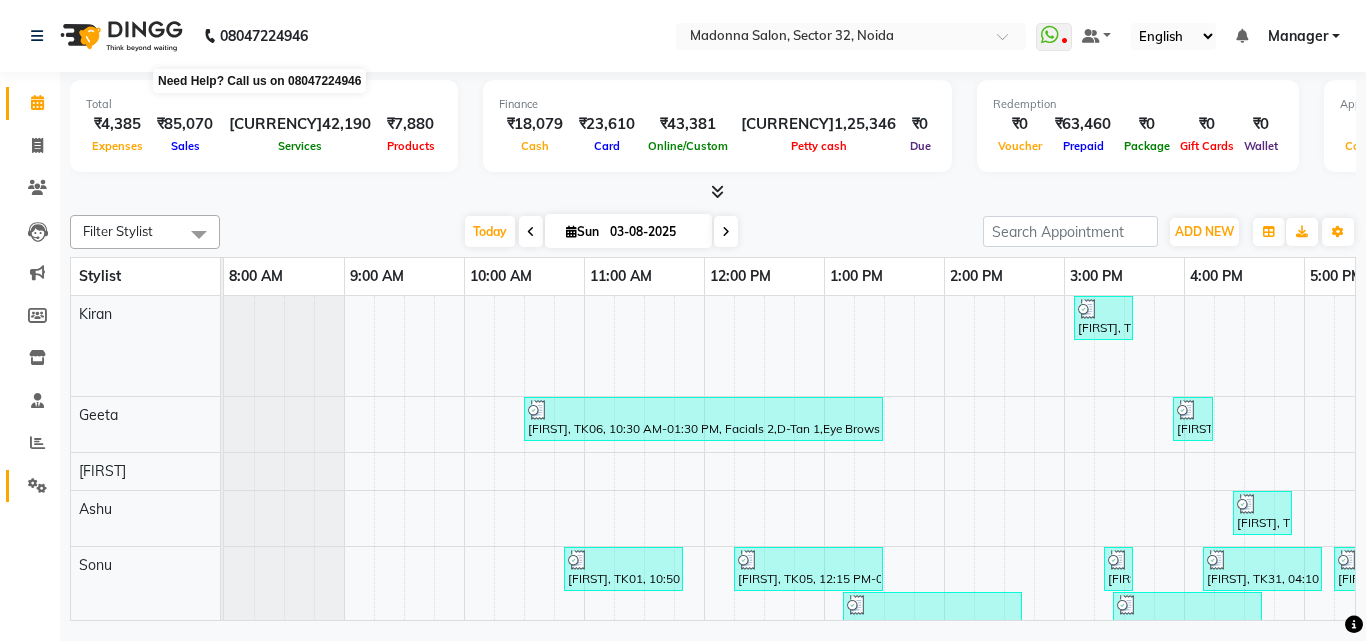 click 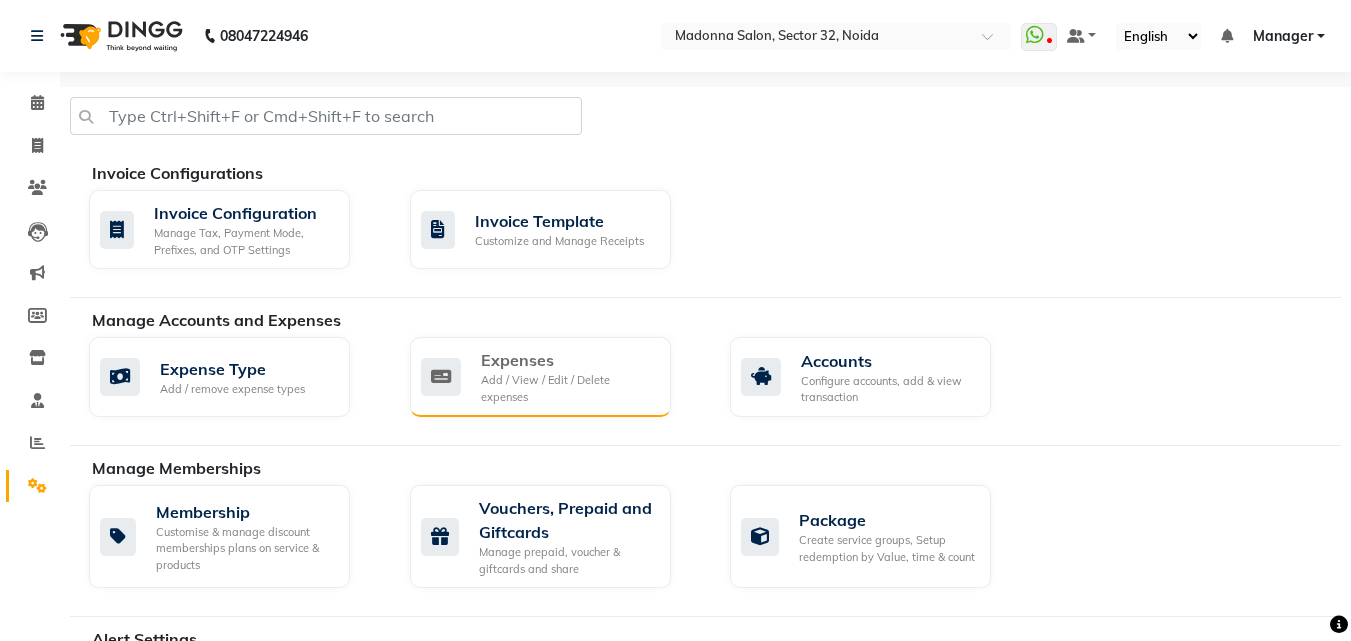 click on "Add / View / Edit / Delete expenses" 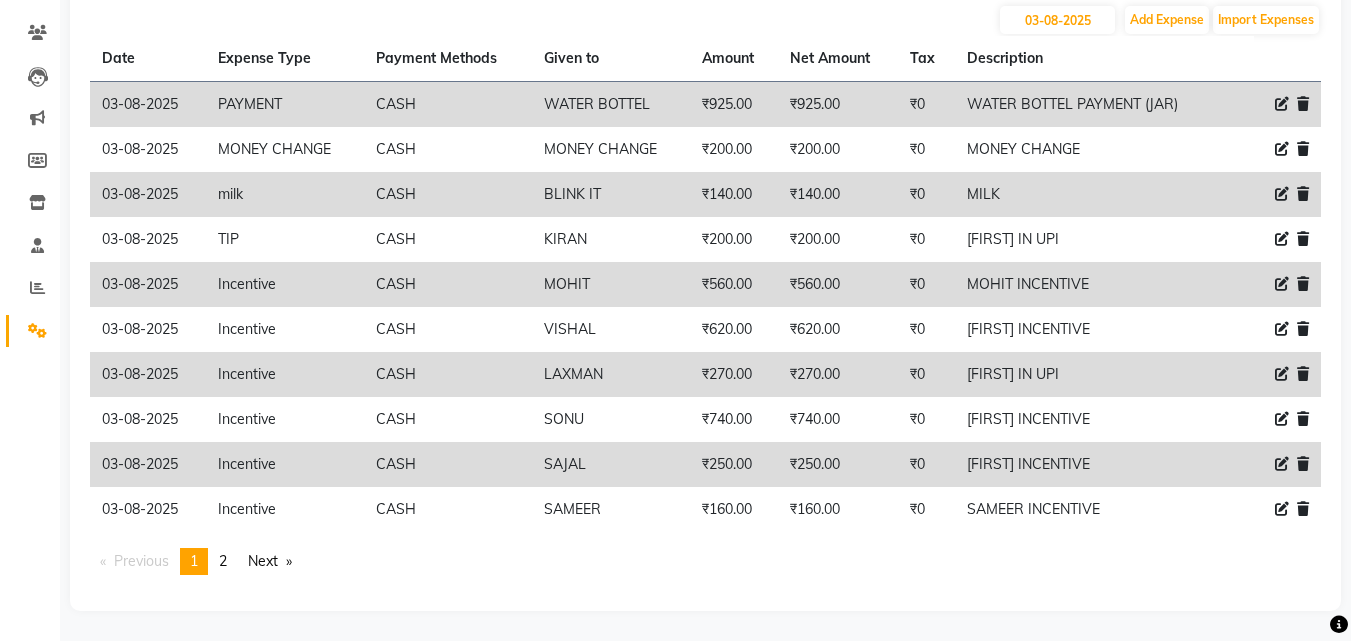 scroll, scrollTop: 154, scrollLeft: 0, axis: vertical 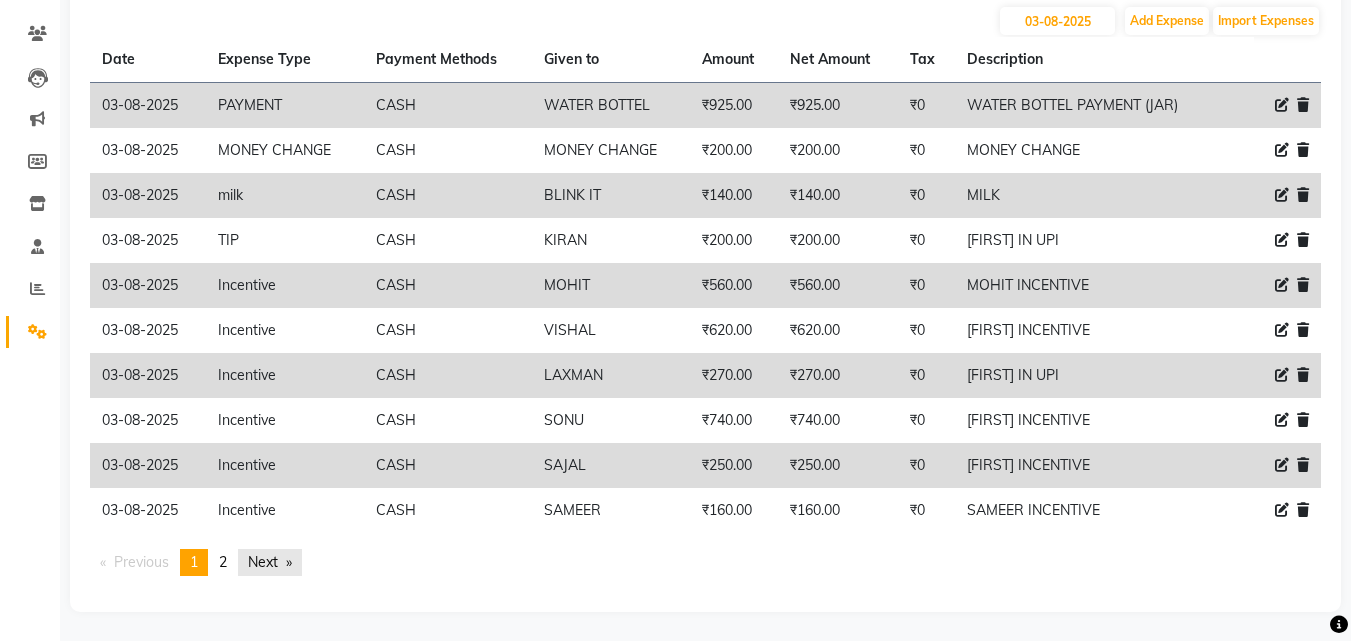 click on "Next  page" at bounding box center [270, 562] 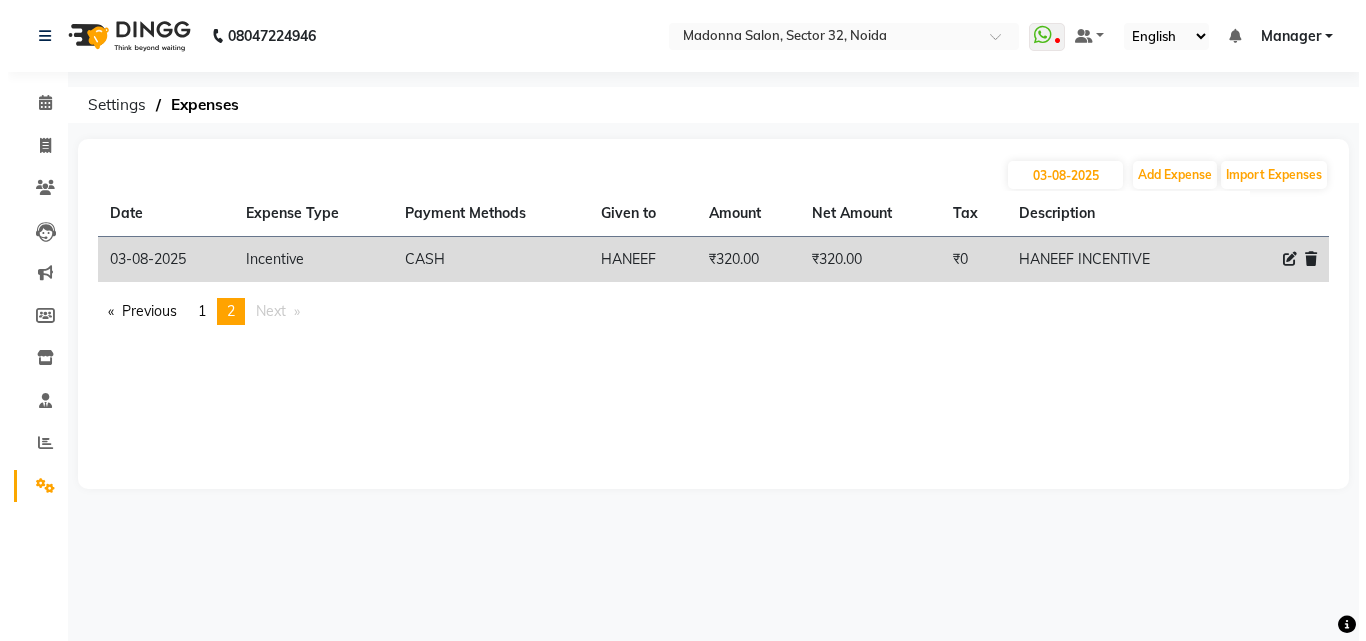 scroll, scrollTop: 0, scrollLeft: 0, axis: both 